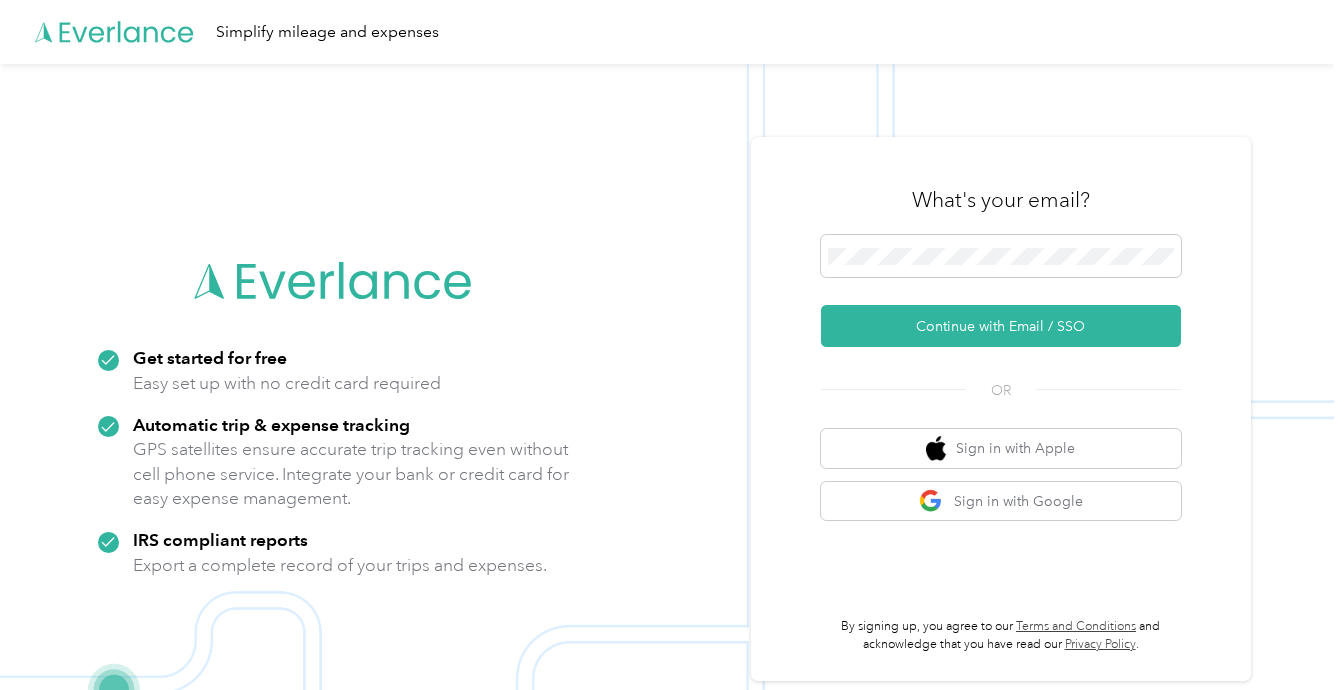 scroll, scrollTop: 0, scrollLeft: 0, axis: both 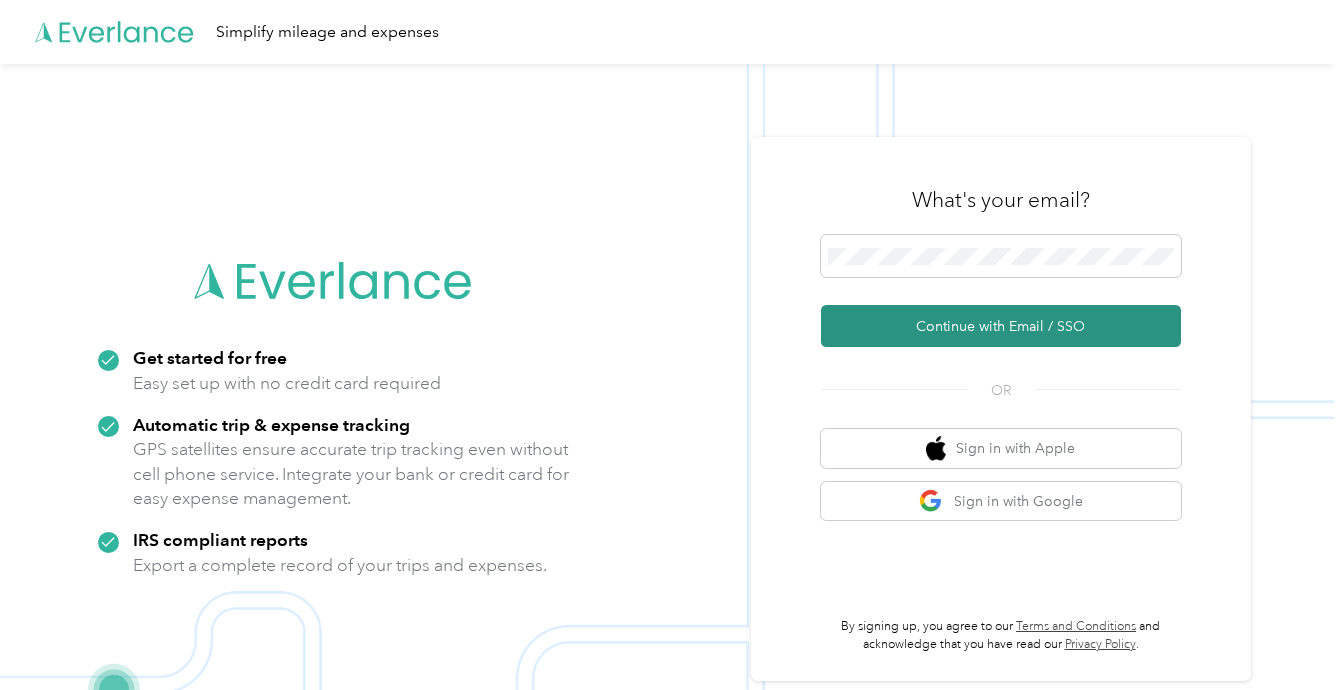 click on "Continue with Email / SSO" at bounding box center [1001, 326] 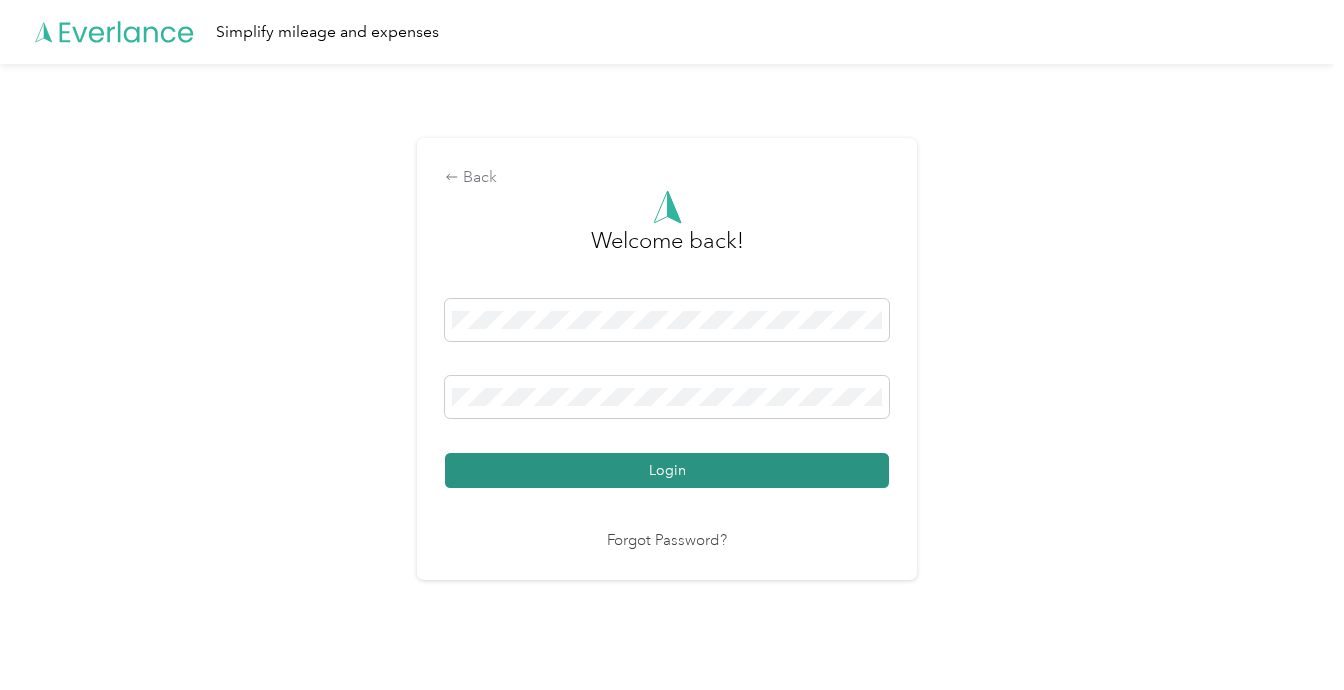 click on "Login" at bounding box center [667, 470] 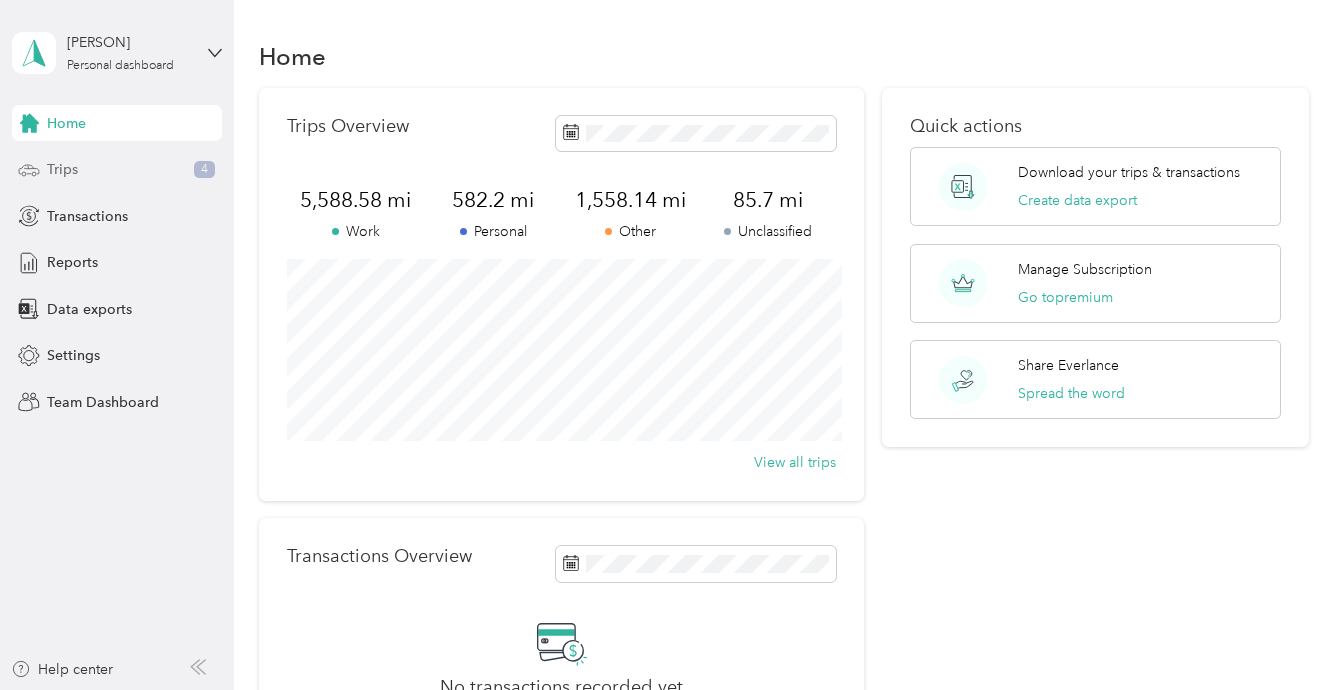 click on "Trips" at bounding box center (62, 169) 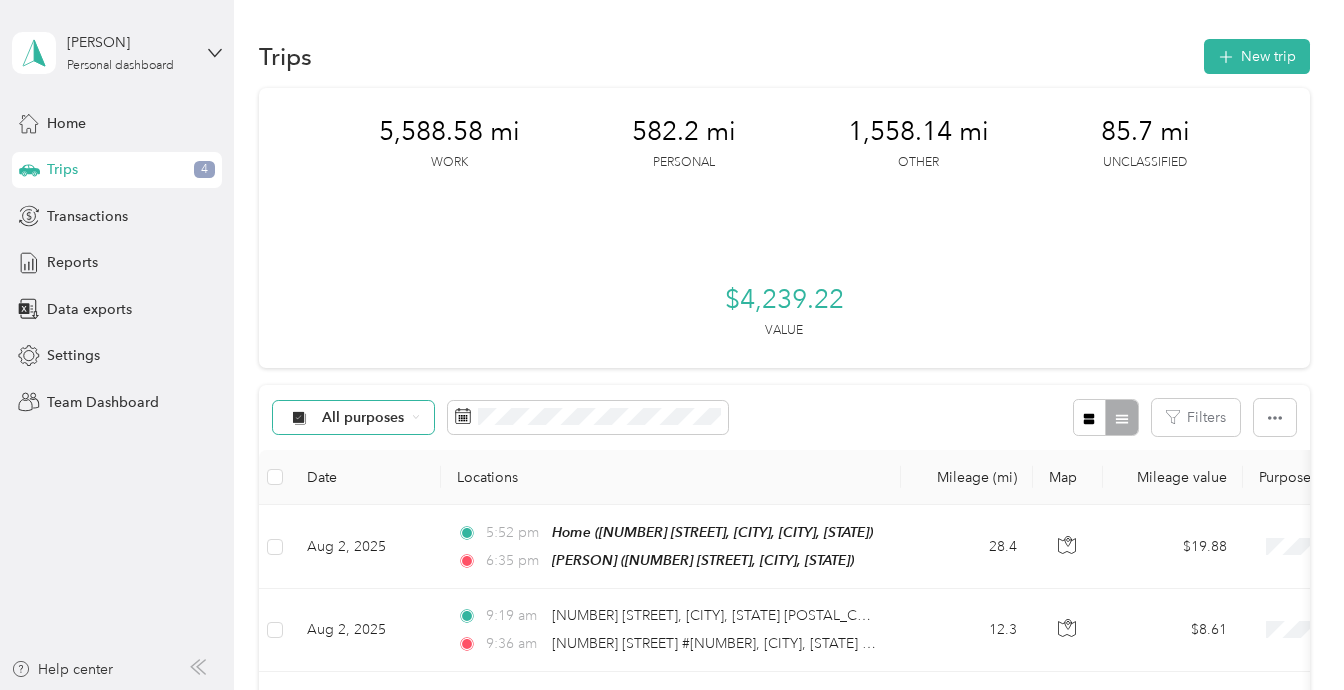 click on "All purposes" at bounding box center (363, 418) 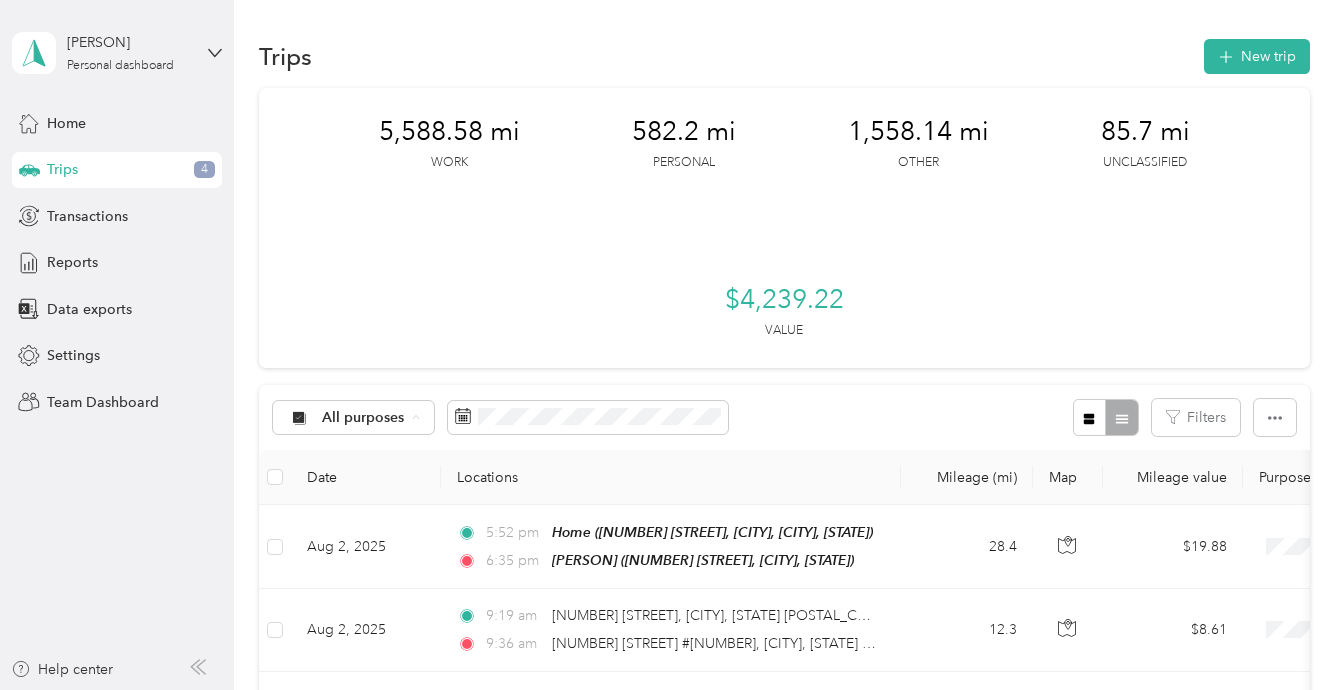 click on "Unclassified" at bounding box center (371, 171) 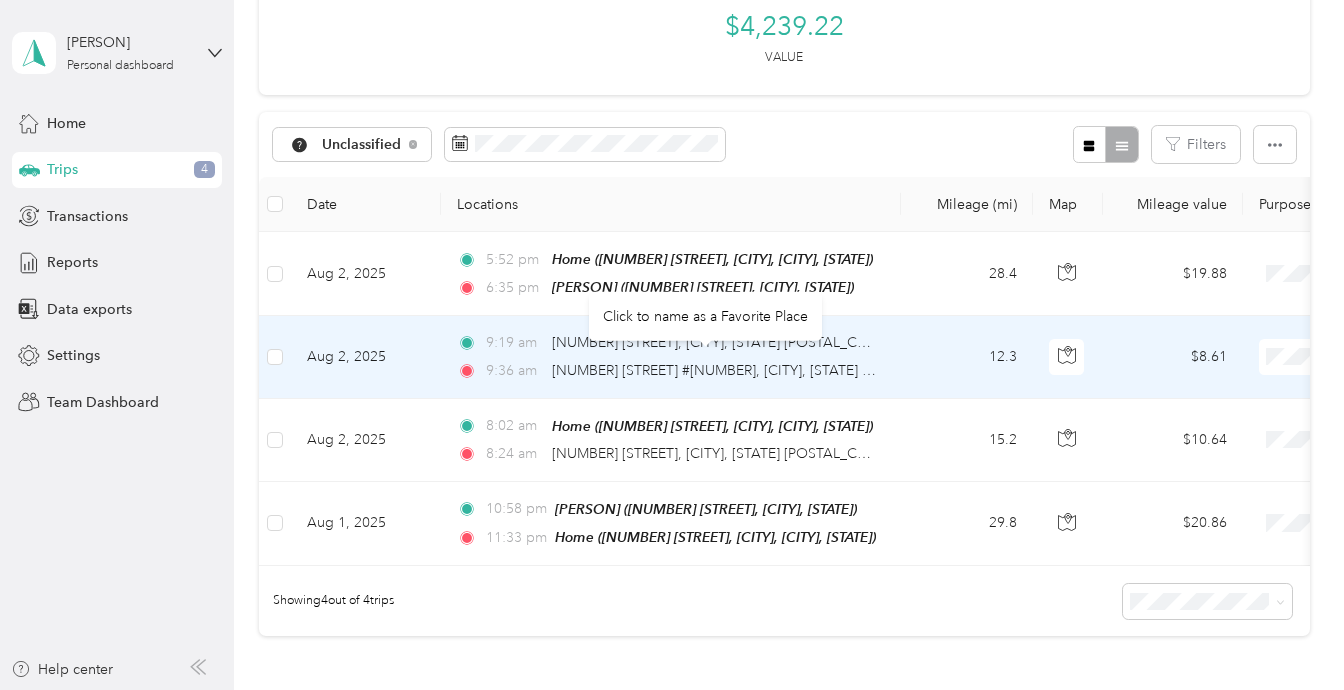 scroll, scrollTop: 274, scrollLeft: 0, axis: vertical 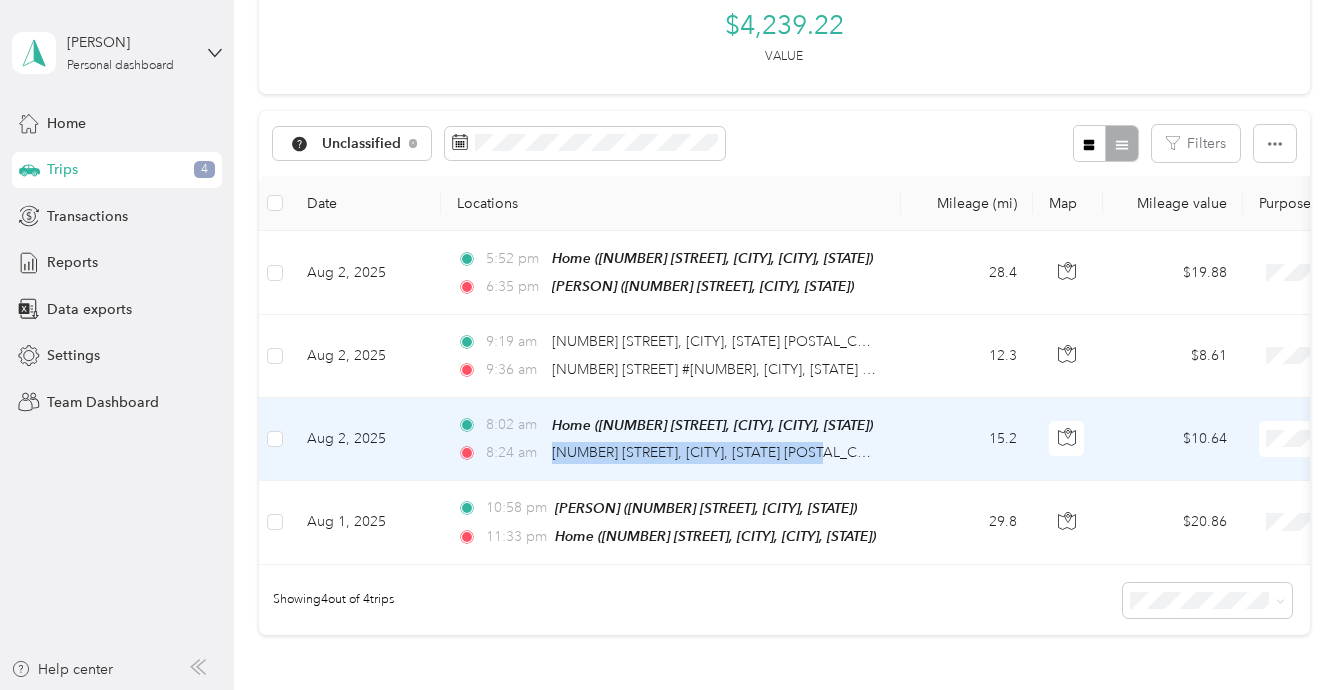 drag, startPoint x: 831, startPoint y: 454, endPoint x: 556, endPoint y: 461, distance: 275.08908 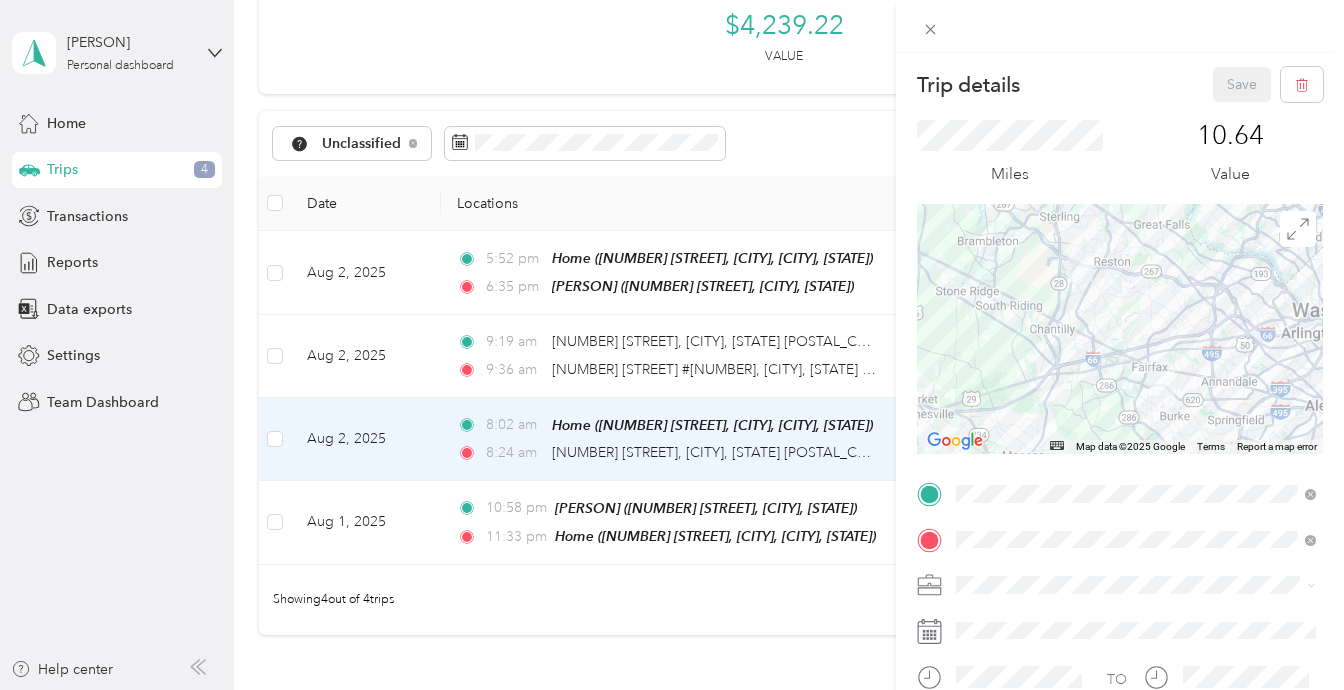 click on "[TIME] [BUSINESS] - [CITY] ([NUMBER] [STREET] #[NUMBER], [CITY], [STATE] [POSTAL_CODE], [COUNTRY], [COUNTY], [STATE]) [TIME] [NUMBER] [STREET], [CITY]" at bounding box center (672, 345) 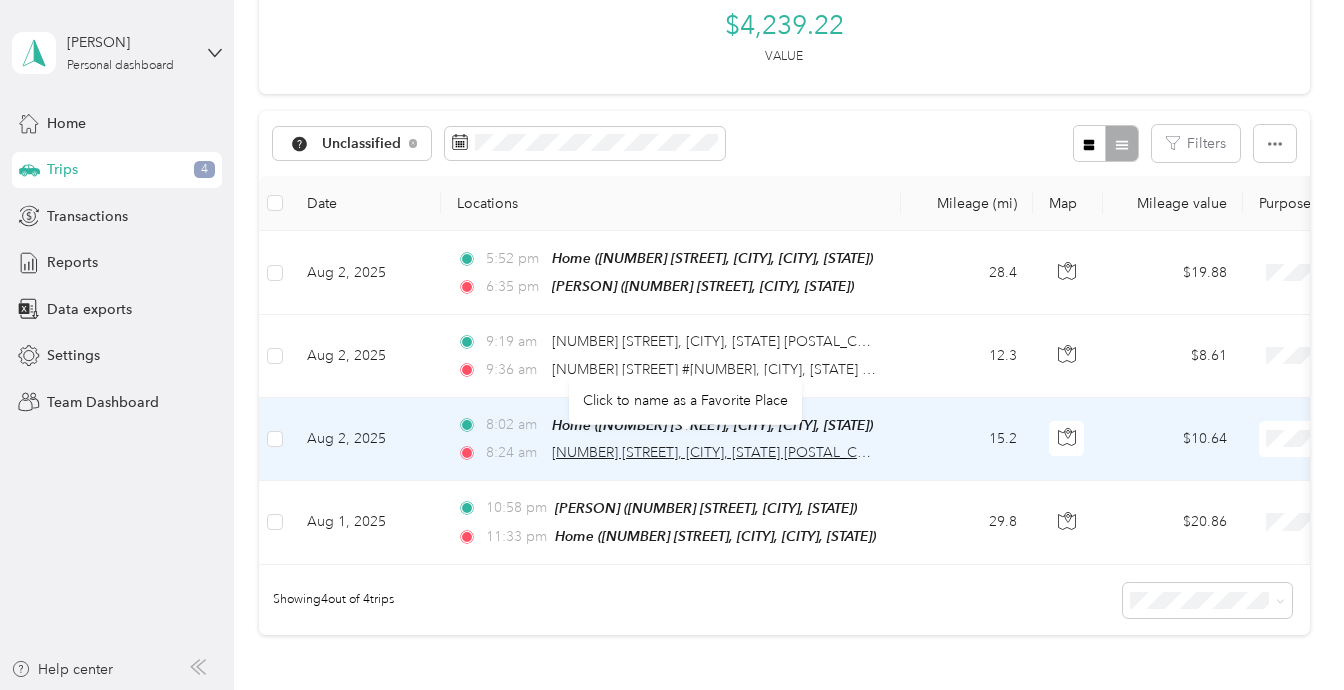 click on "[NUMBER] [STREET], [CITY], [STATE] [POSTAL_CODE], [COUNTRY]" at bounding box center [763, 452] 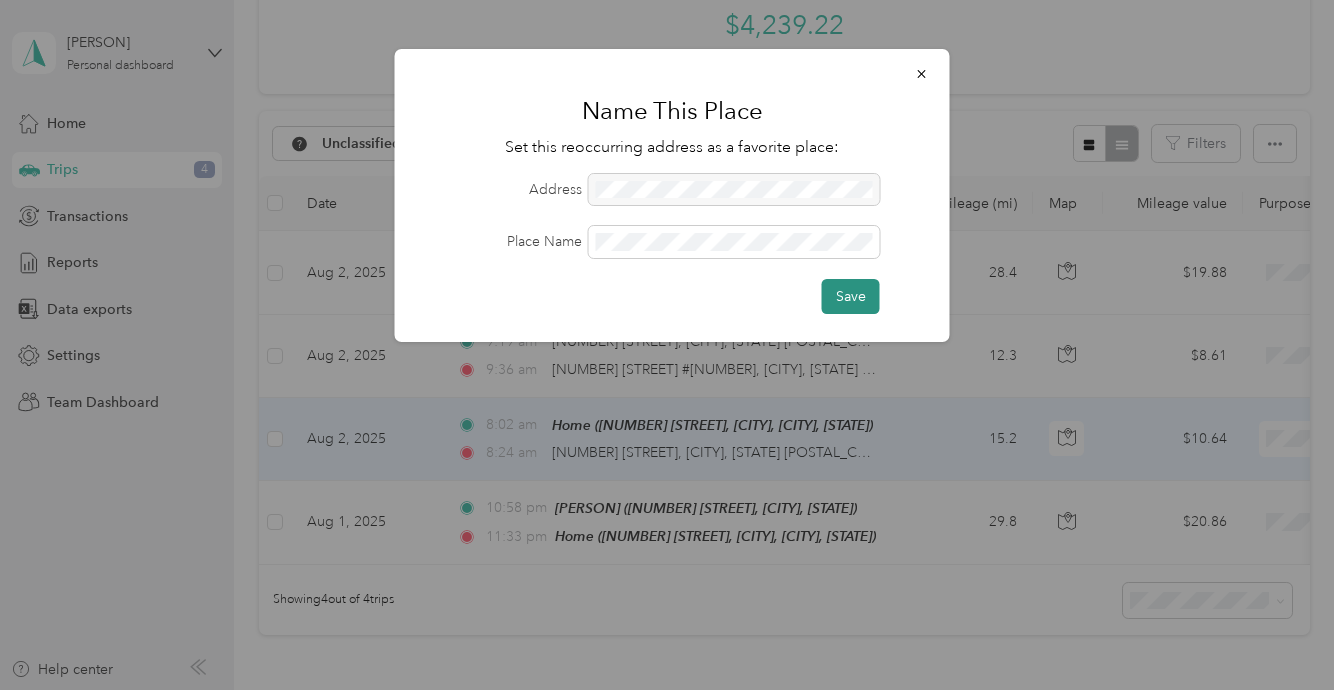 click on "Save" at bounding box center (851, 296) 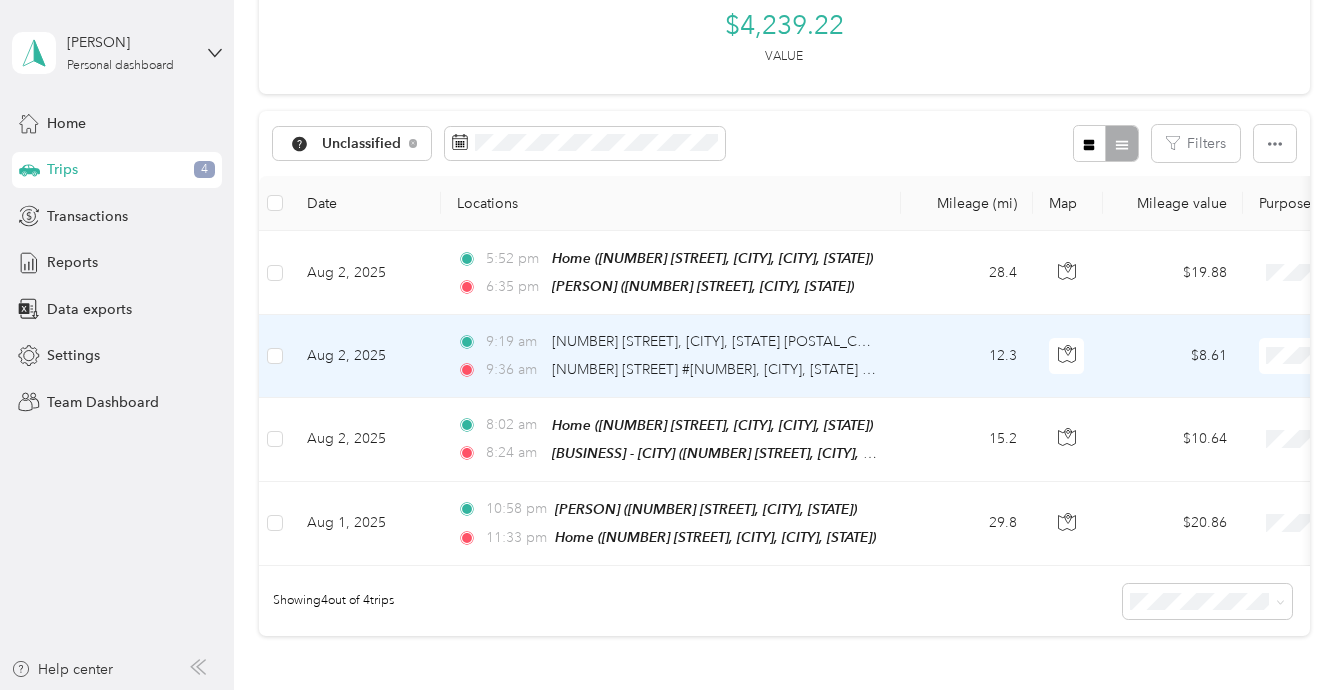 click on "[TIME] [NUMBER] [STREET], [CITY], [STATE] [POSTAL_CODE], [COUNTRY]" at bounding box center (667, 342) 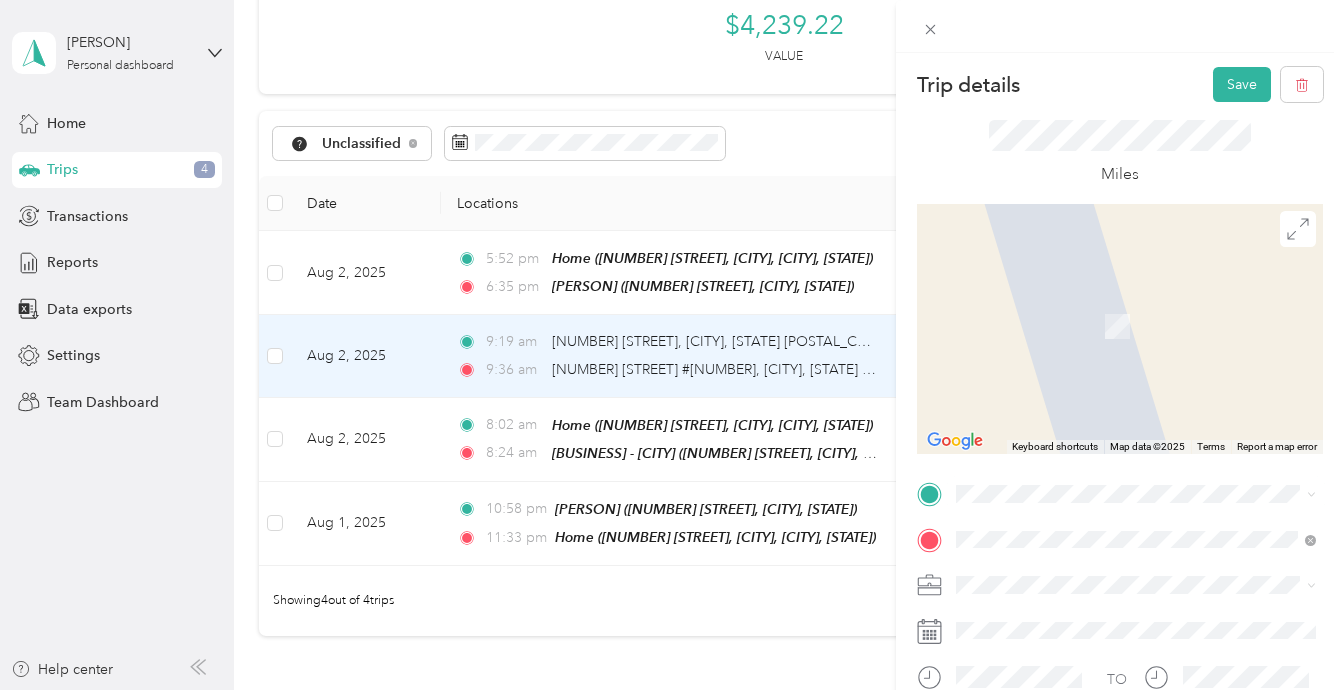 click on "[NUMBER] [STREET], [CITY], [STATE] [POSTAL_CODE], [COUNTRY], [POSTAL_CODE], [COUNTY], [STATE], [COUNTRY]" at bounding box center (1149, 300) 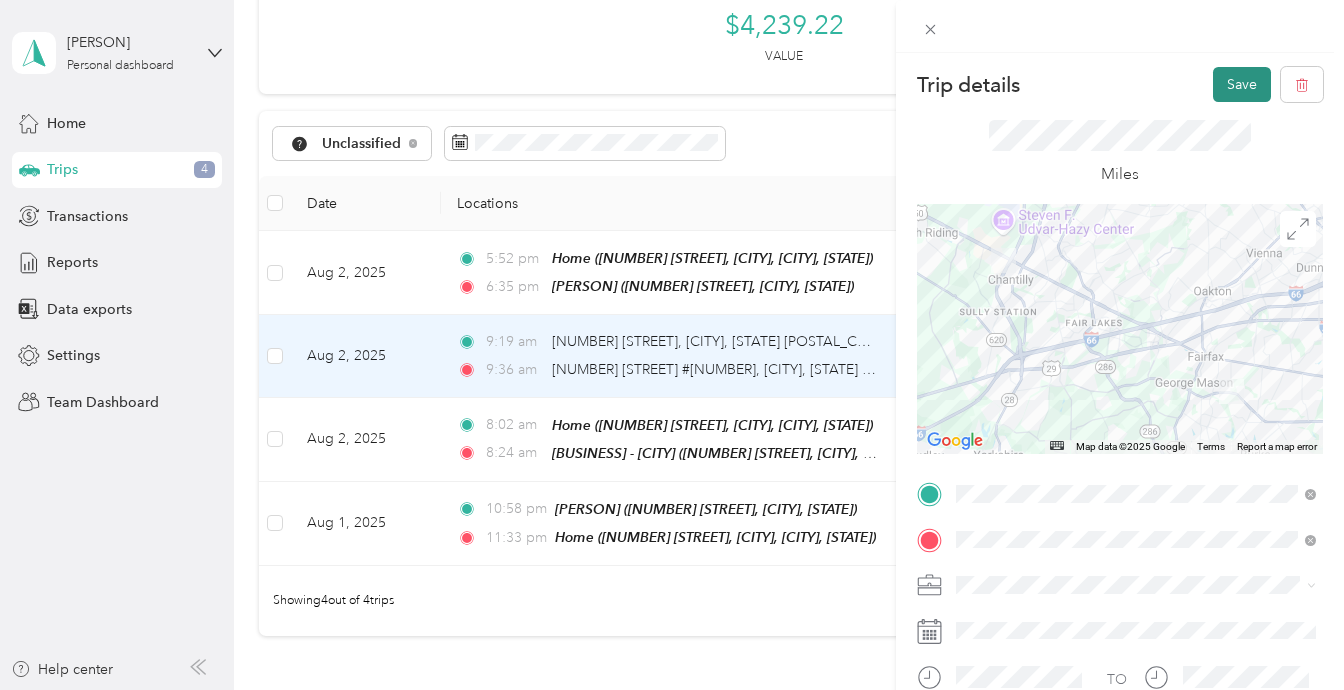 click on "Save" at bounding box center [1242, 84] 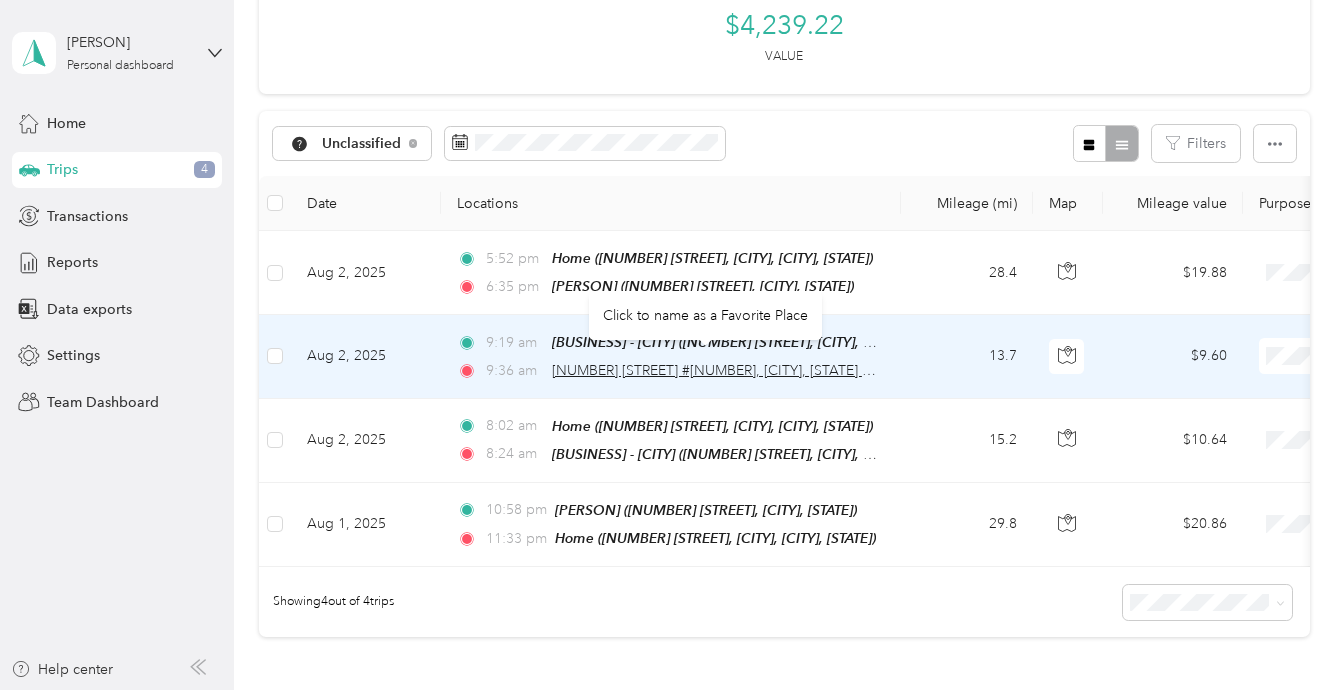 click on "[NUMBER] [STREET] #[NUMBER], [CITY], [STATE] [POSTAL_CODE], [COUNTRY]" at bounding box center [802, 370] 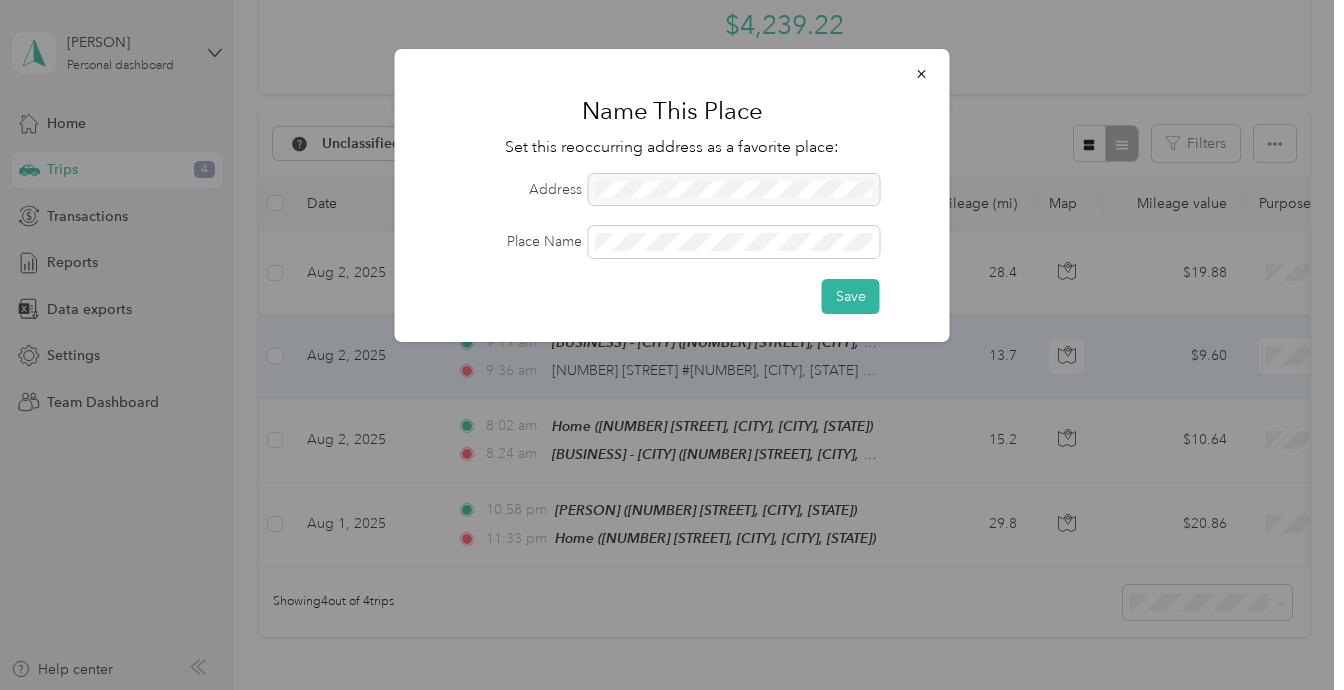 click at bounding box center [672, 345] 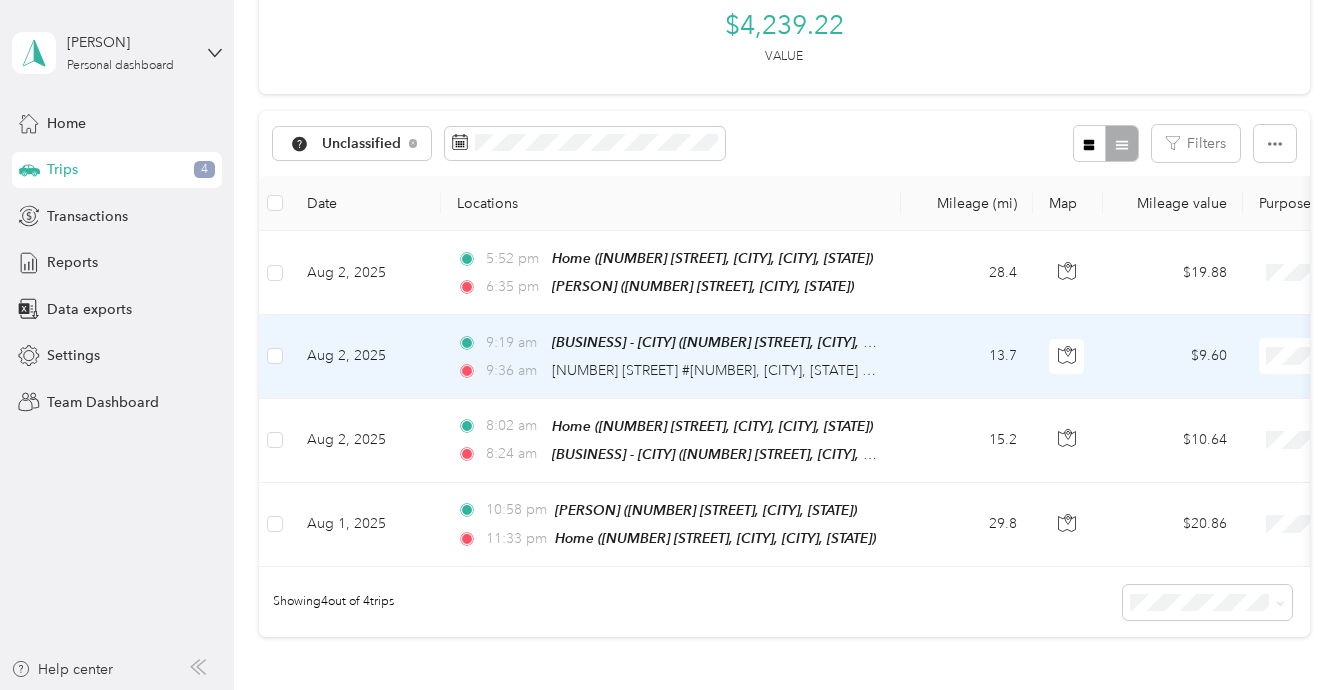 click on "[TIME] [BUSINESS] - [CITY] ([STREET]) ([NUMBER] [STREET], [CITY], [STATE] [POSTAL_CODE], [COUNTRY], [COUNTY], [STATE]) [TIME] [NUMBER] [STREET] #[NUMBER], [CITY], [STATE] [POSTAL_CODE], [COUNTRY]" at bounding box center [671, 356] 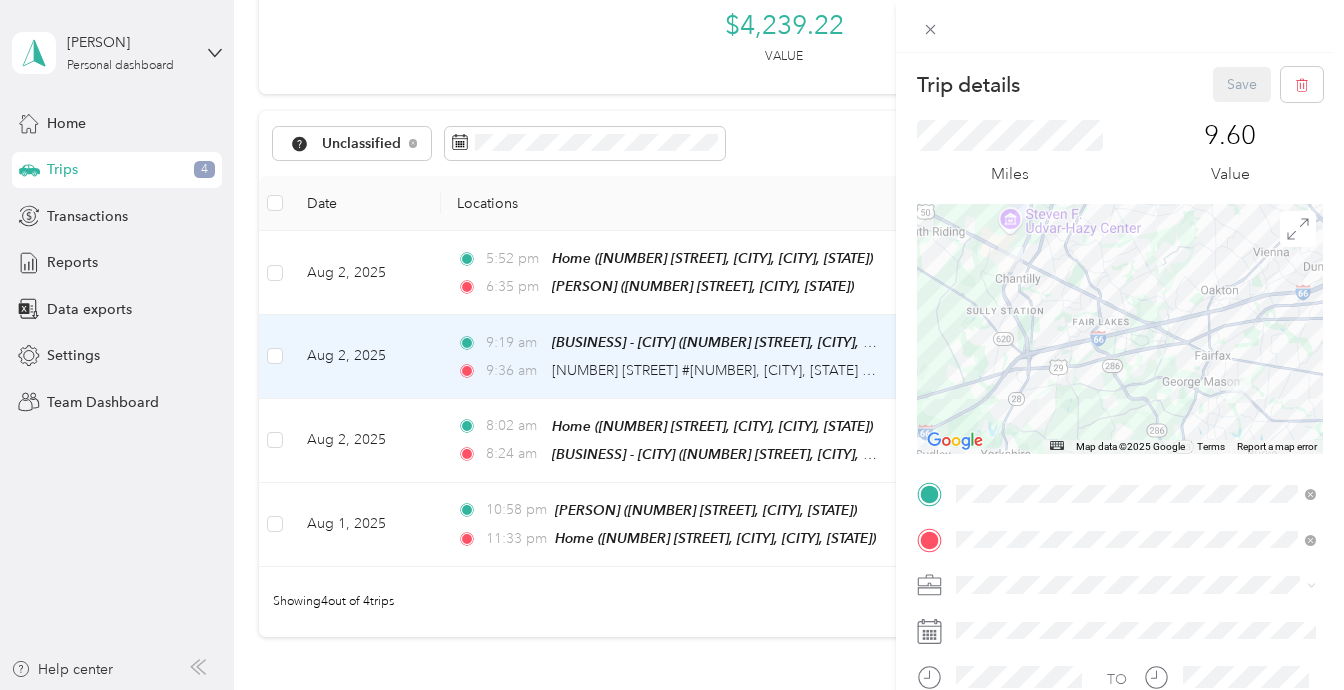 click on "Trip details Save This trip cannot be edited because it is either under review, approved, or paid. Contact your Team Manager to edit it. Miles 9.60 Value  ← Move left → Move right ↑ Move up ↓ Move down + Zoom in - Zoom out Home Jump left by 75% End Jump right by 75% Page Up Jump up by 75% Page Down Jump down by 75% Map Data Map data ©2025 Google Map data ©2025 Google 2 km  Click to toggle between metric and imperial units Terms Report a map error TO Add photo" at bounding box center [672, 345] 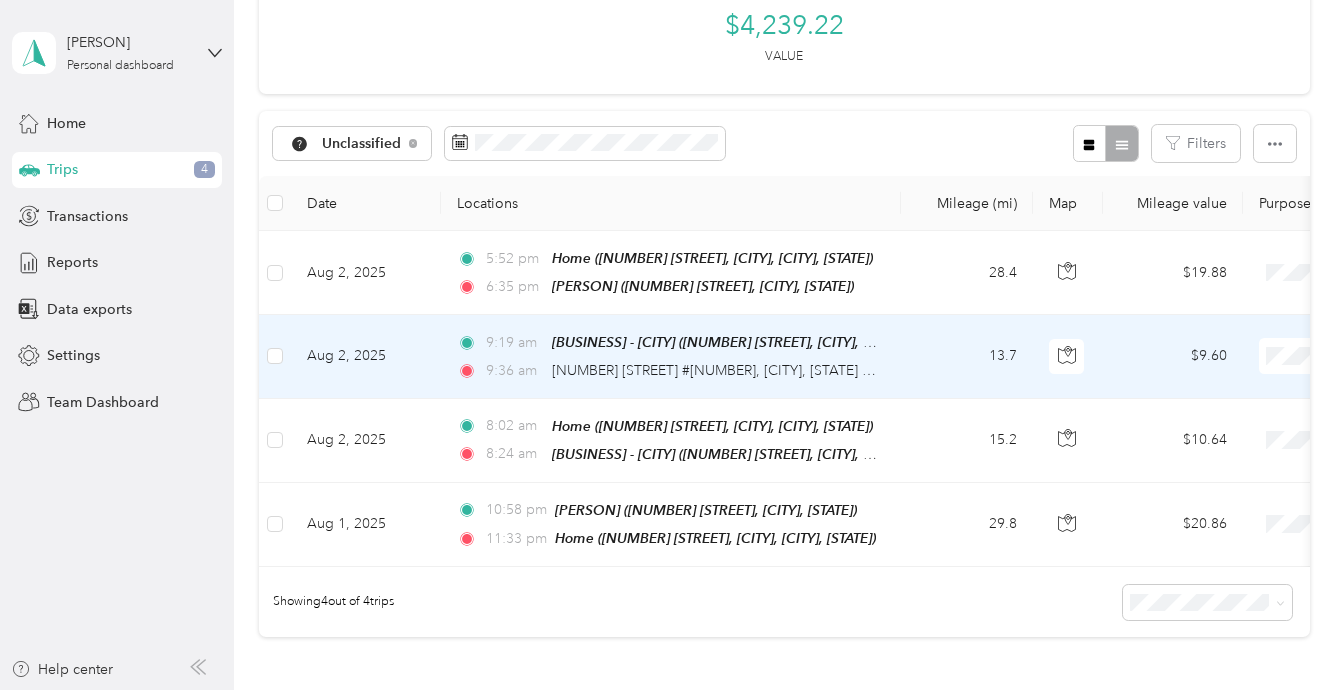 click on "[NUMBER] [STREET] #[NUMBER], [CITY], [STATE] [POSTAL_CODE], [COUNTRY]" at bounding box center (802, 370) 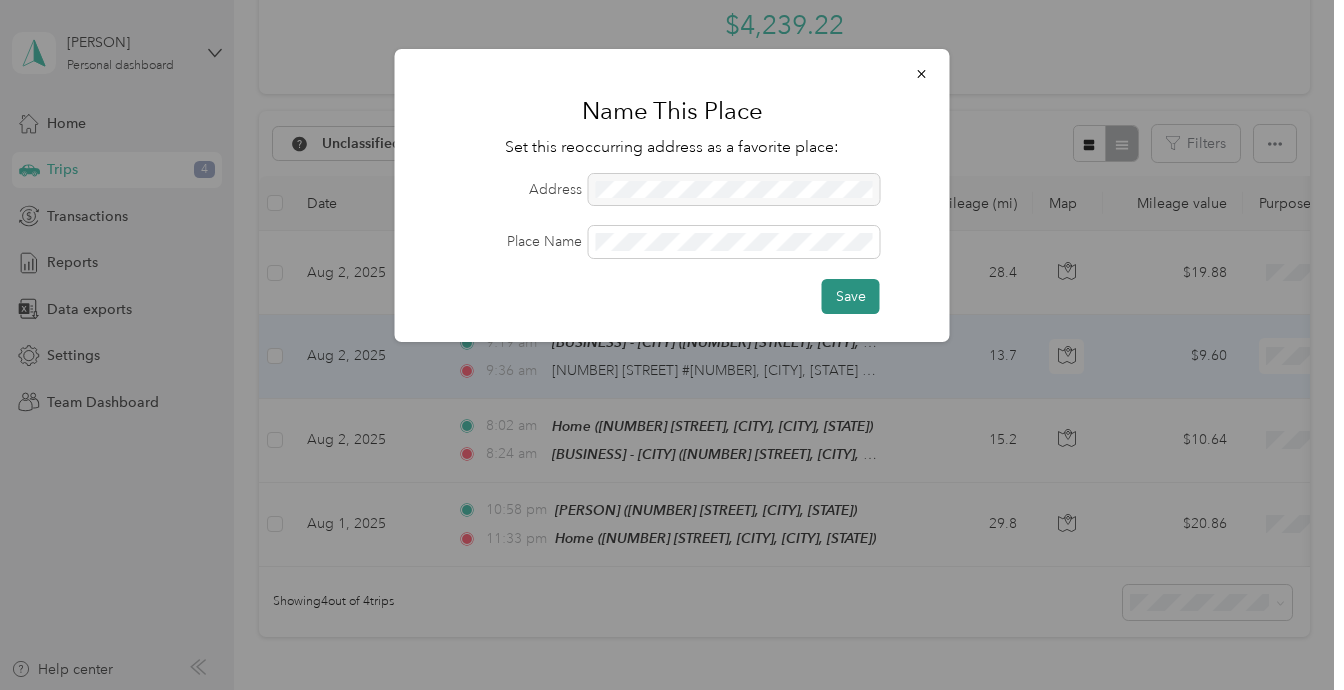 click on "Save" at bounding box center (851, 296) 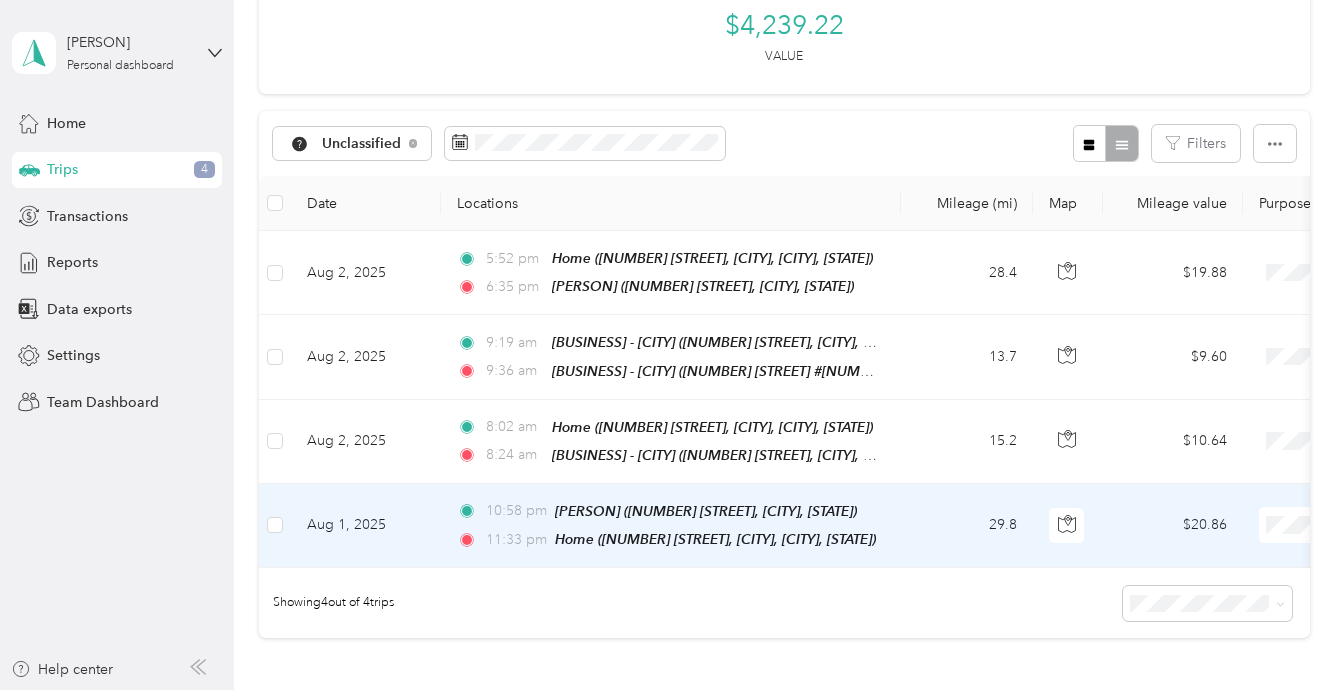 click on "$20.86" at bounding box center (1173, 526) 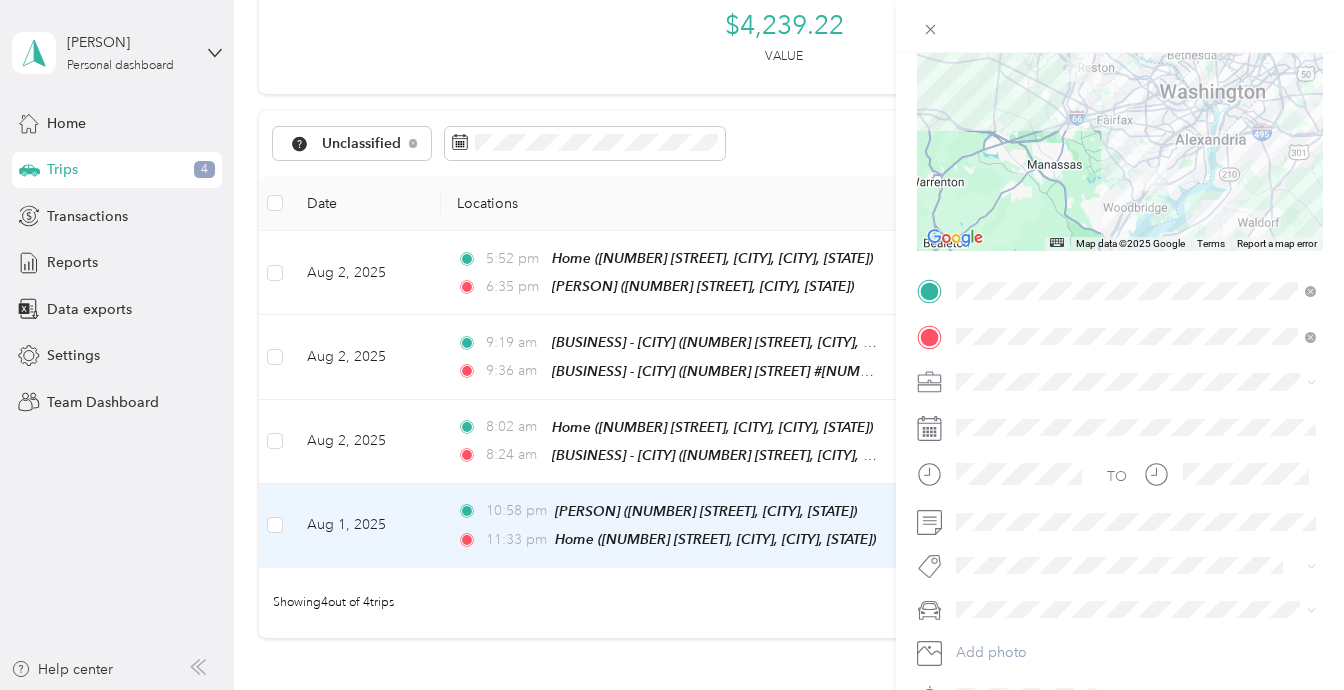 scroll, scrollTop: 234, scrollLeft: 0, axis: vertical 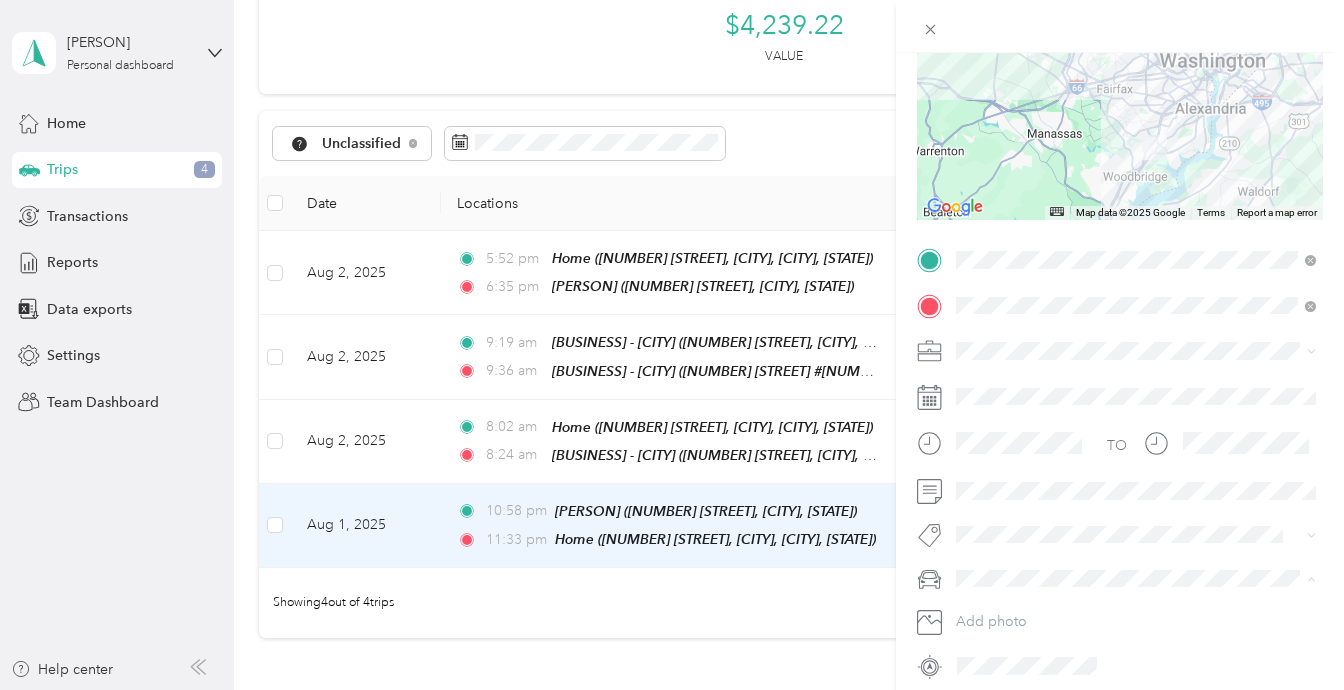 click on "[PERSON]" at bounding box center [1136, 543] 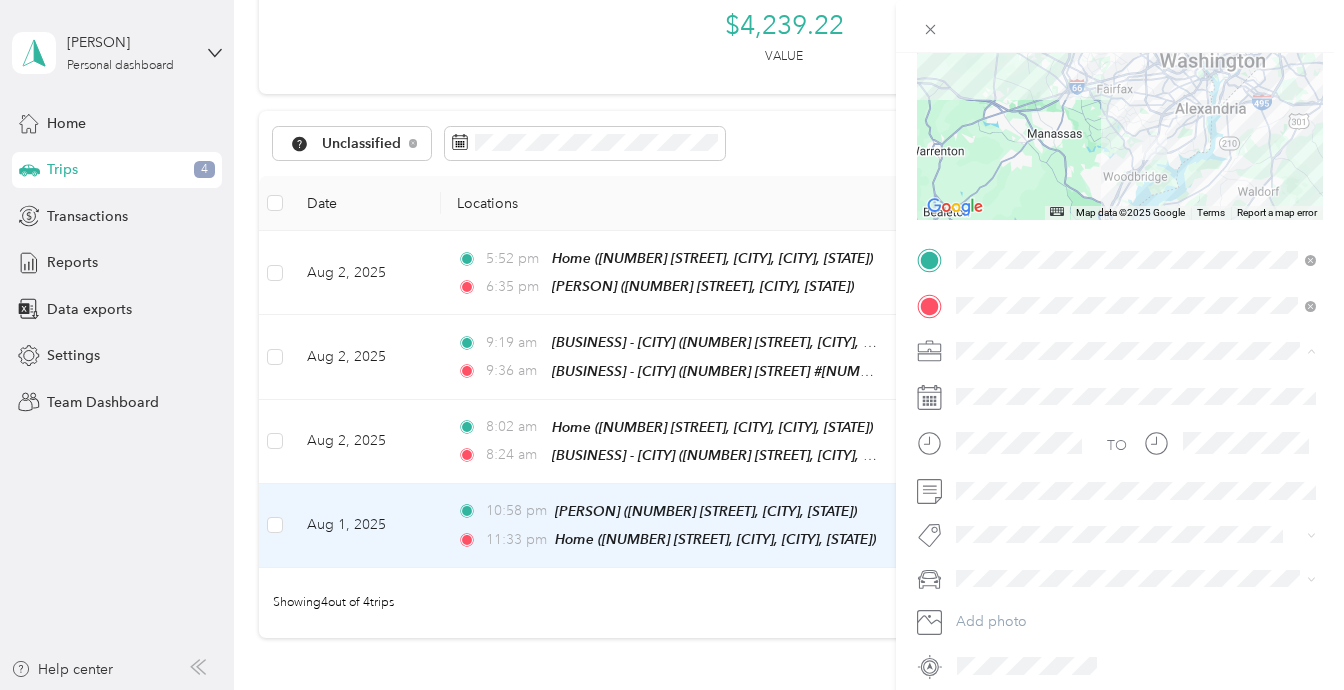 click on "Moon Delle" at bounding box center [1136, 561] 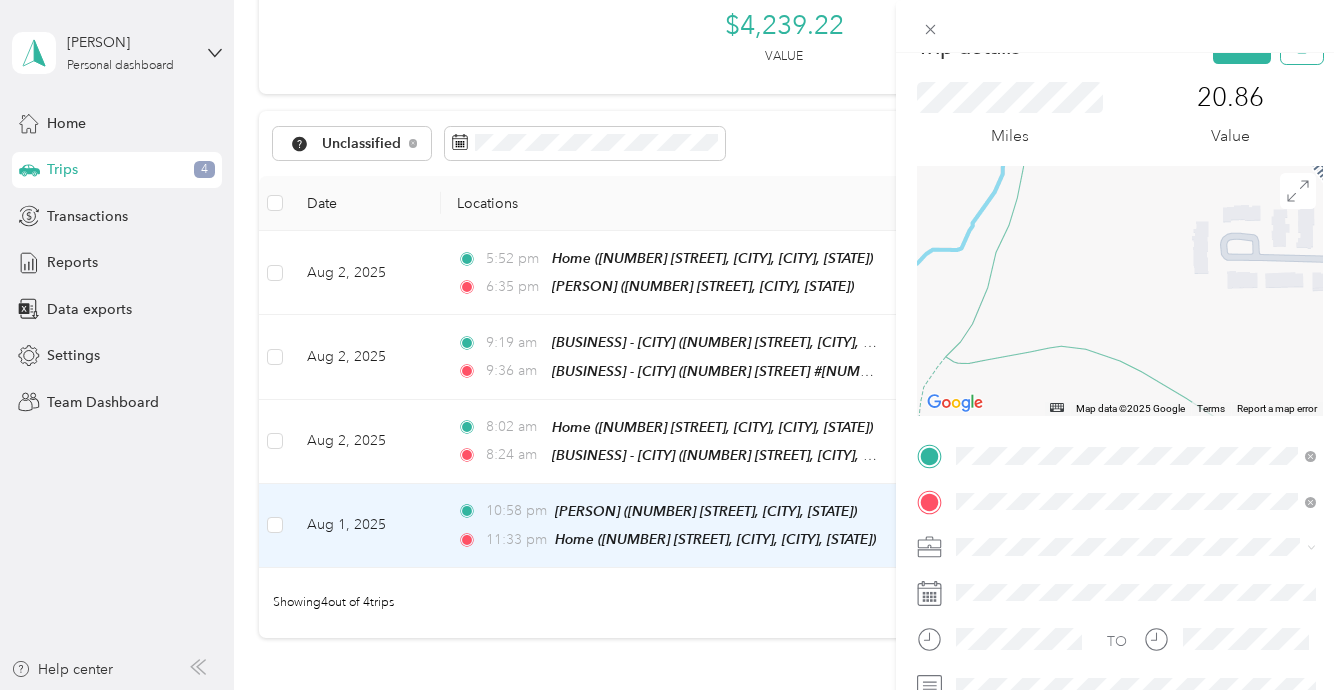 scroll, scrollTop: 0, scrollLeft: 0, axis: both 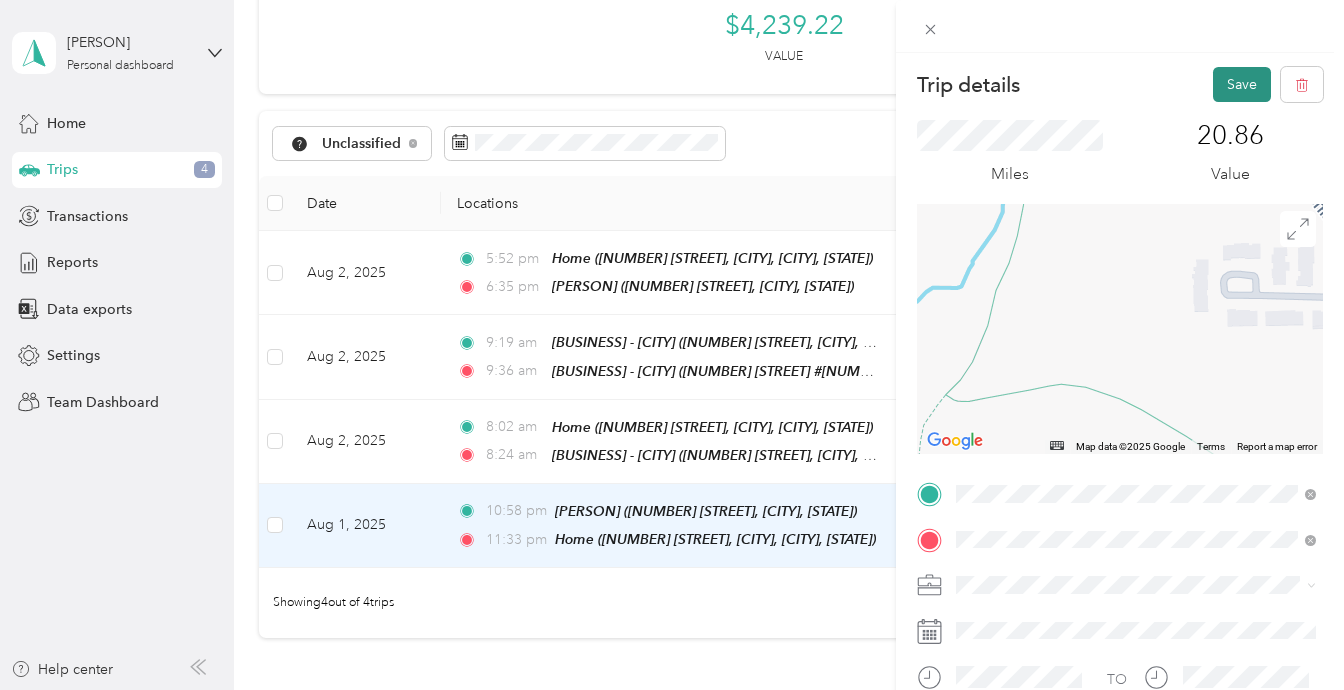 click on "Save" at bounding box center (1242, 84) 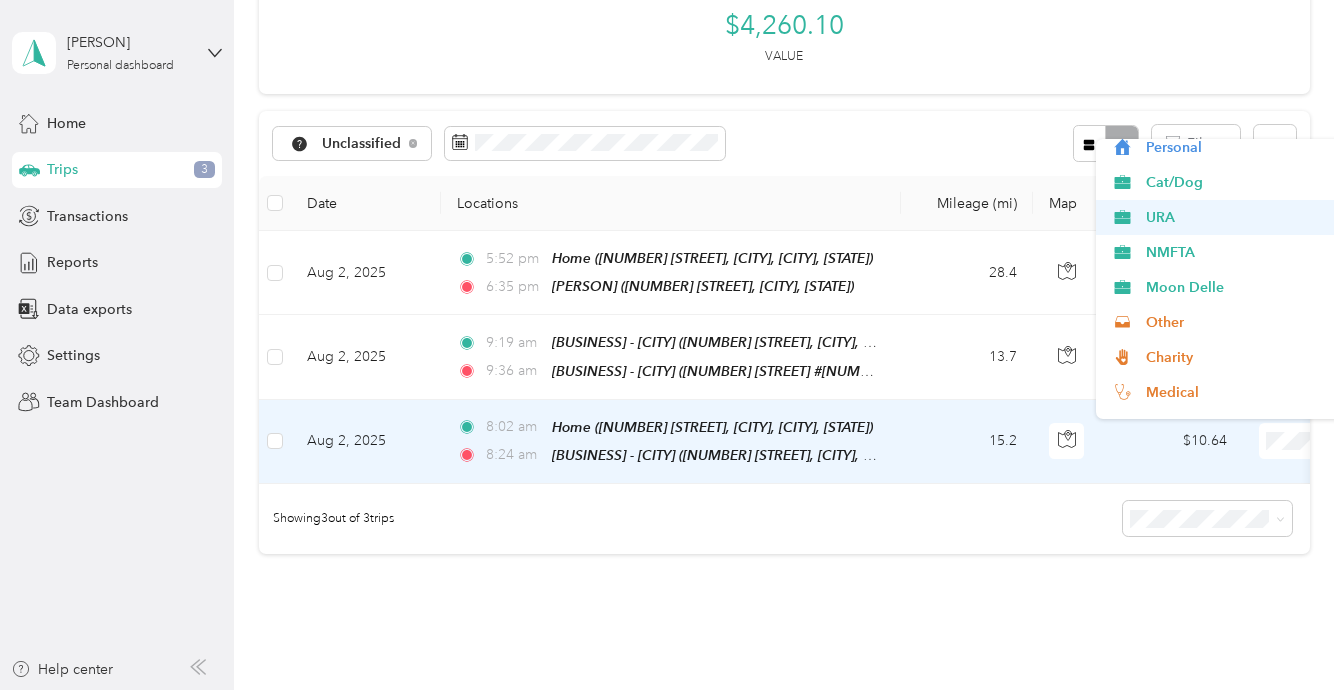 scroll, scrollTop: 0, scrollLeft: 0, axis: both 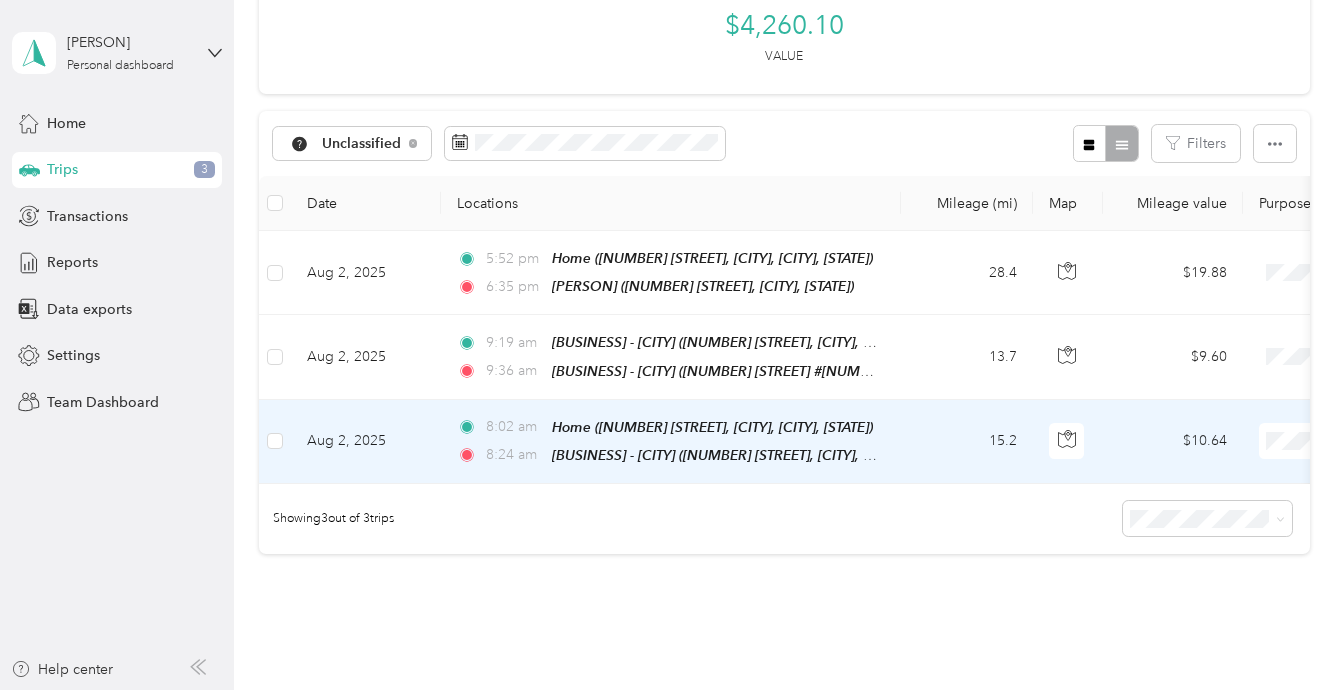 click on "Personal" at bounding box center (1220, 191) 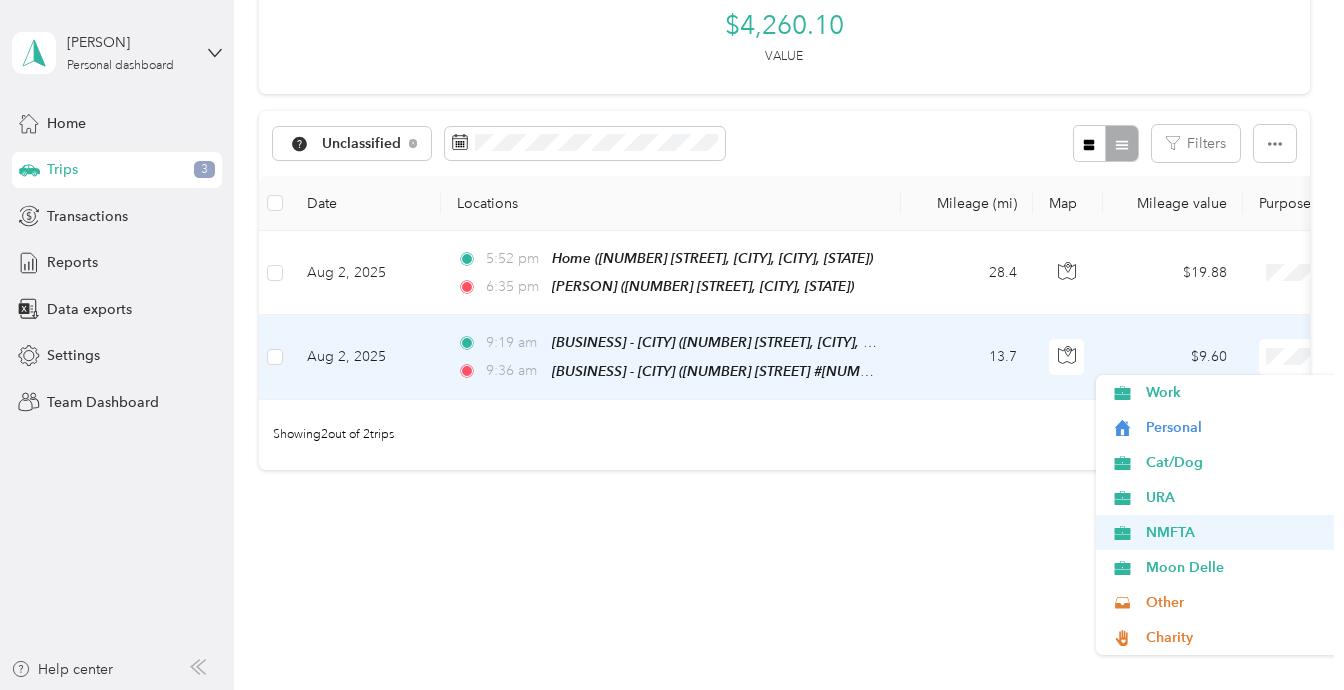 scroll, scrollTop: 34, scrollLeft: 0, axis: vertical 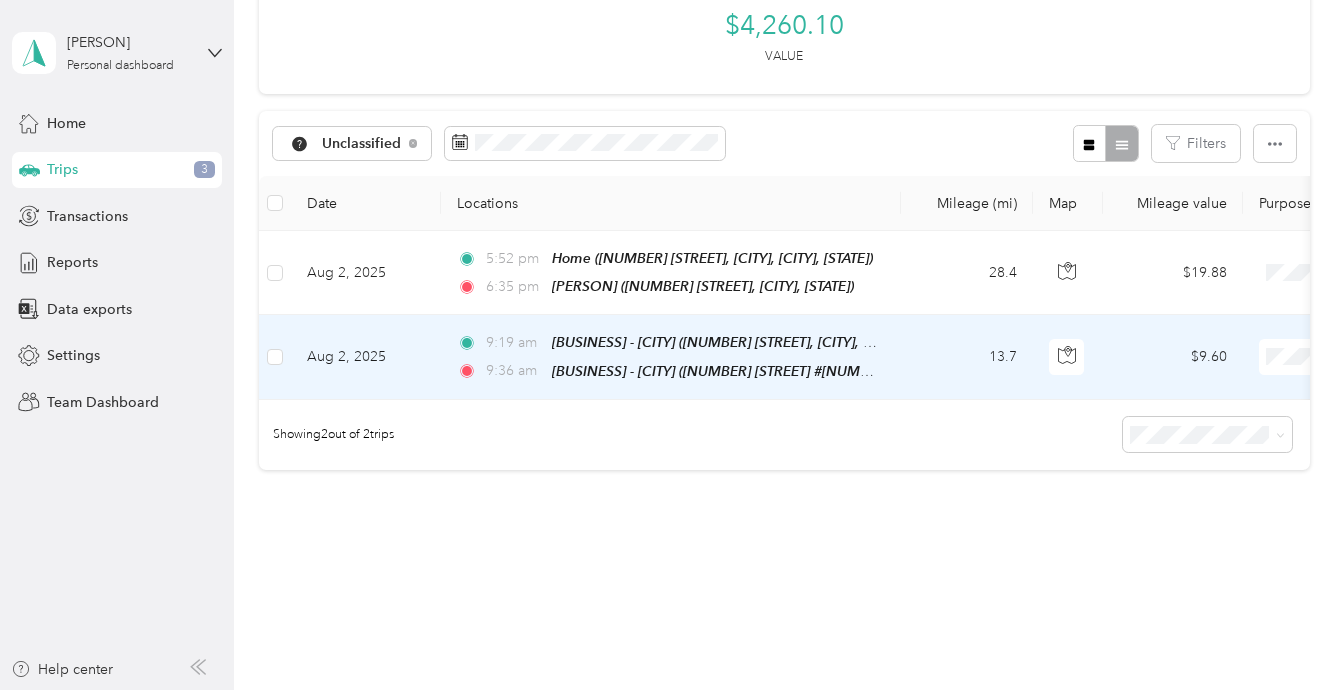 click on "Medical" at bounding box center [1238, 638] 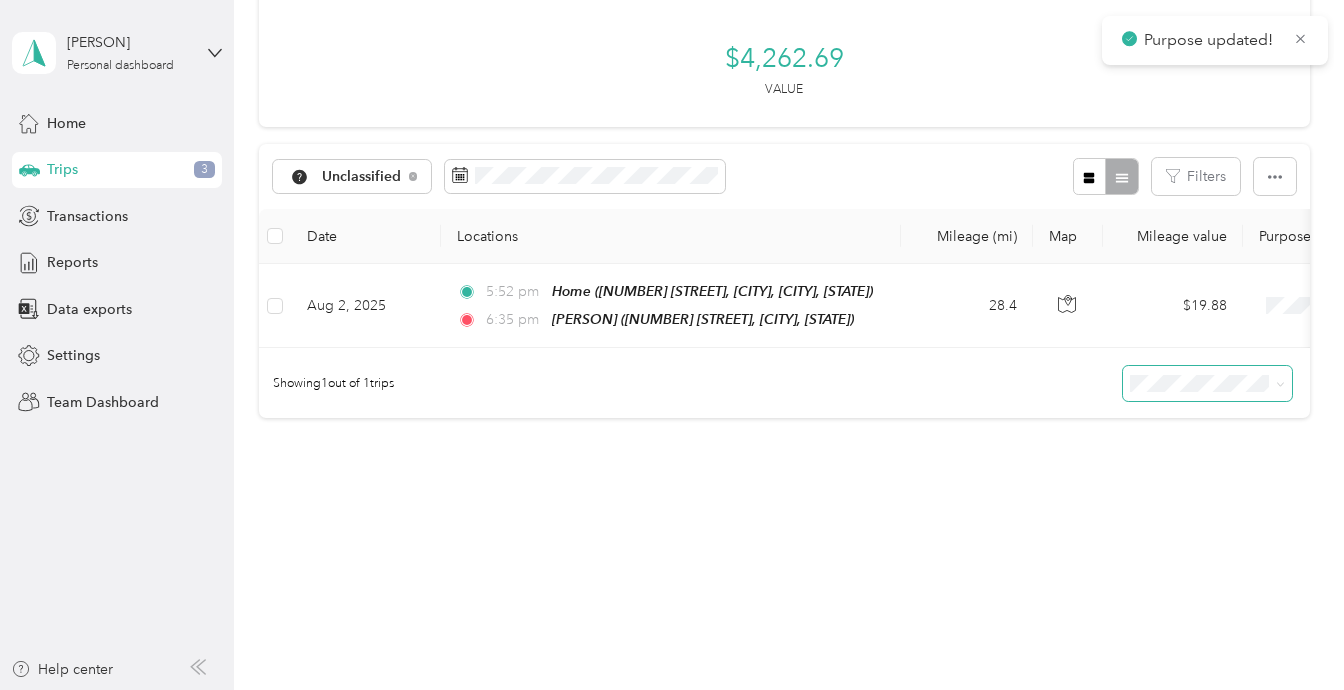 scroll, scrollTop: 237, scrollLeft: 0, axis: vertical 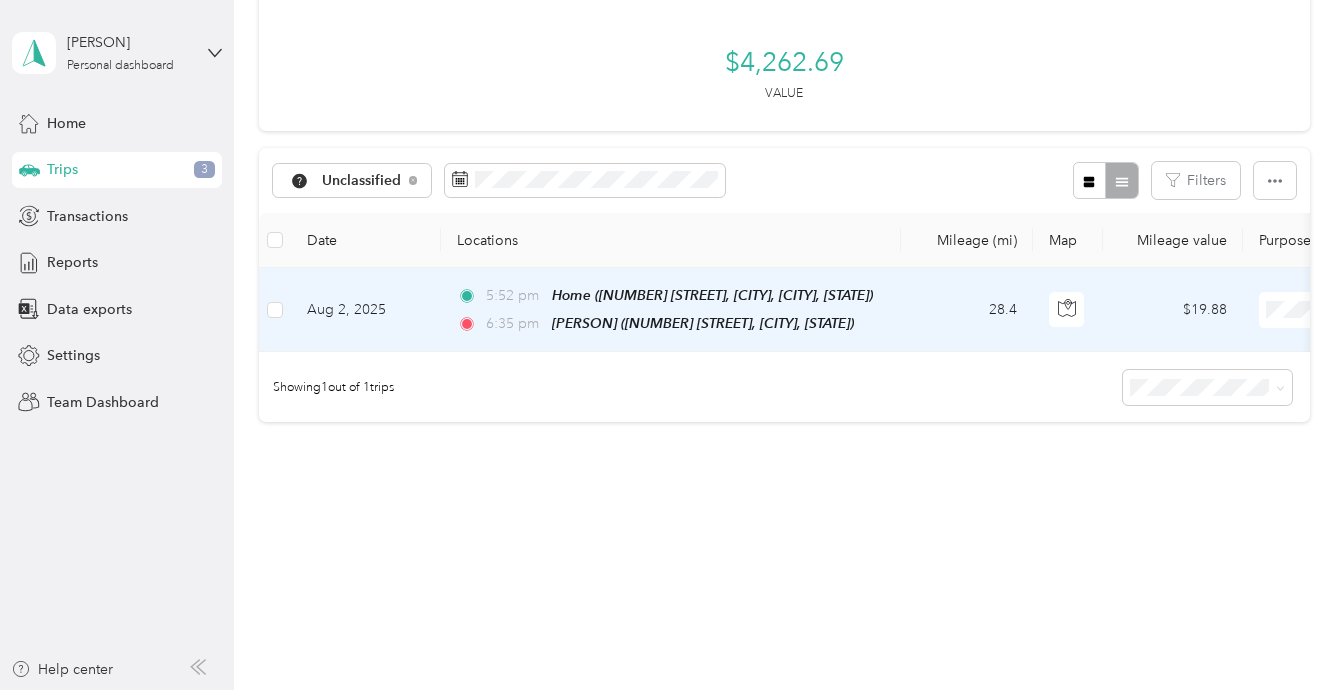 click at bounding box center (1383, 310) 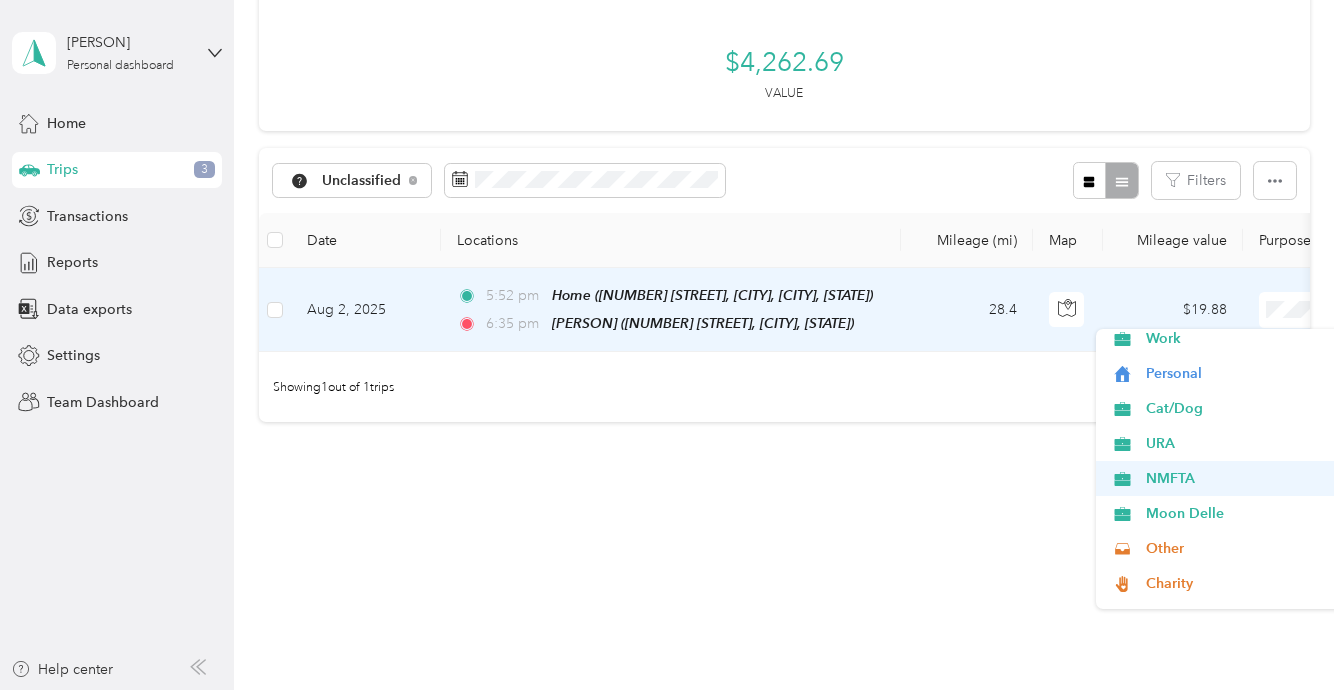 scroll, scrollTop: 0, scrollLeft: 0, axis: both 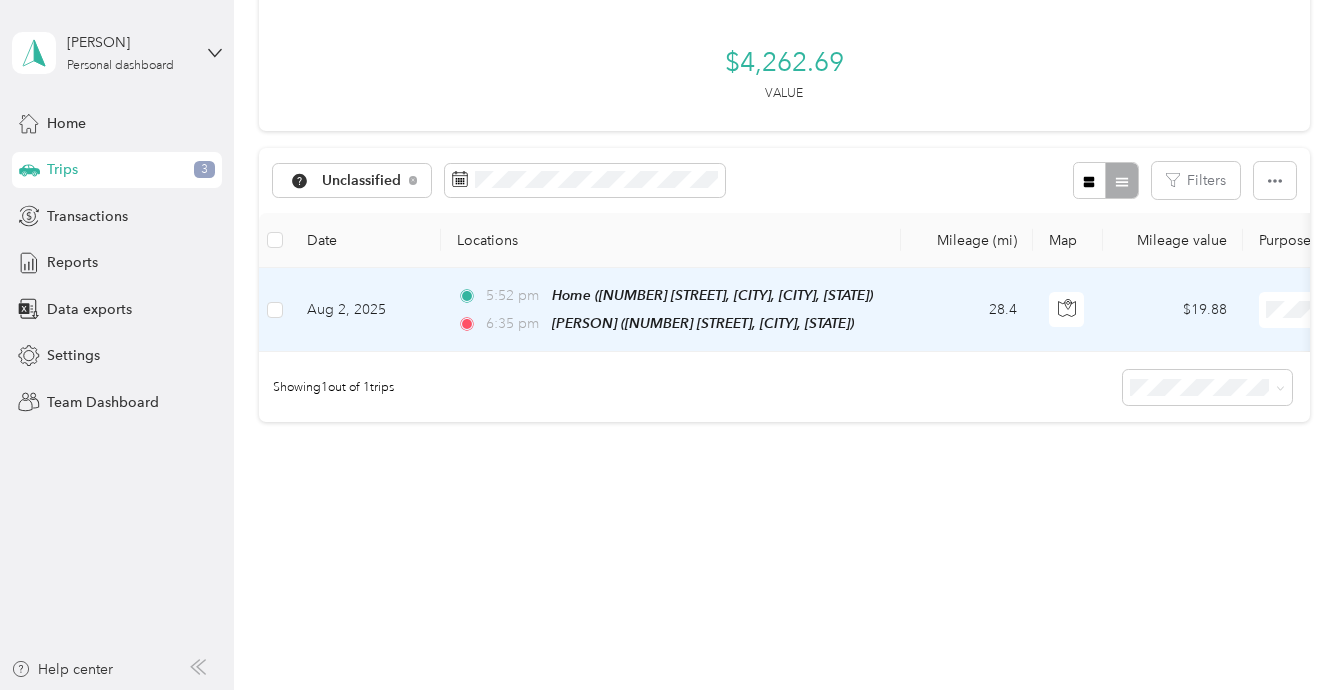 click on "Moon Delle" at bounding box center [1220, 521] 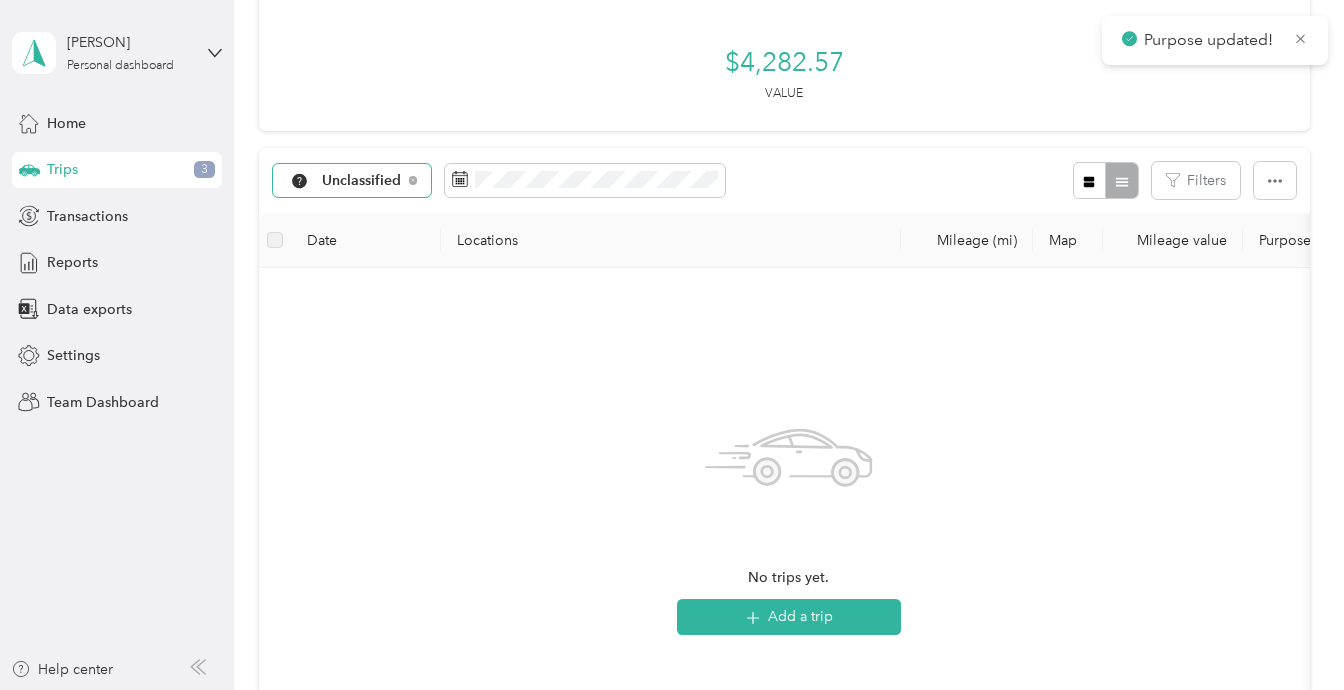 click on "Unclassified" at bounding box center [362, 181] 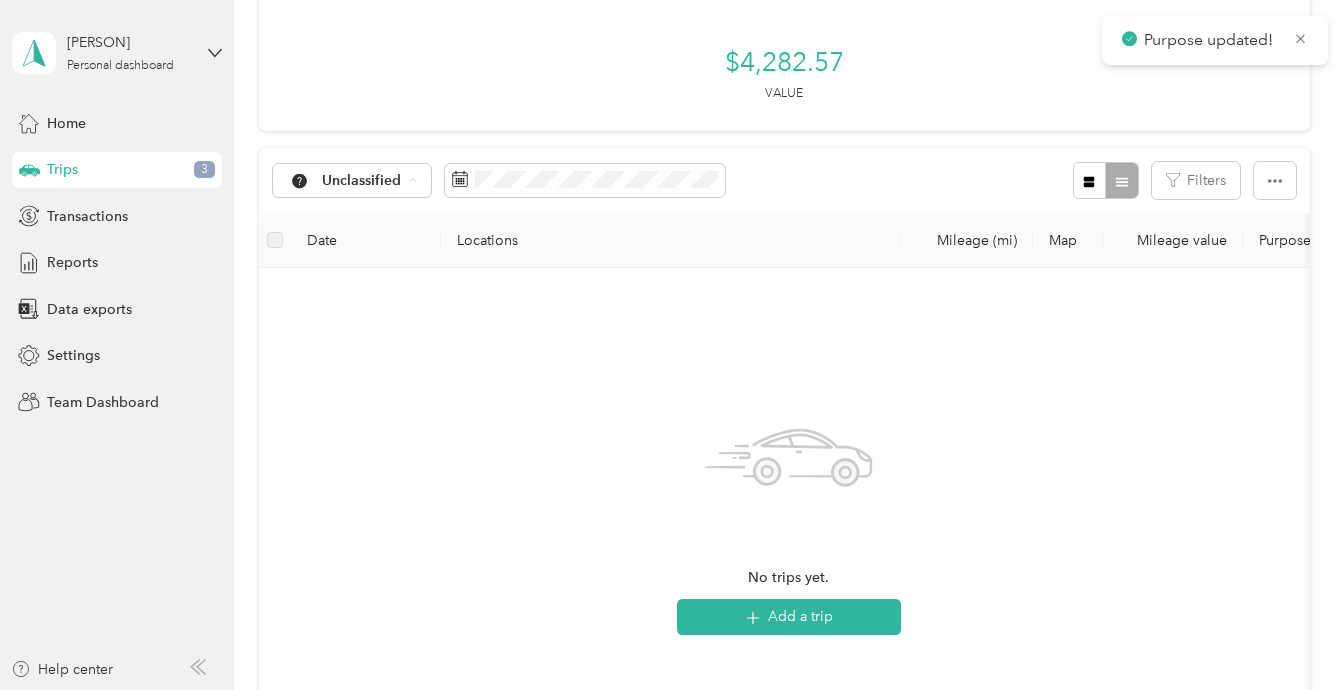 click on "All purposes" at bounding box center [375, 216] 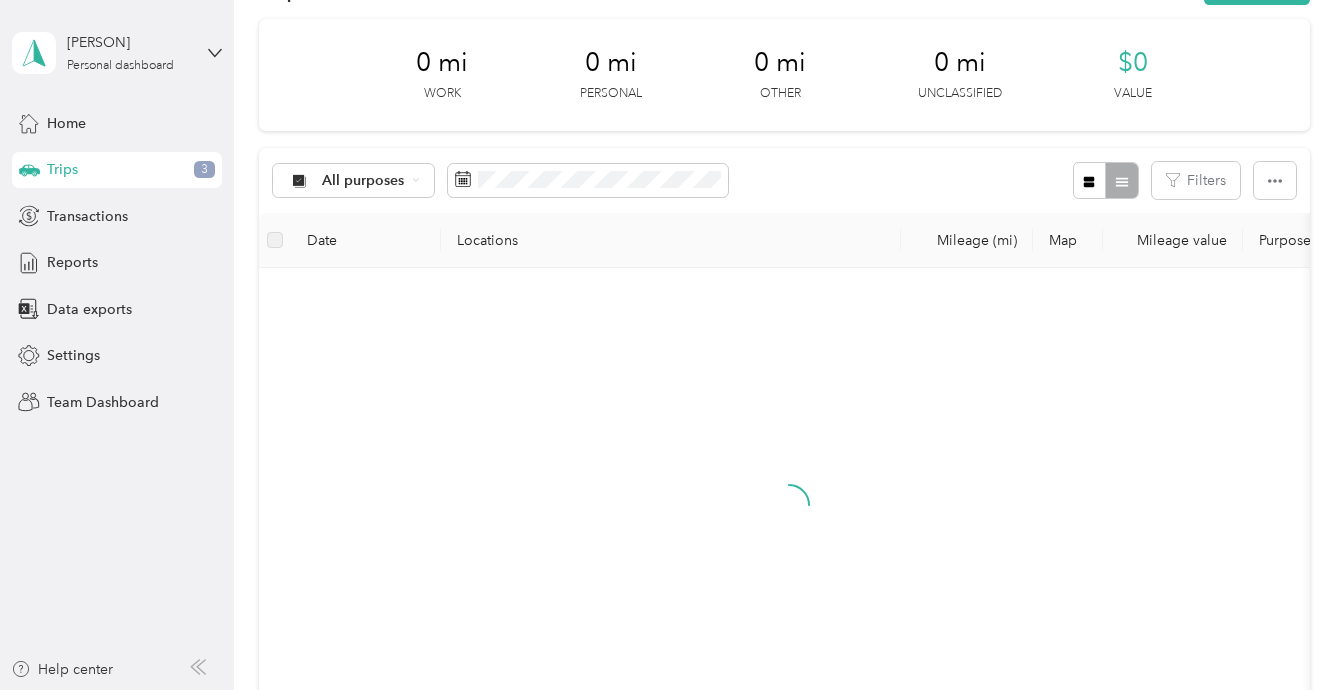 scroll, scrollTop: 237, scrollLeft: 0, axis: vertical 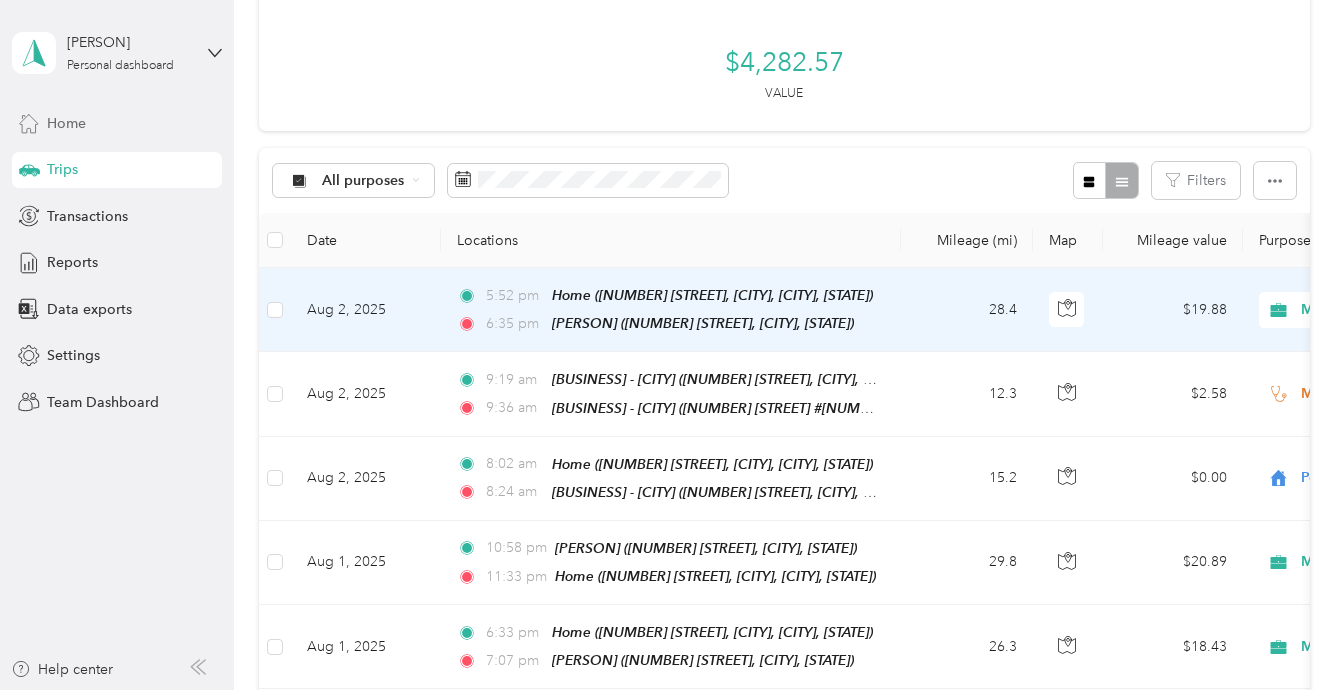 click on "Home" at bounding box center [117, 123] 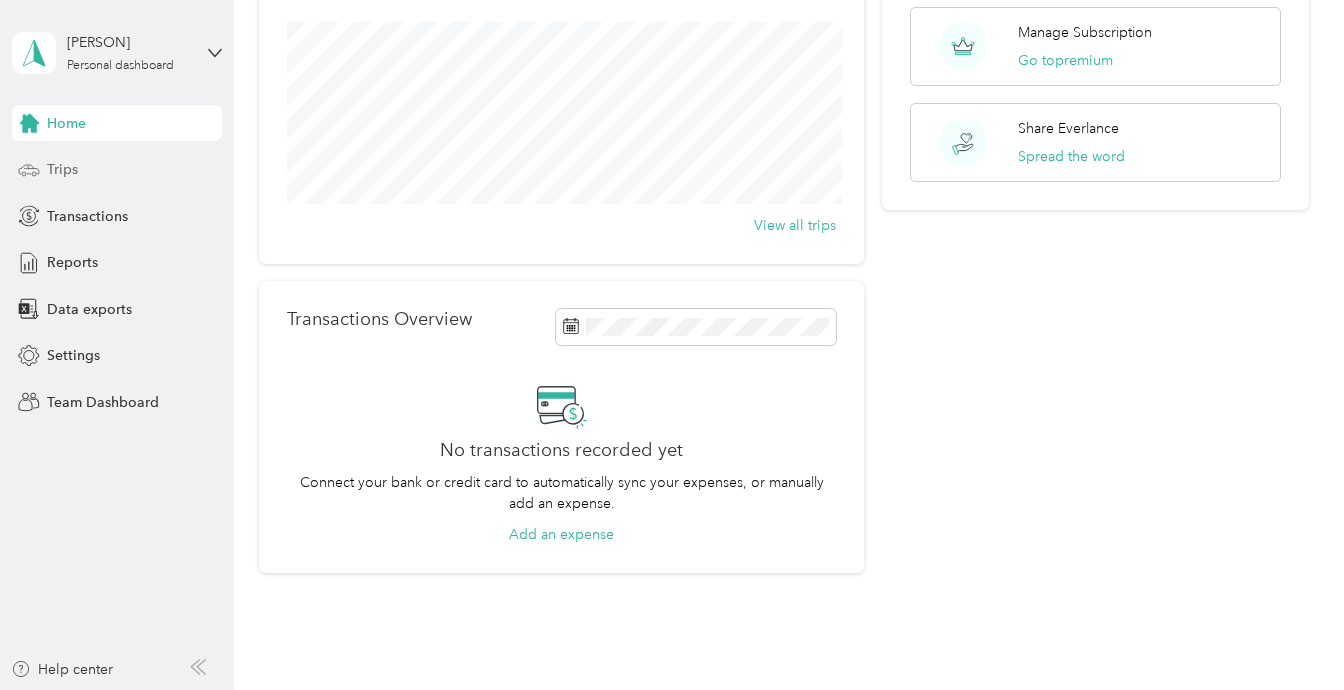click on "Trips" at bounding box center (117, 170) 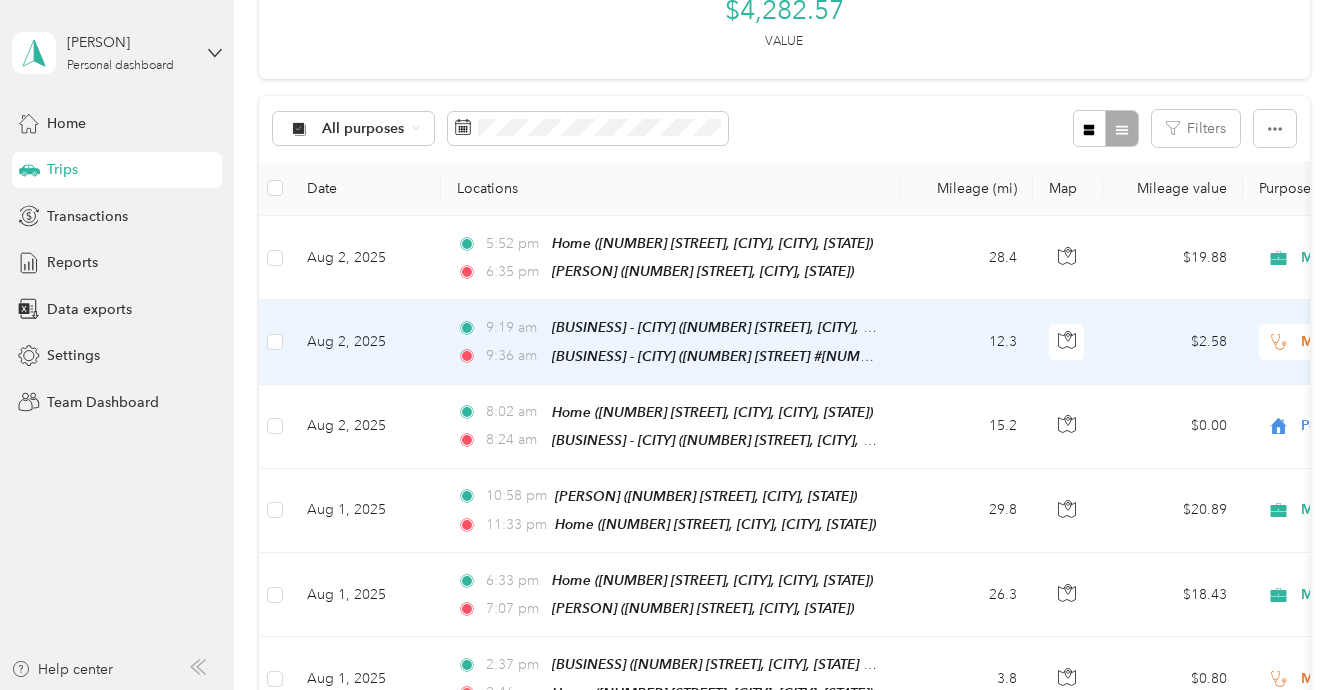 scroll, scrollTop: 303, scrollLeft: 0, axis: vertical 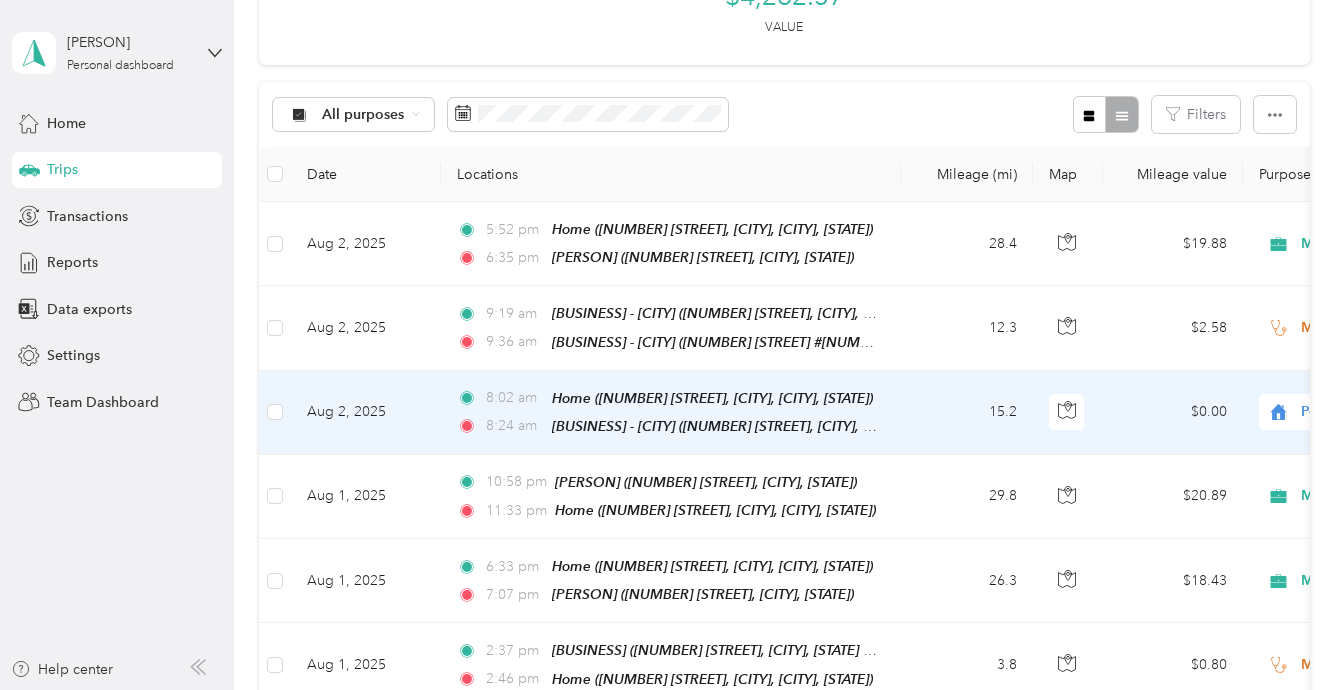 click on "$0.00" at bounding box center (1173, 413) 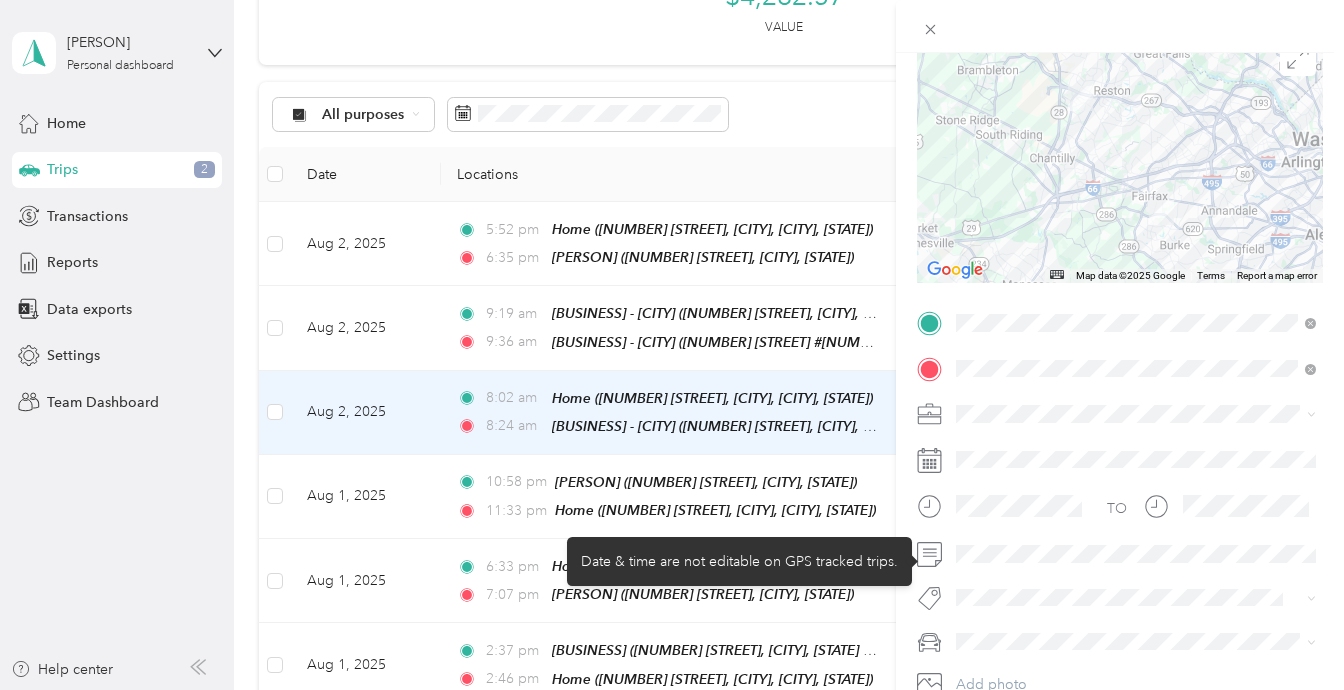 scroll, scrollTop: 201, scrollLeft: 0, axis: vertical 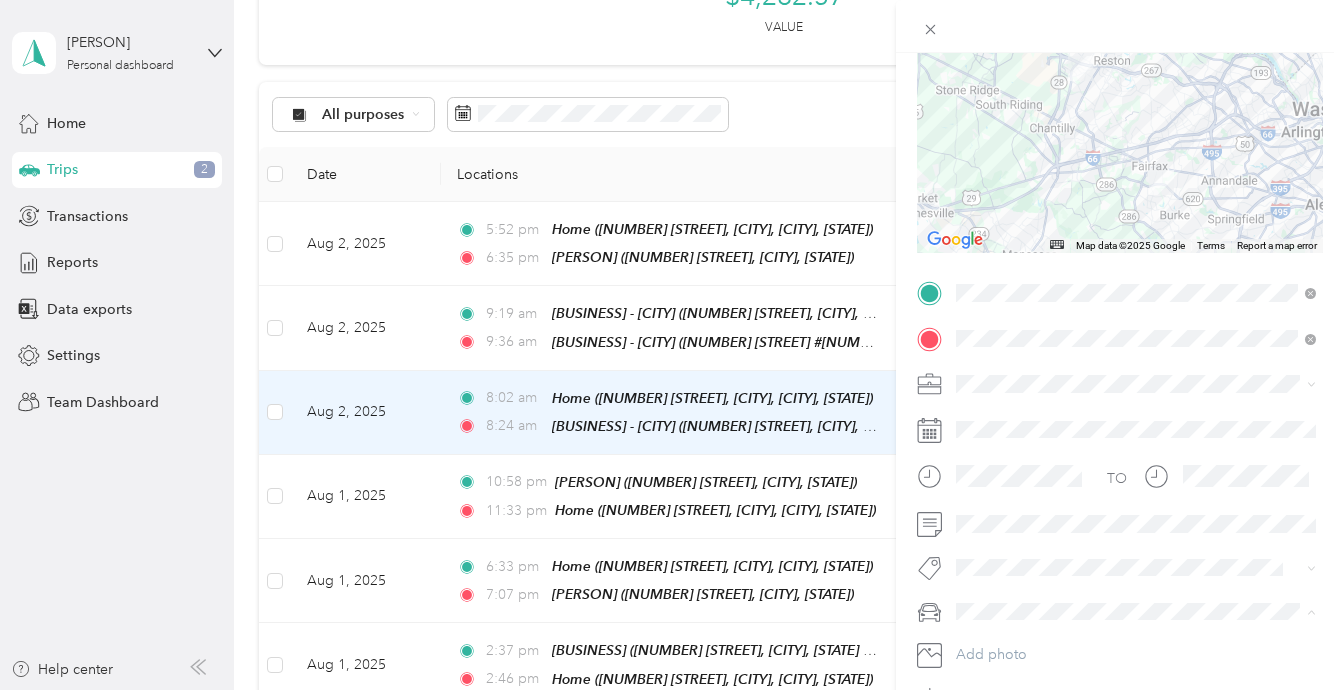 click on "Chevrolet Silverado" at bounding box center [1025, 506] 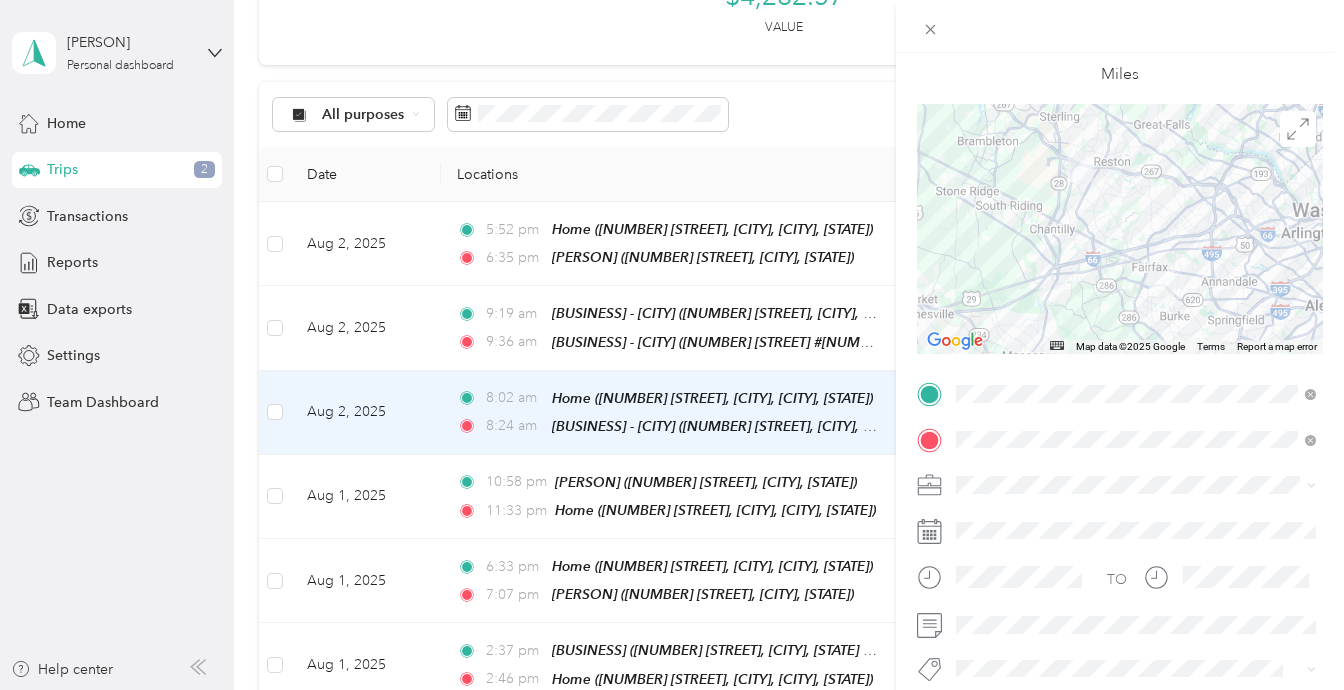 scroll, scrollTop: 0, scrollLeft: 0, axis: both 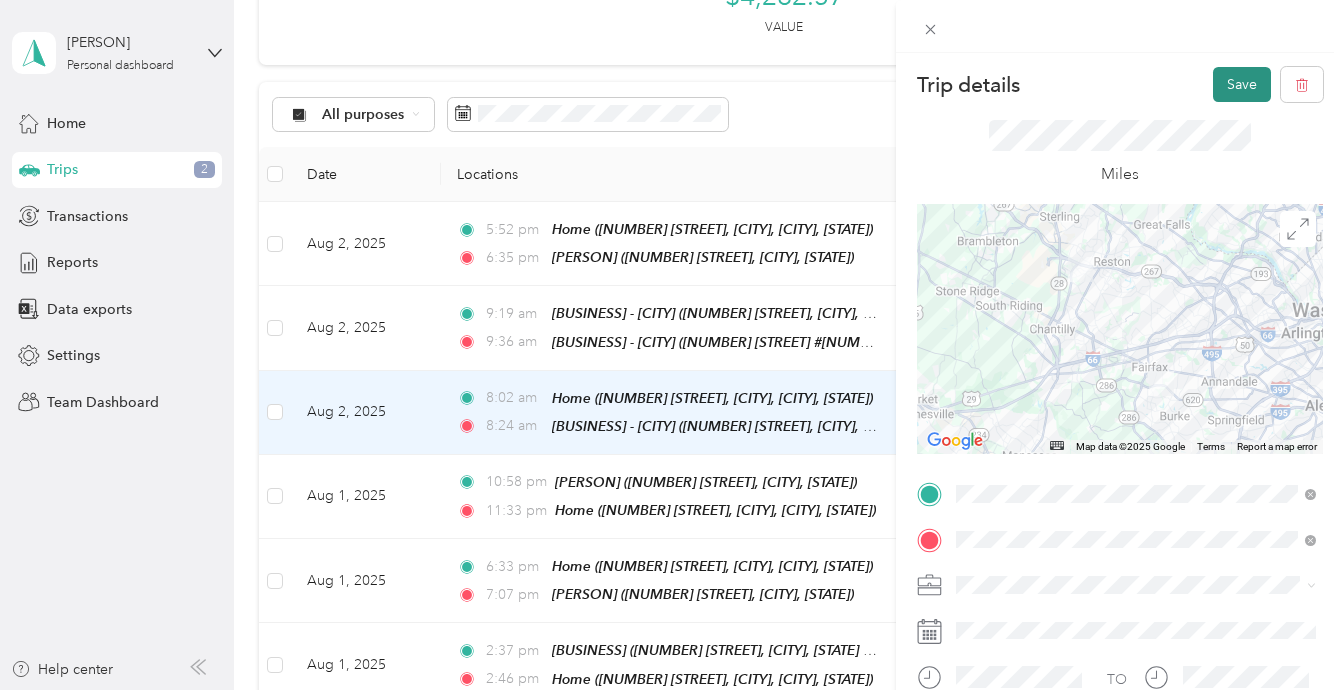 click on "Save" at bounding box center (1242, 84) 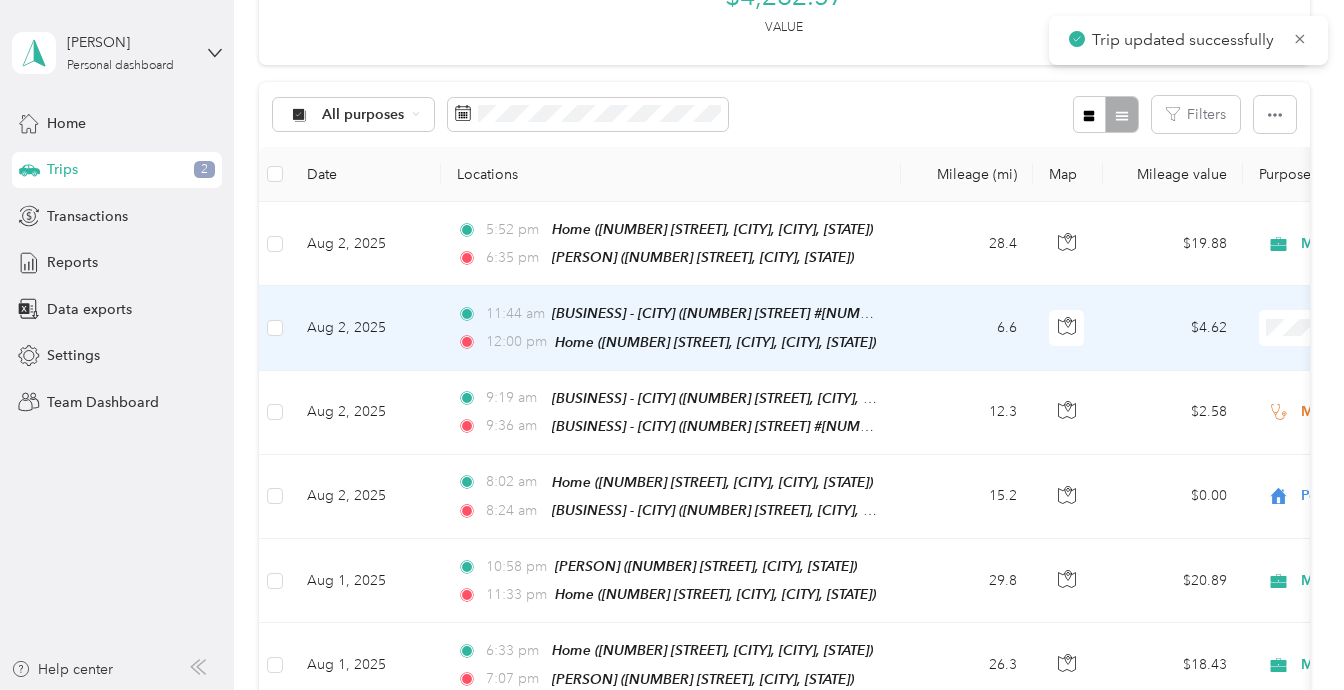 click on "6.6" at bounding box center (967, 328) 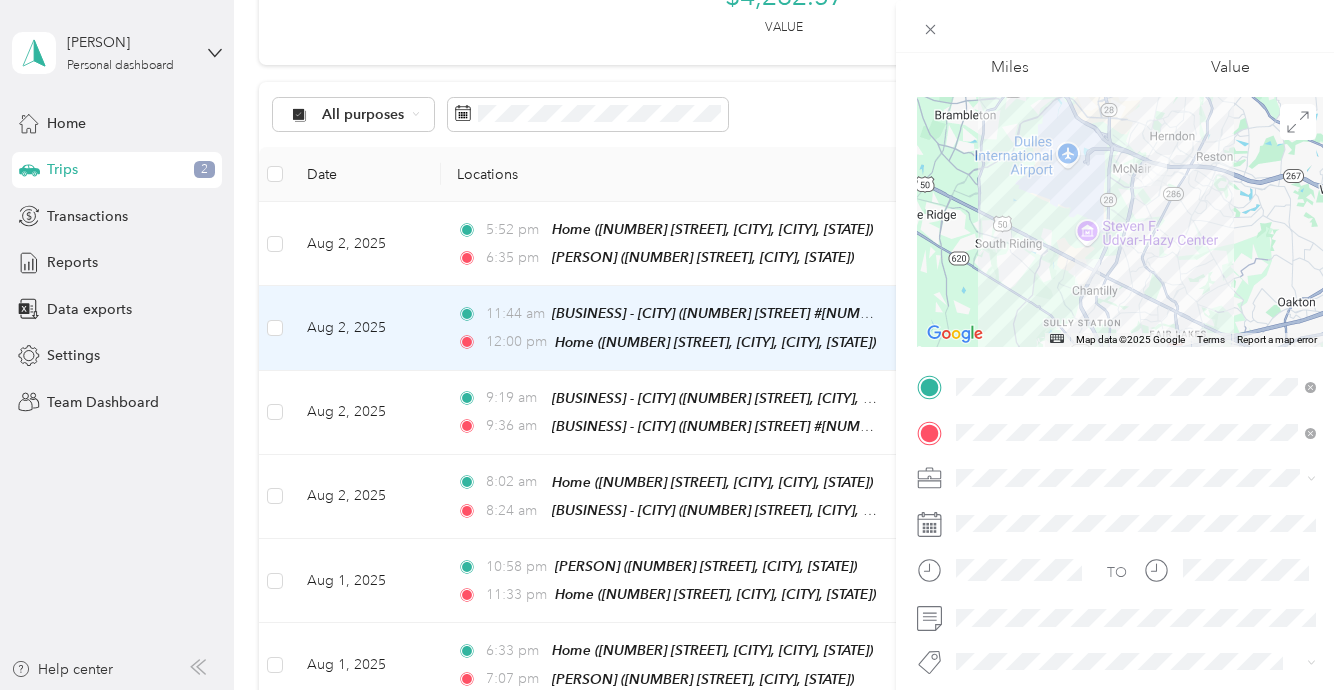 scroll, scrollTop: 98, scrollLeft: 0, axis: vertical 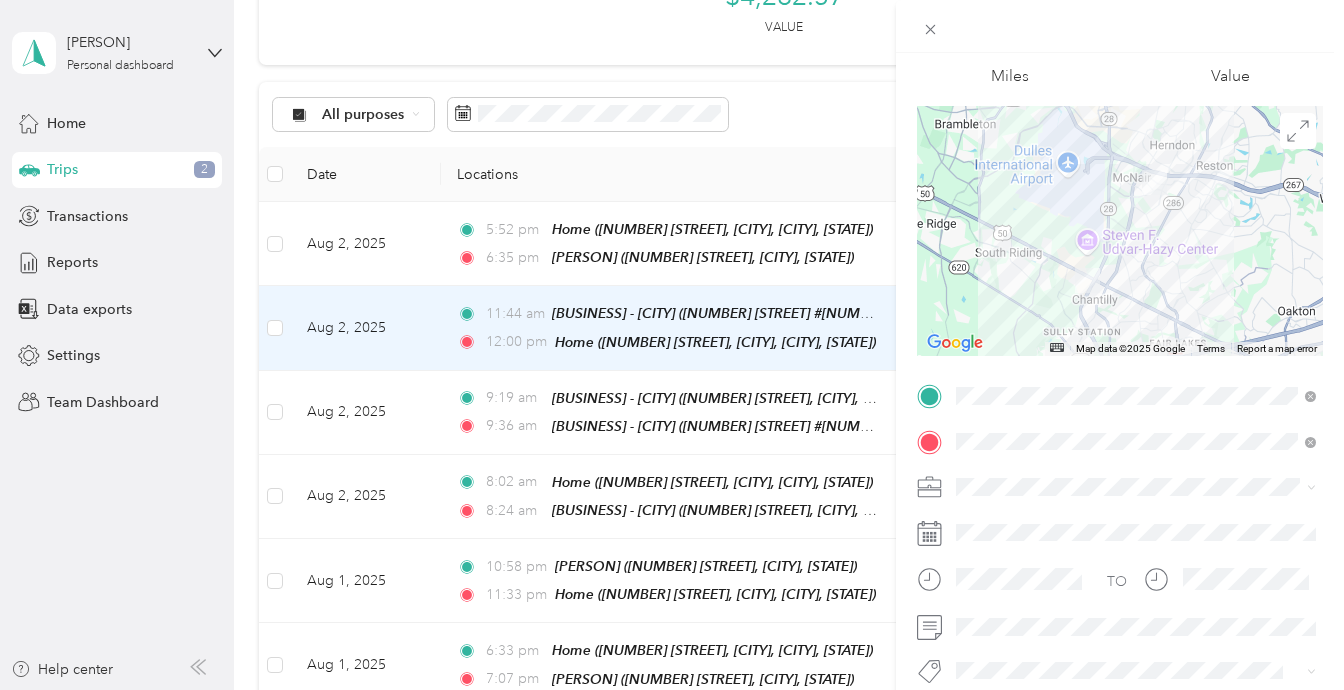 click on "Work Personal Cat/Dog URA NMFTA Moon Delle Other Charity Medical Moving Commute" at bounding box center (1136, 319) 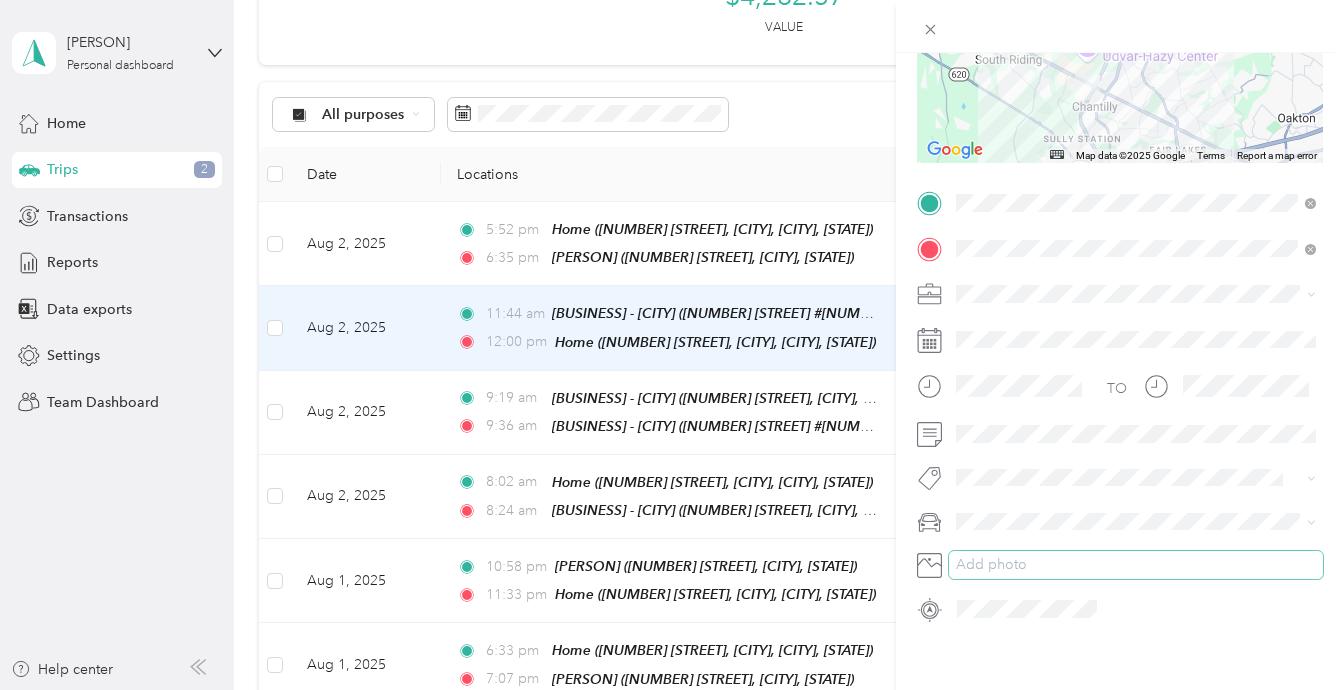 scroll, scrollTop: 299, scrollLeft: 0, axis: vertical 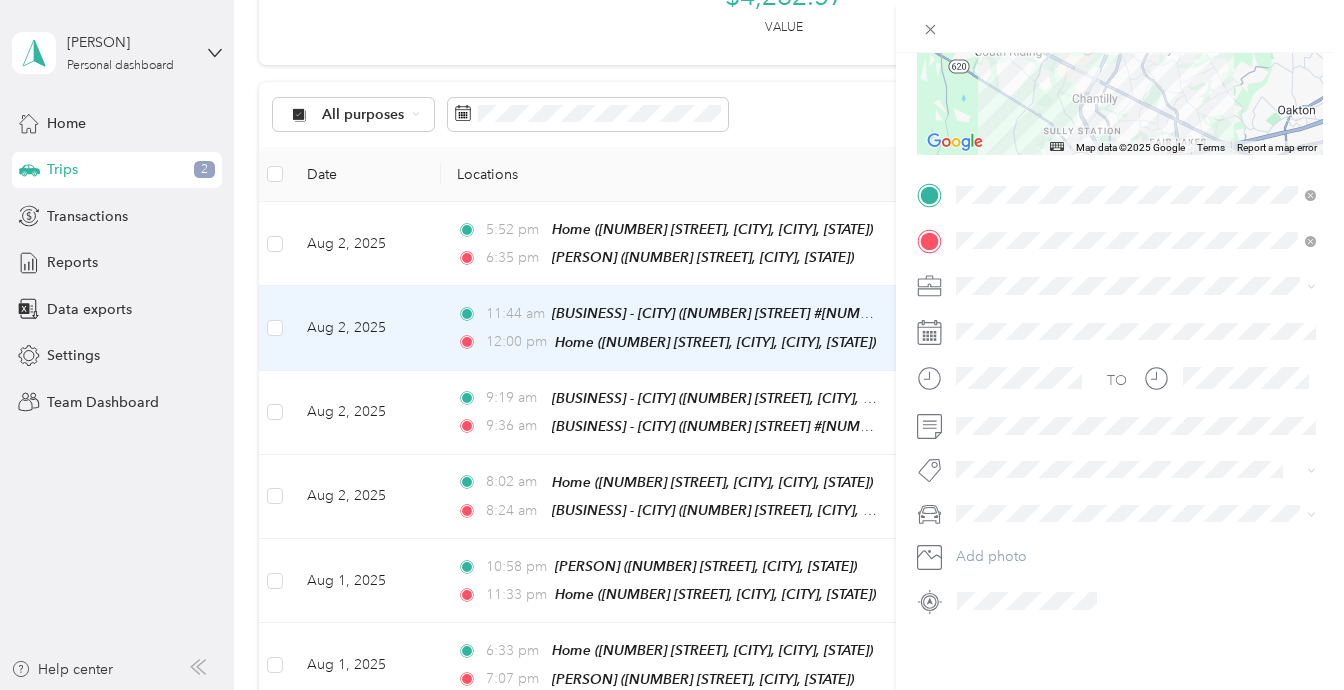 click at bounding box center [1136, 514] 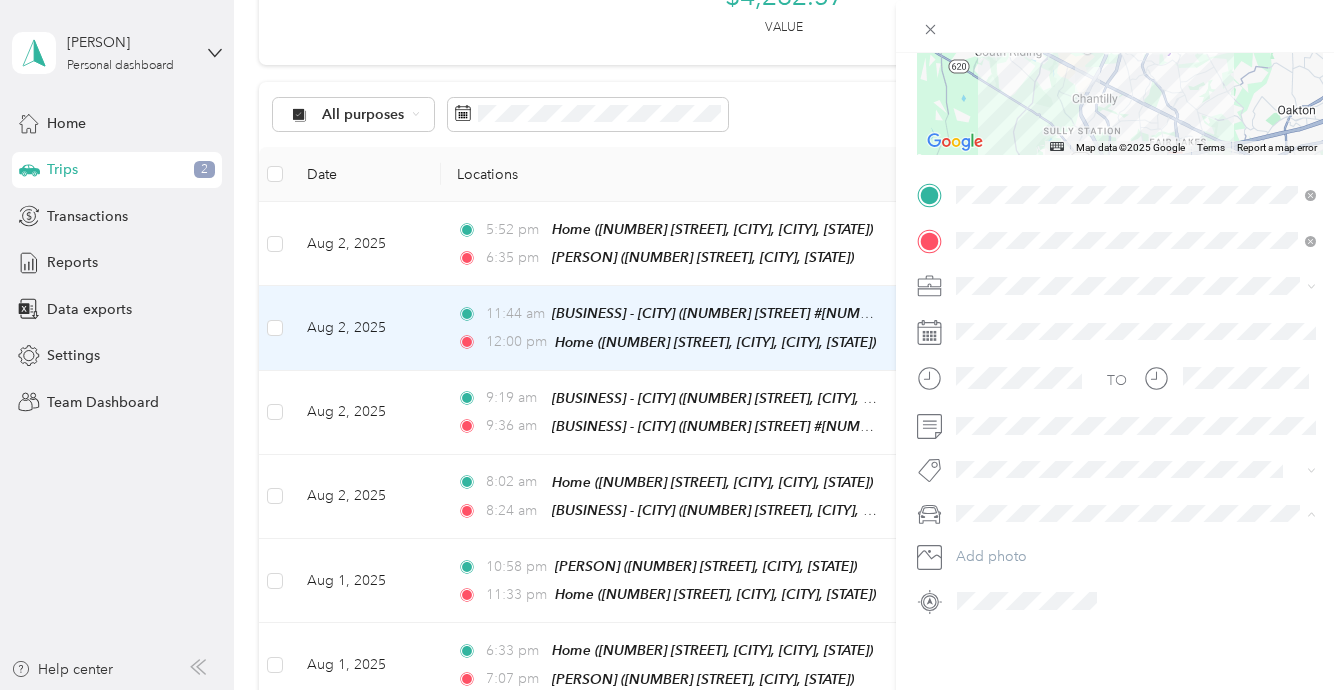 click on "Chevrolet Silverado" at bounding box center (1136, 548) 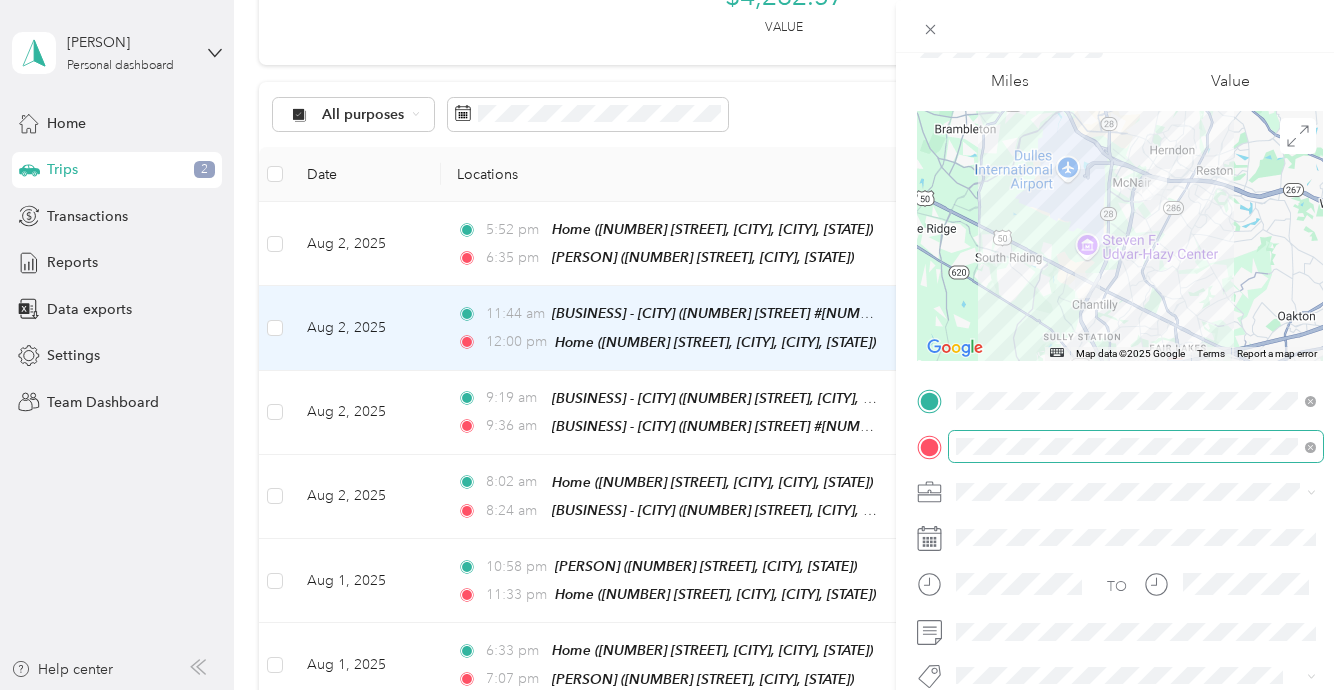 scroll, scrollTop: 0, scrollLeft: 0, axis: both 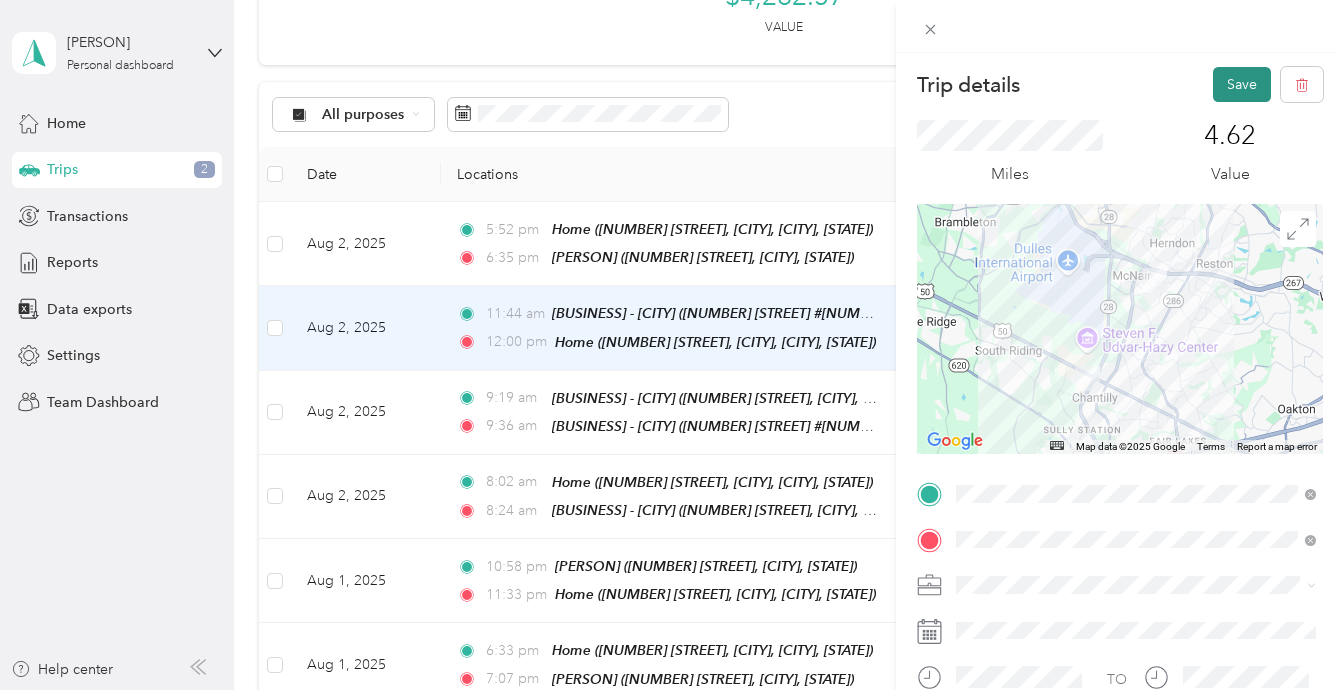 click on "Save" at bounding box center (1242, 84) 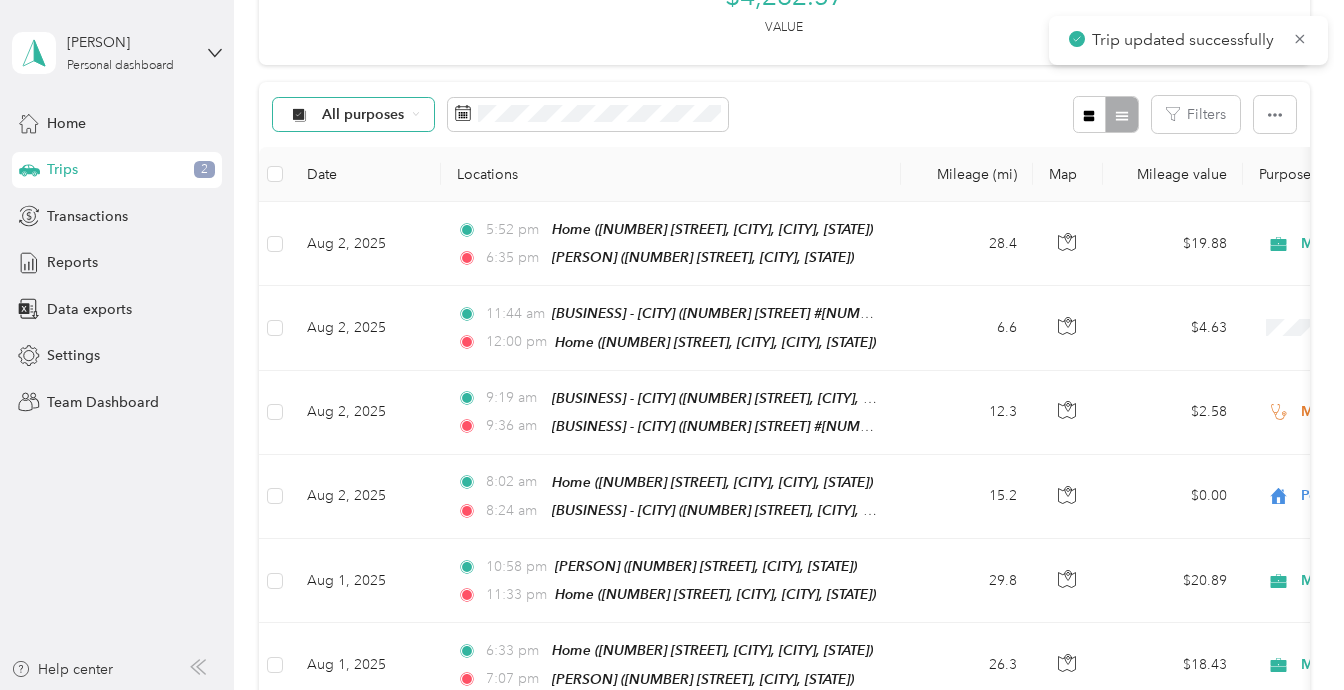 click on "All purposes" at bounding box center (354, 115) 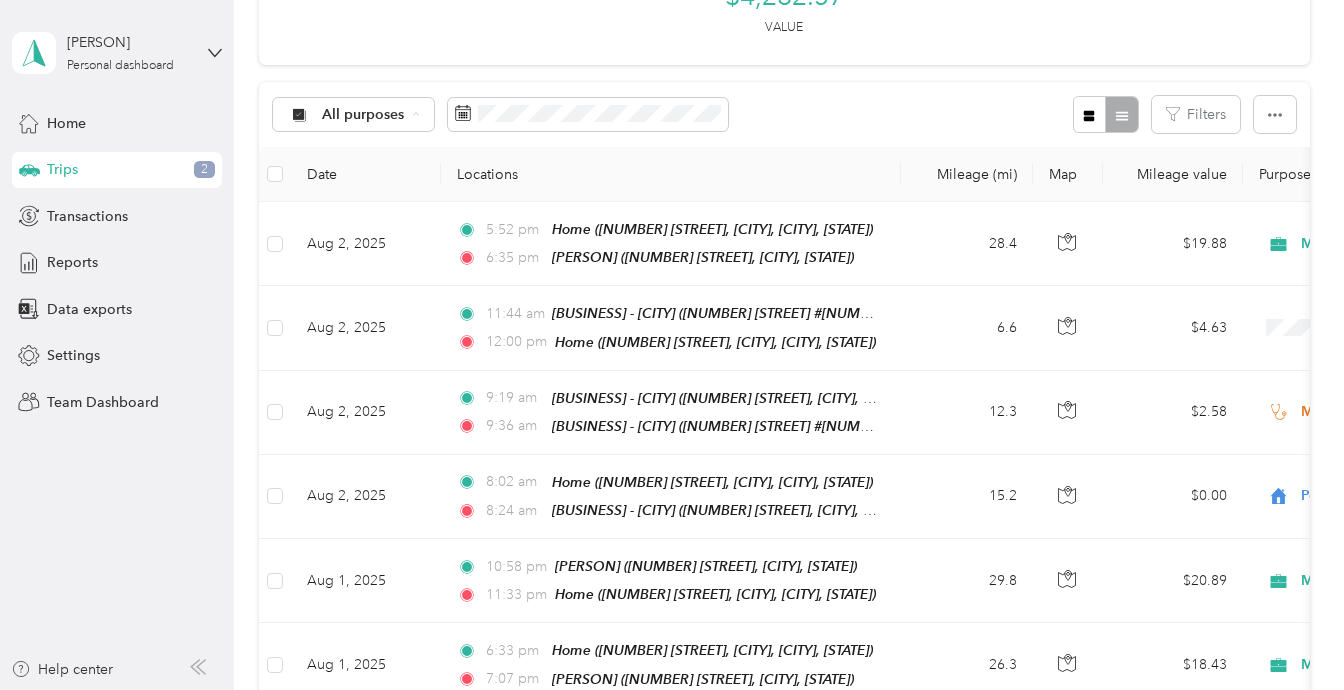 click on "Unclassified" at bounding box center [371, 185] 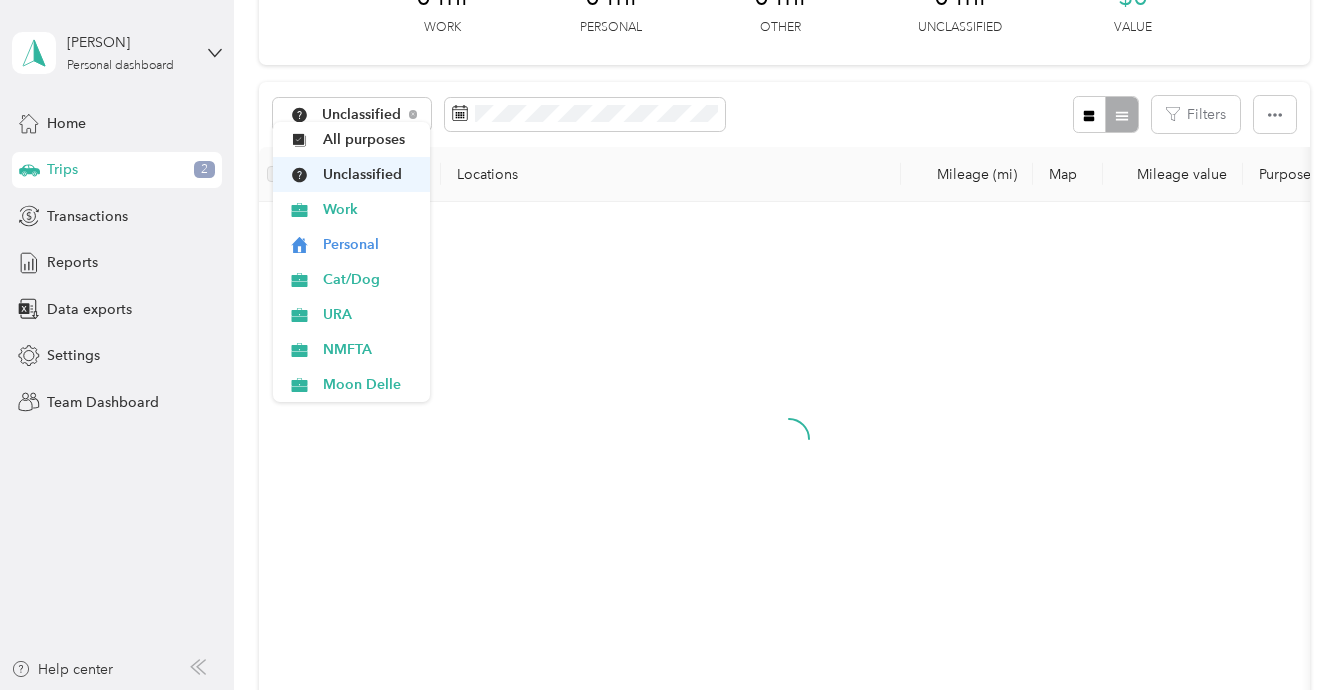 scroll, scrollTop: 303, scrollLeft: 0, axis: vertical 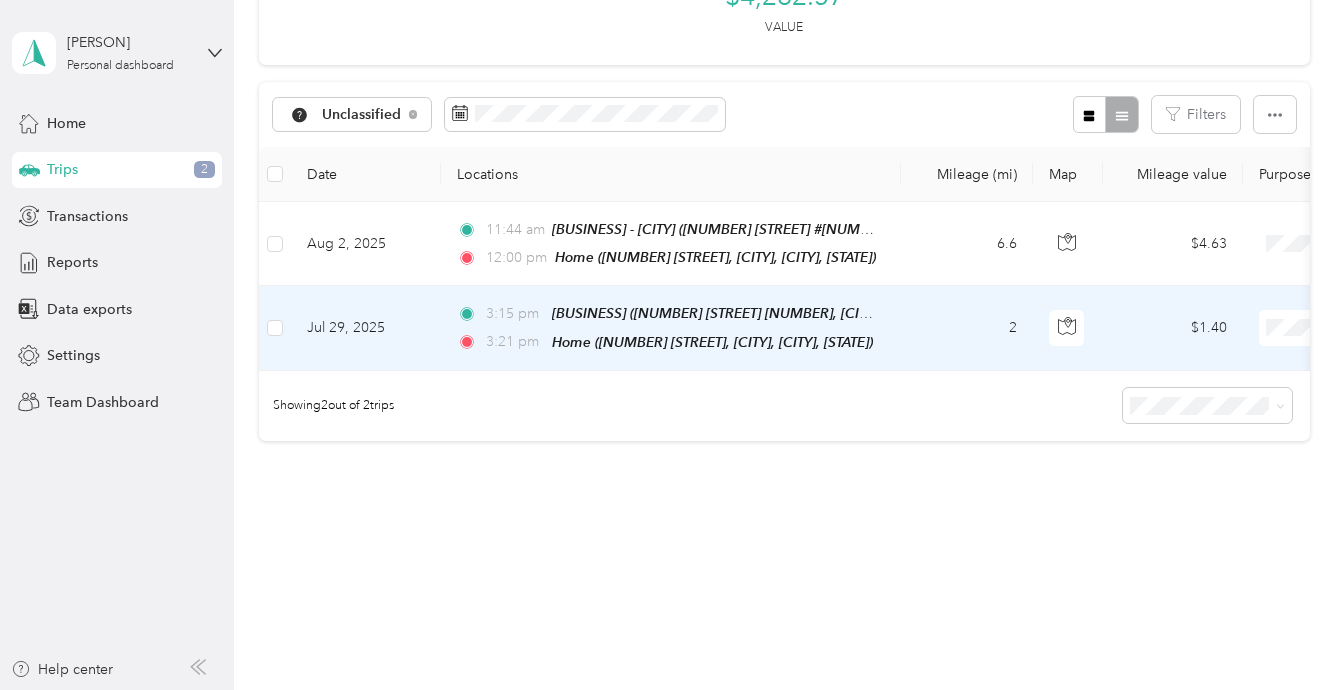 click at bounding box center (1383, 328) 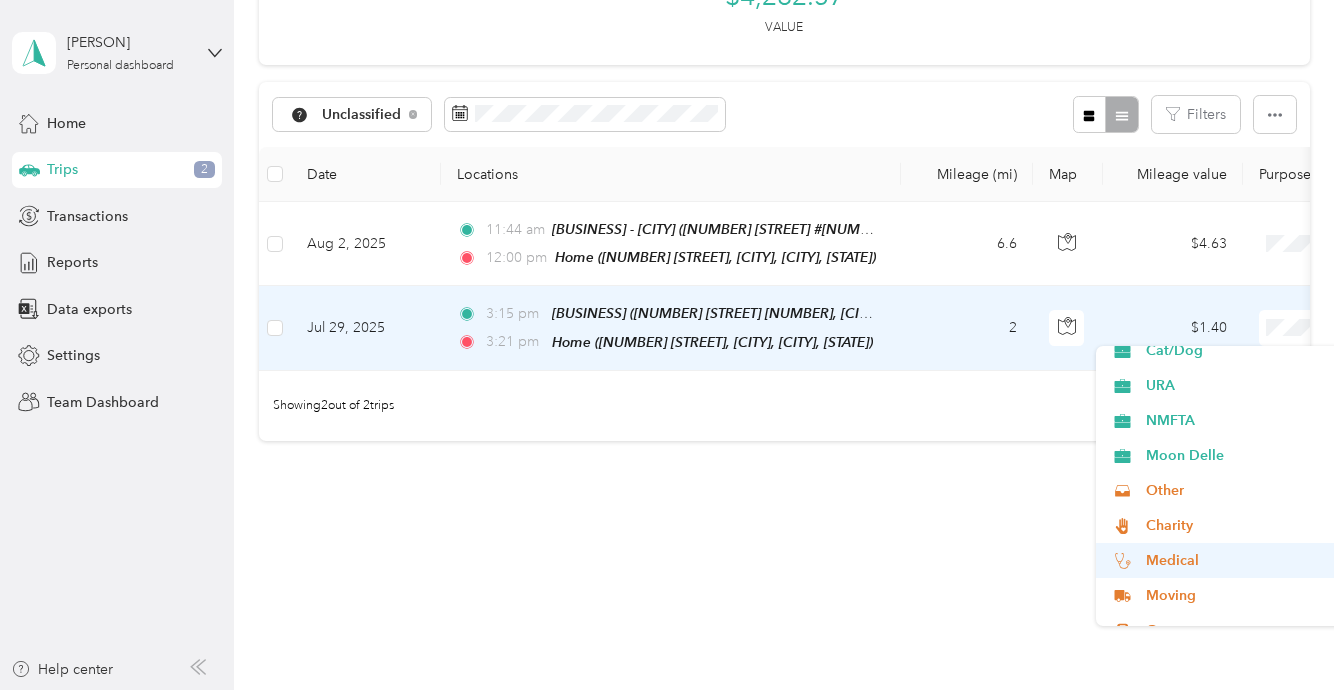 scroll, scrollTop: 84, scrollLeft: 0, axis: vertical 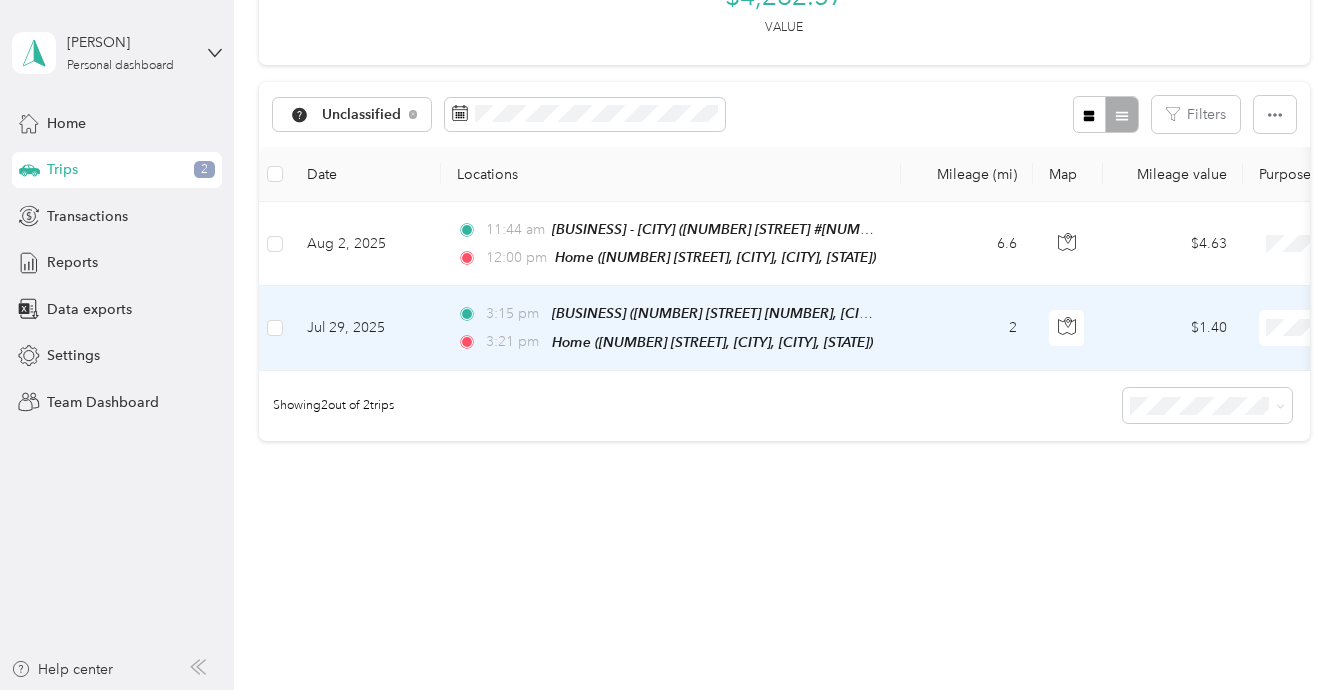 click on "Medical" at bounding box center (1238, 559) 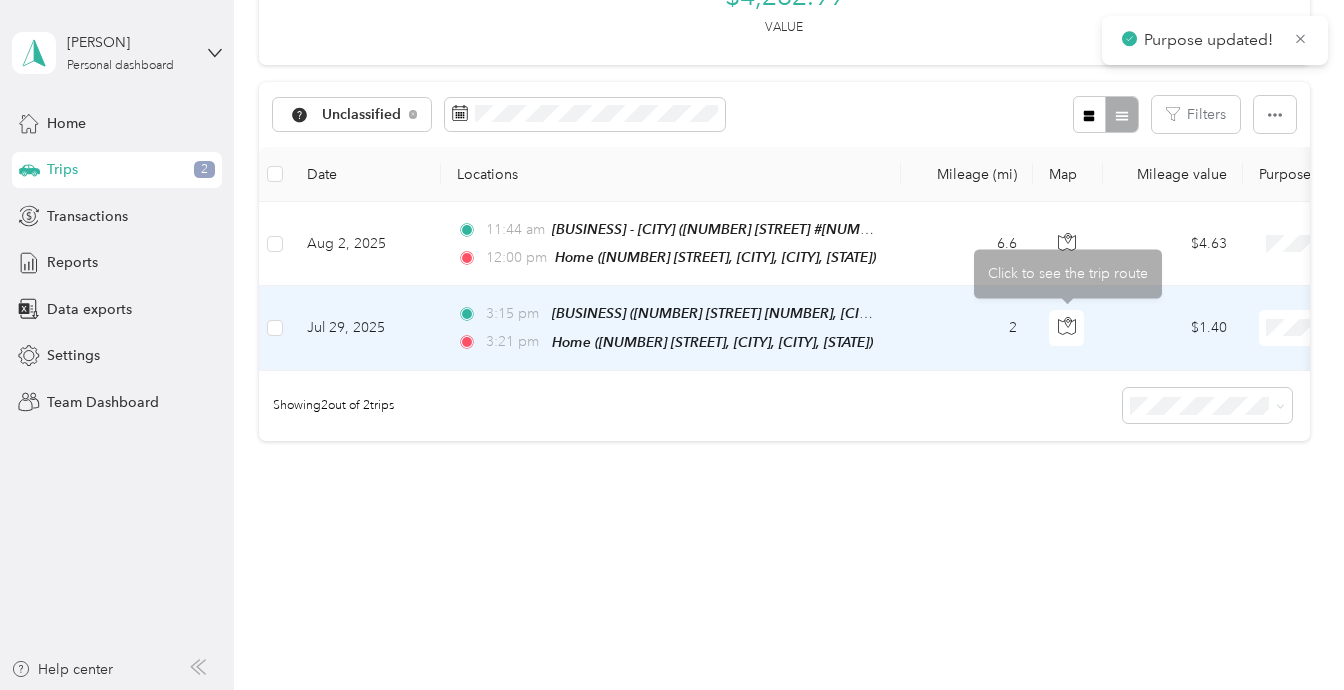 scroll, scrollTop: 245, scrollLeft: 0, axis: vertical 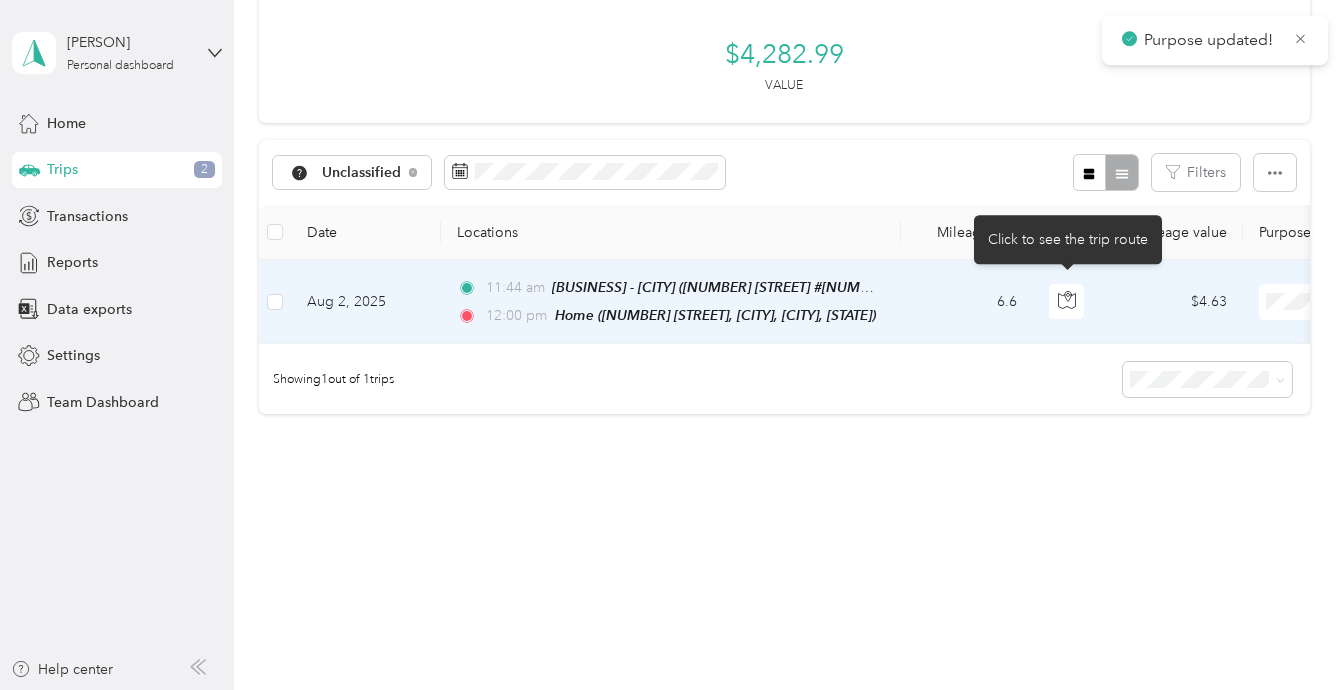 click on "$4.63" at bounding box center (1173, 302) 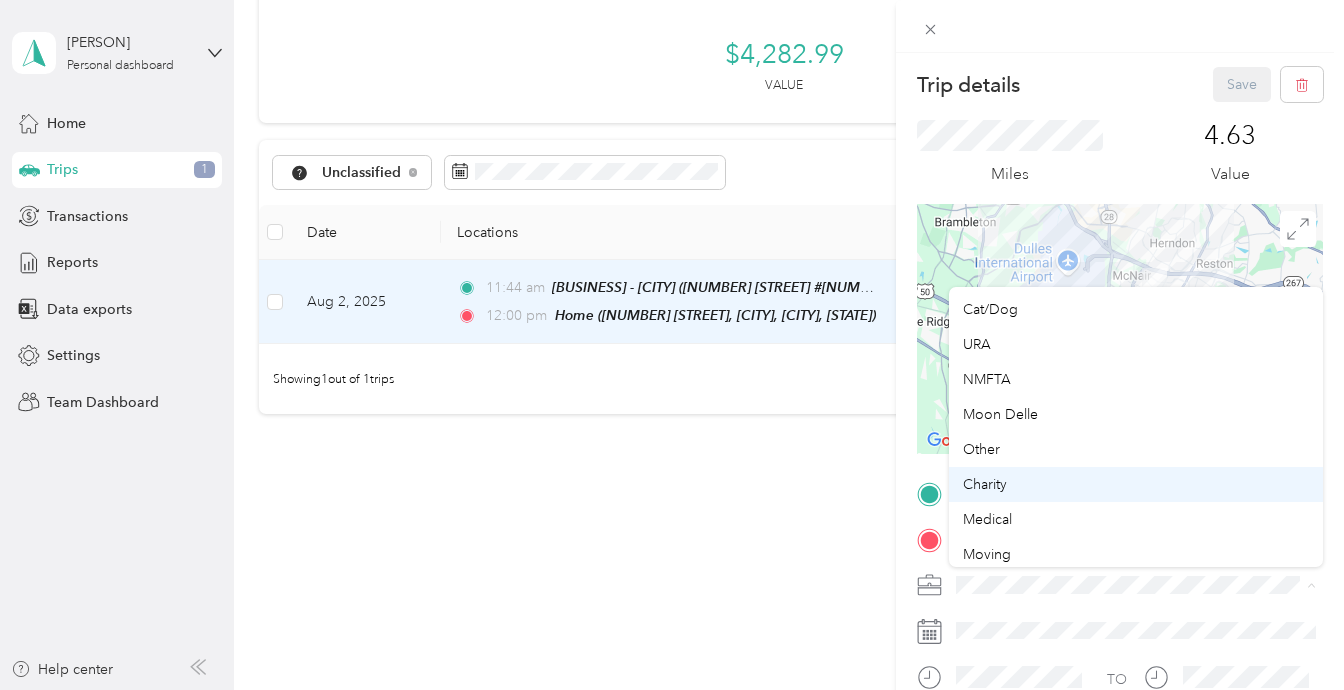scroll, scrollTop: 74, scrollLeft: 0, axis: vertical 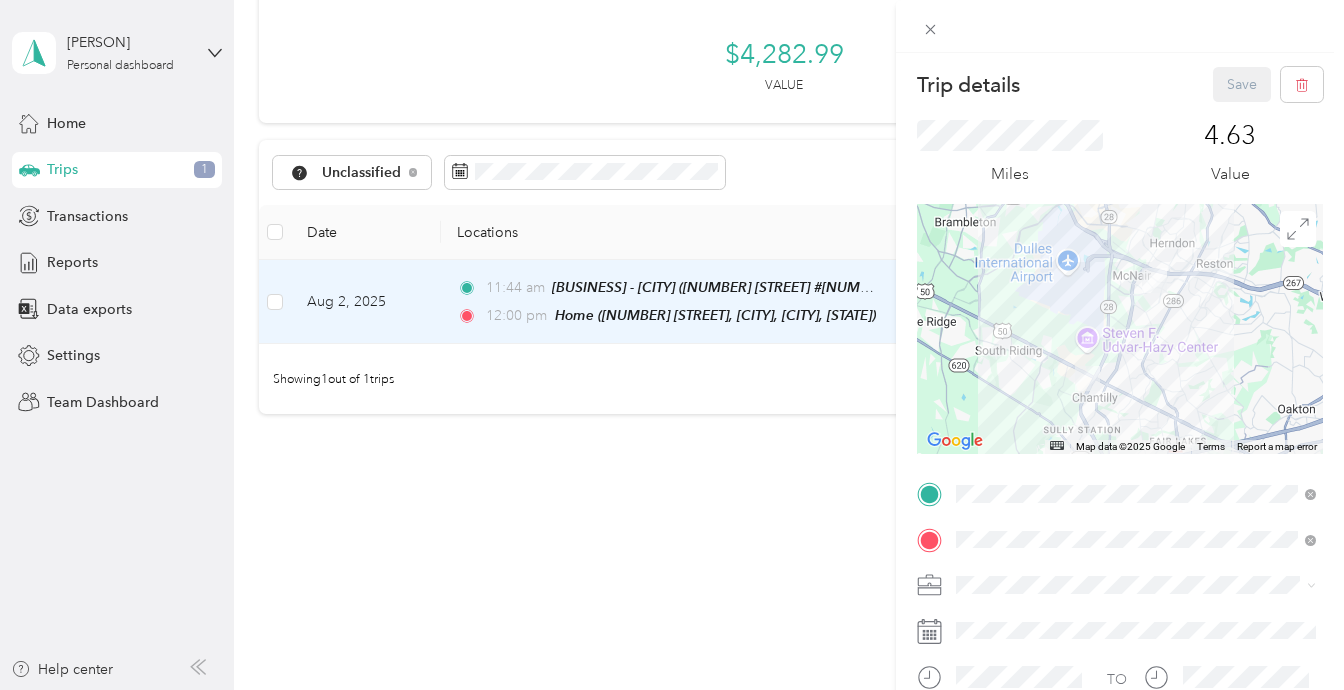 click on "Medical" at bounding box center (1136, 510) 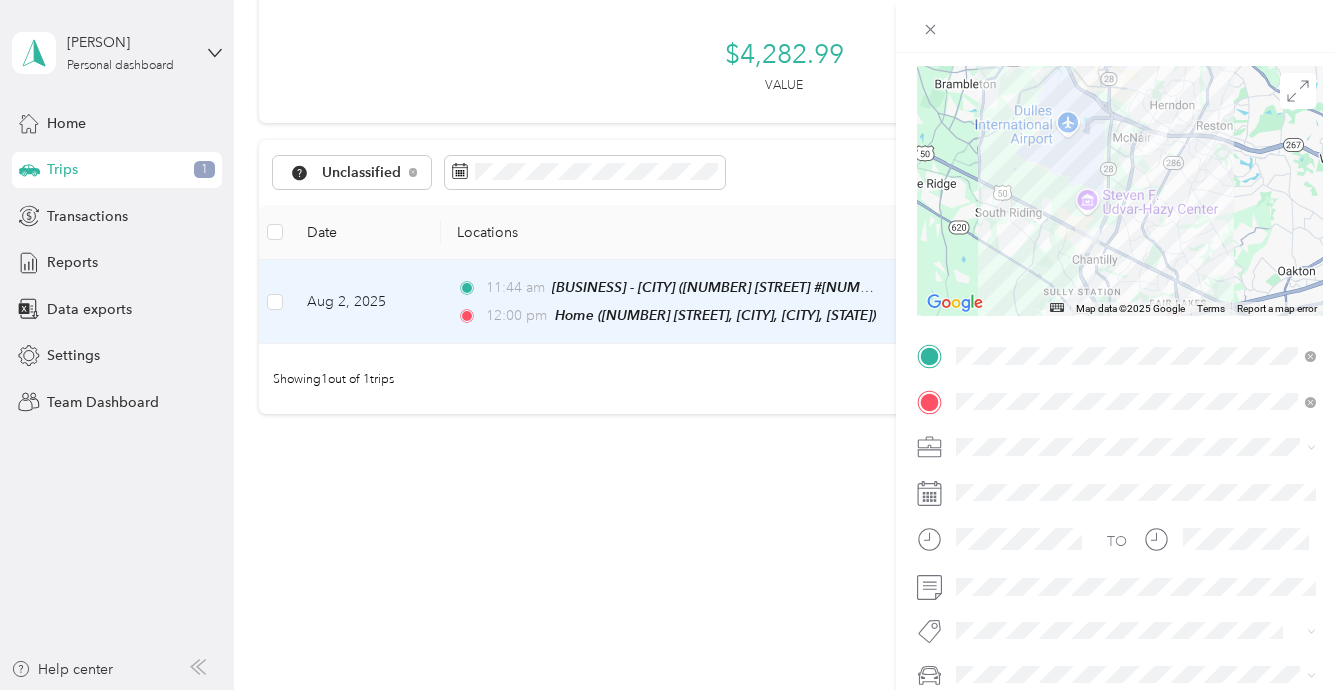 scroll, scrollTop: 0, scrollLeft: 0, axis: both 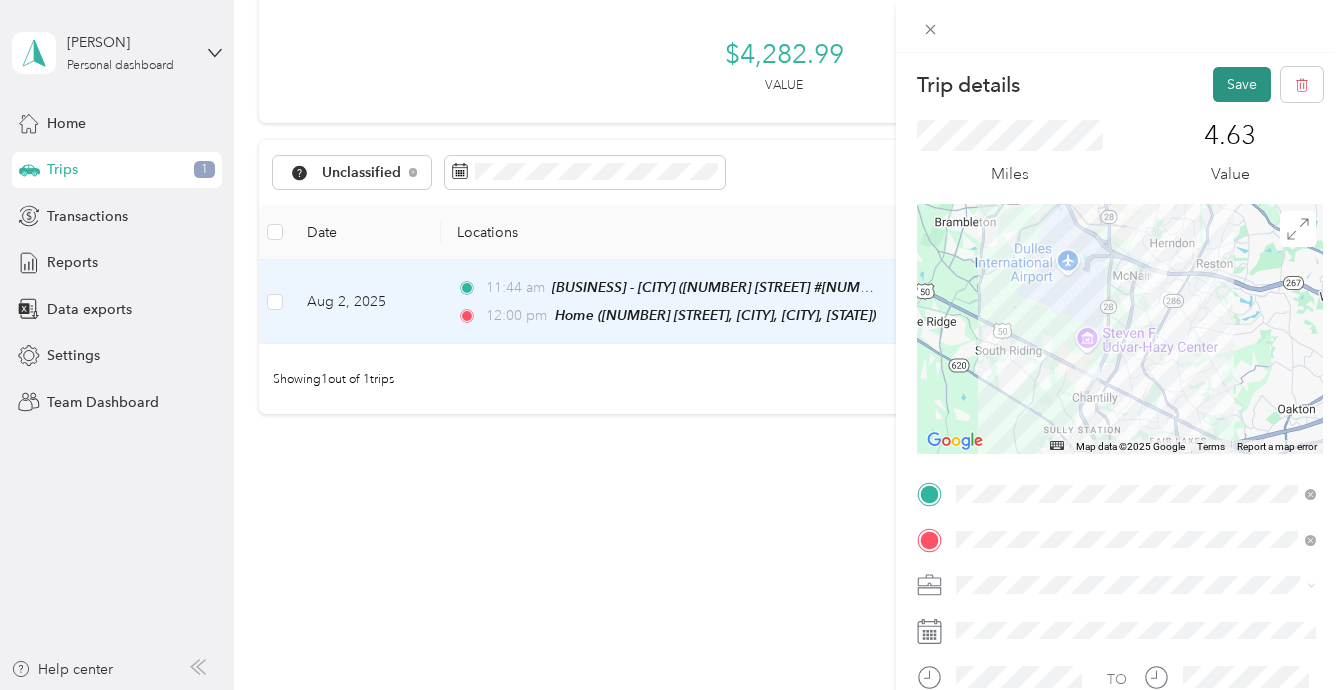 click on "Save" at bounding box center [1242, 84] 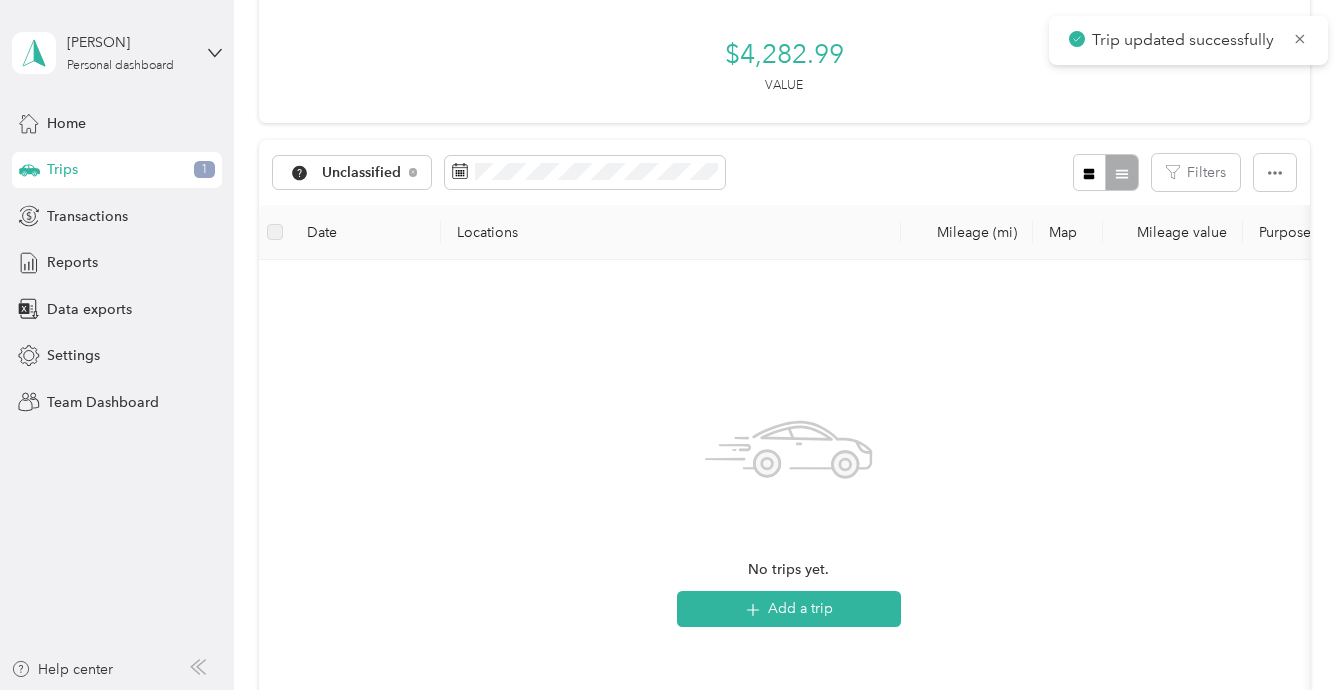 scroll, scrollTop: 303, scrollLeft: 0, axis: vertical 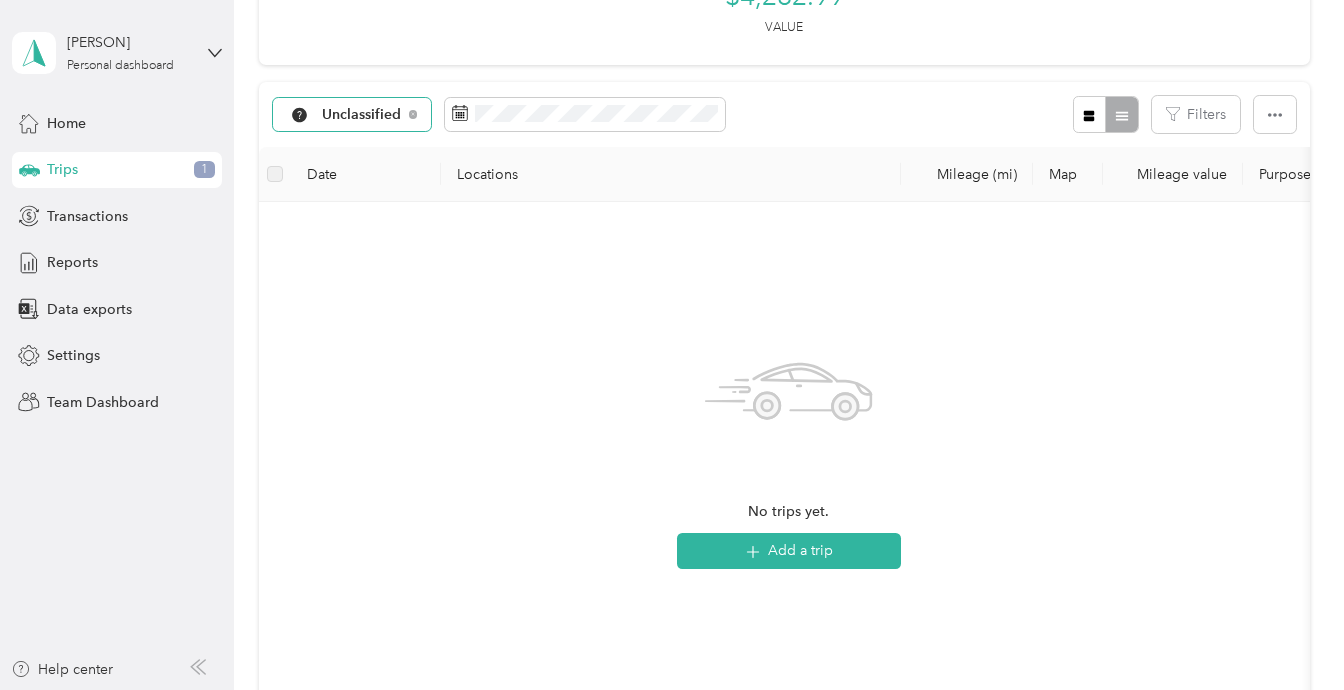 click on "Unclassified" at bounding box center [352, 115] 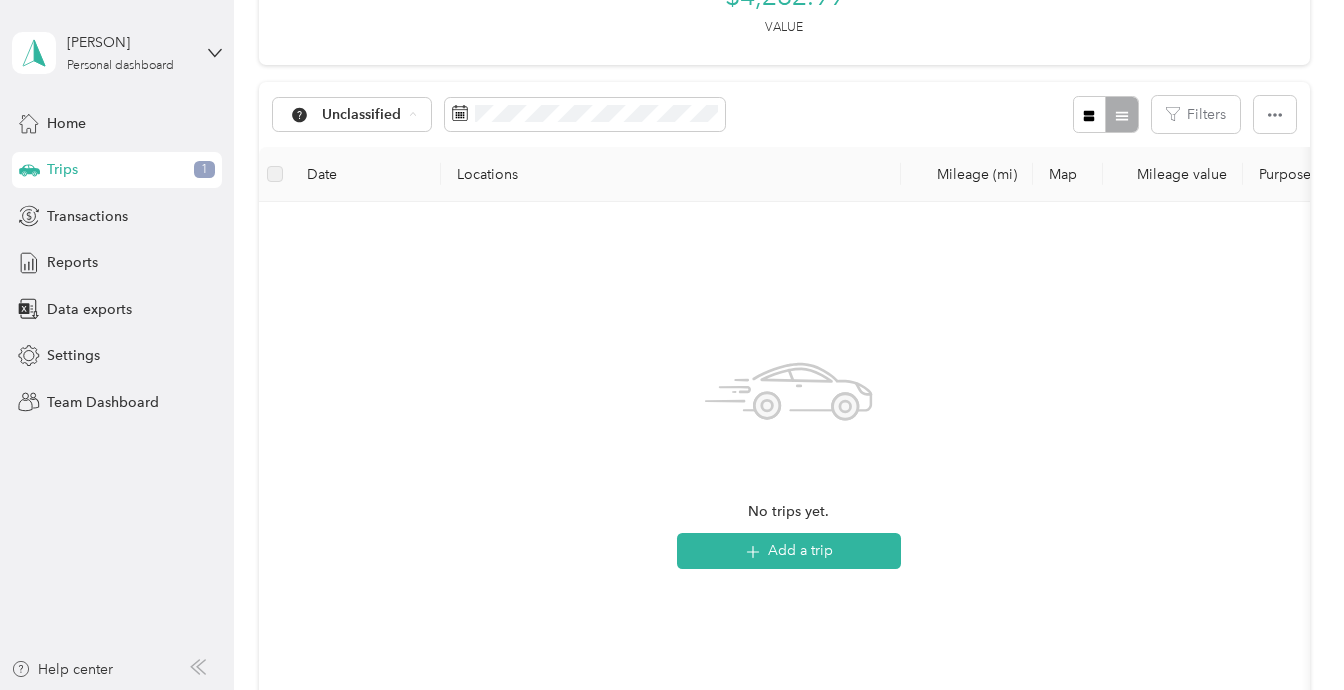 click on "Moon Delle" at bounding box center [375, 395] 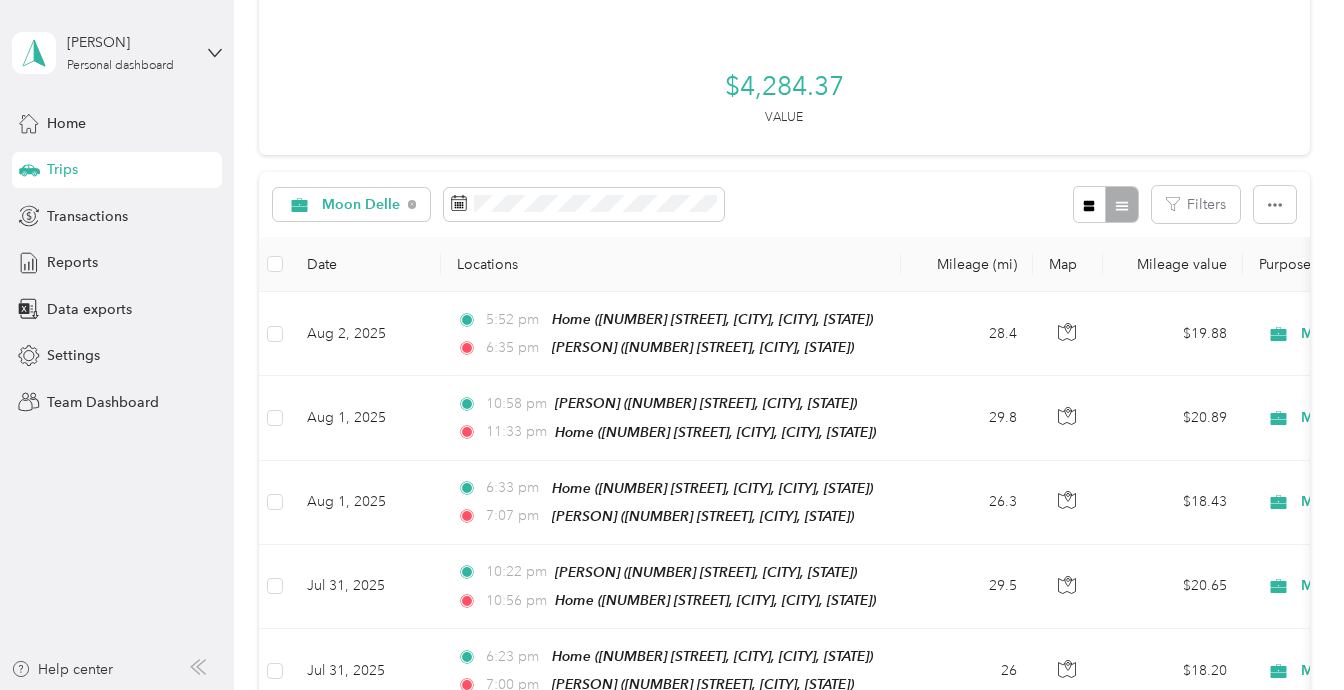scroll, scrollTop: 210, scrollLeft: 0, axis: vertical 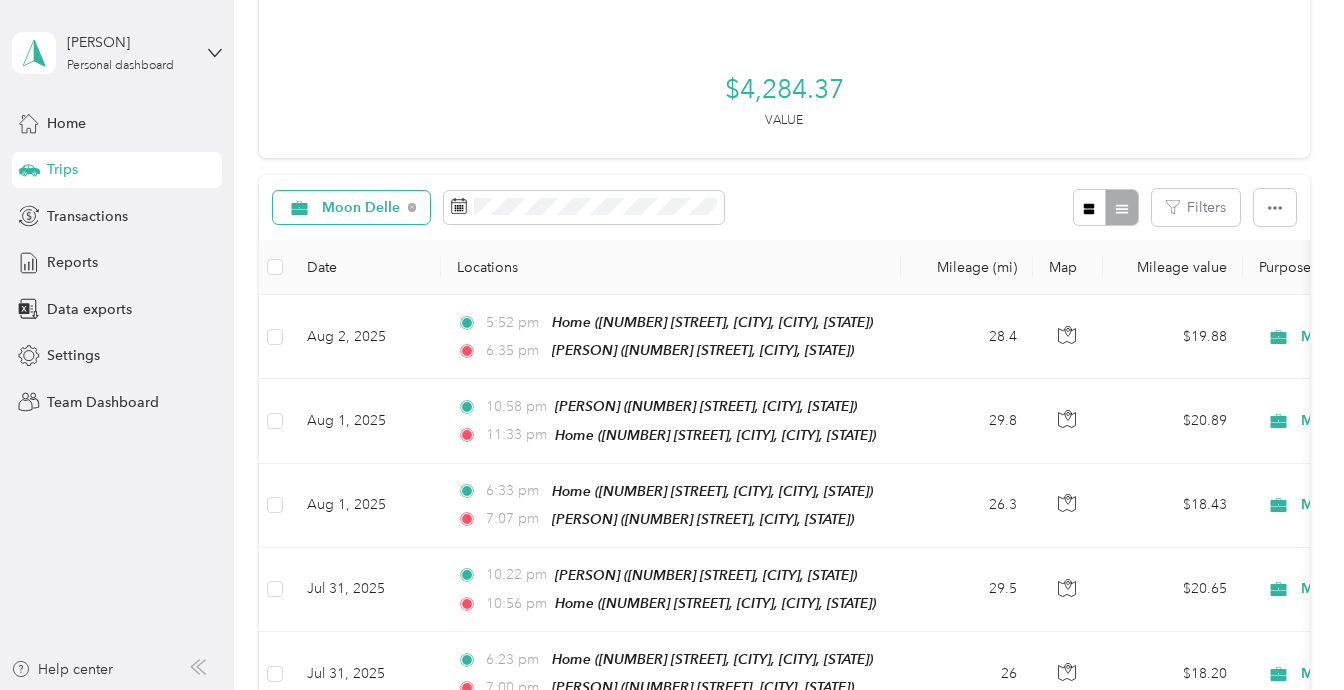 click on "Moon Delle" at bounding box center [361, 208] 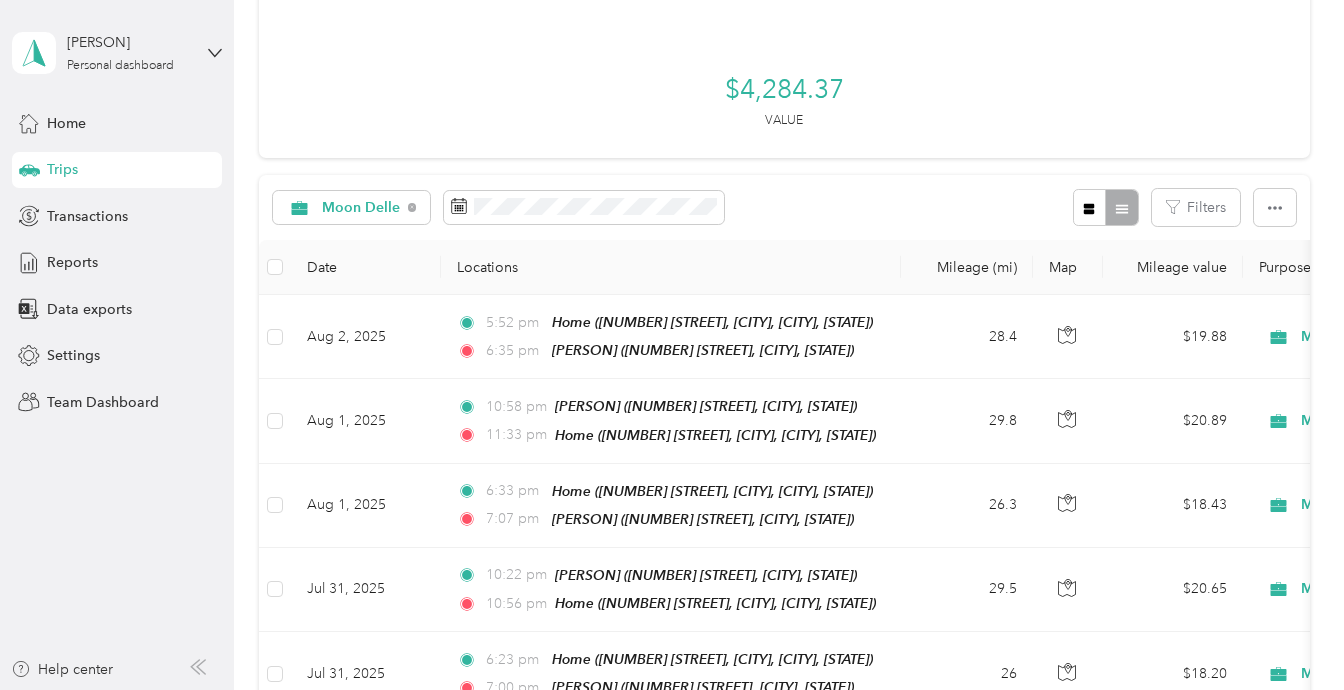 click on "Moon Delle Filters" at bounding box center [784, 207] 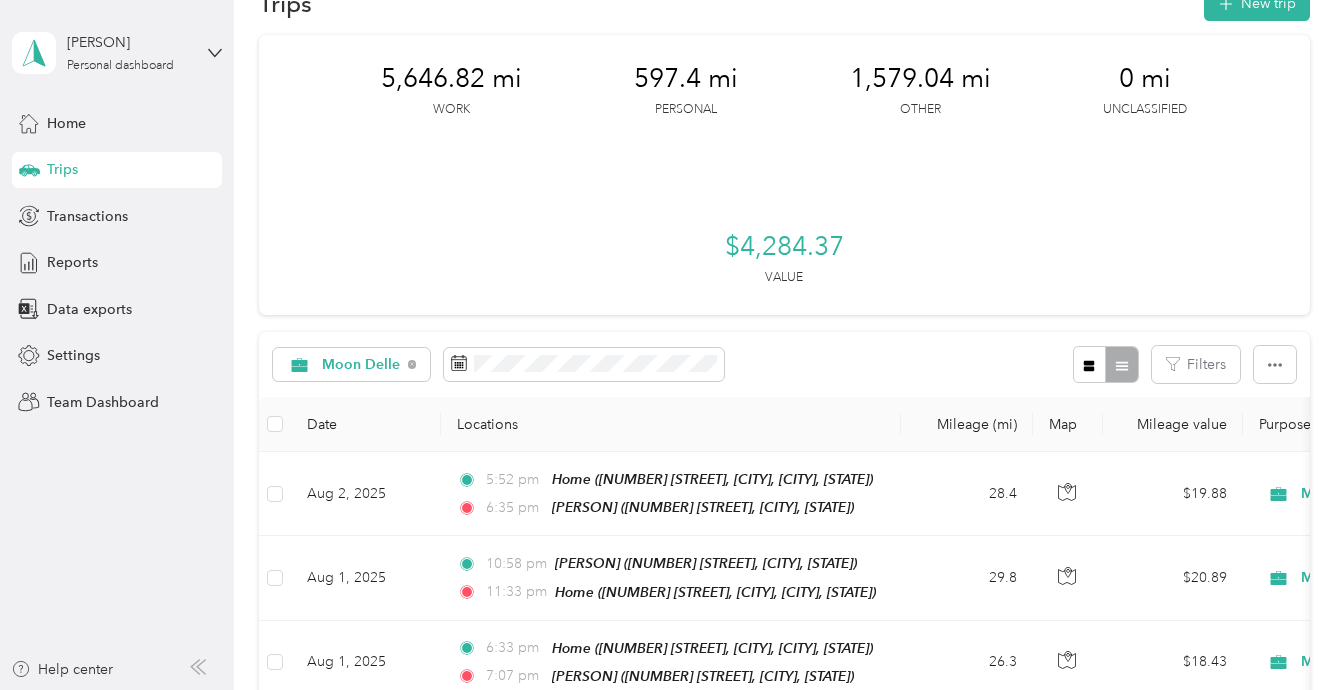 scroll, scrollTop: 0, scrollLeft: 0, axis: both 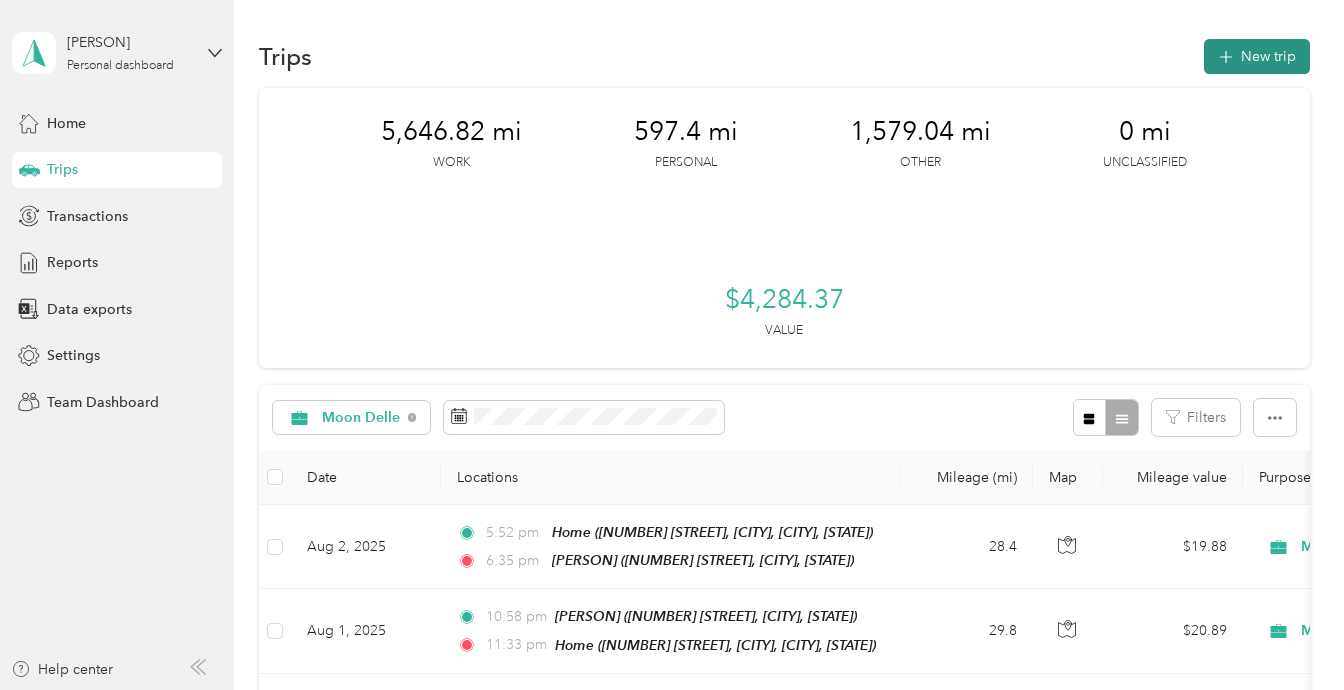 click at bounding box center [1226, 56] 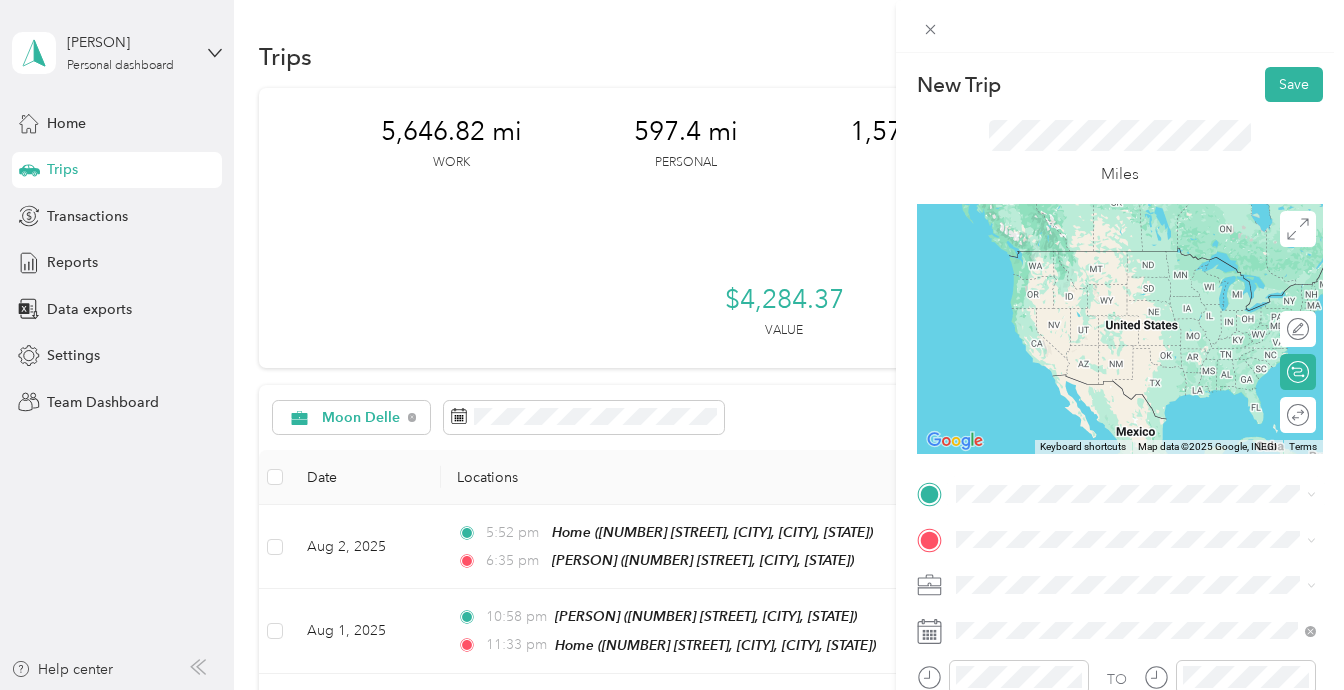 click on "[NUMBER] [STREET] #[NUMBER], [CITY], [STATE] [POSTAL_CODE], [COUNTRY], [POSTAL_CODE], [COUNTY], [STATE], [COUNTRY]" at bounding box center [1149, 382] 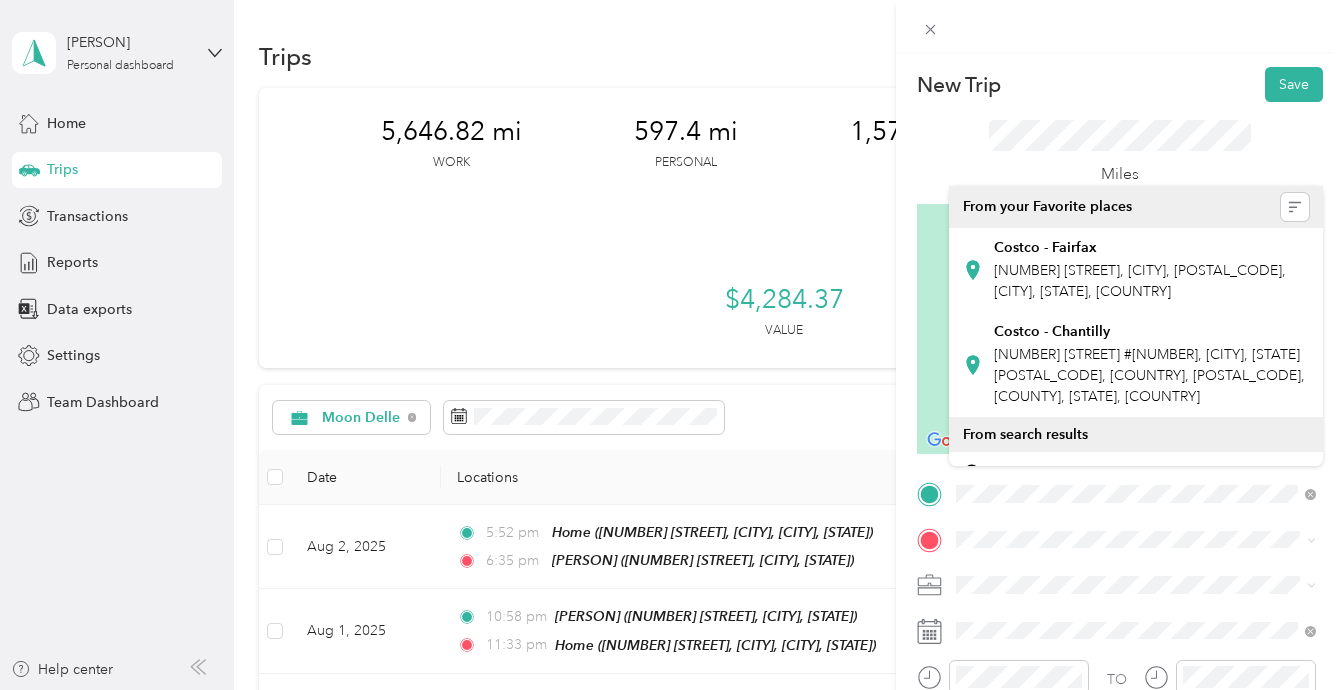 scroll, scrollTop: 0, scrollLeft: 0, axis: both 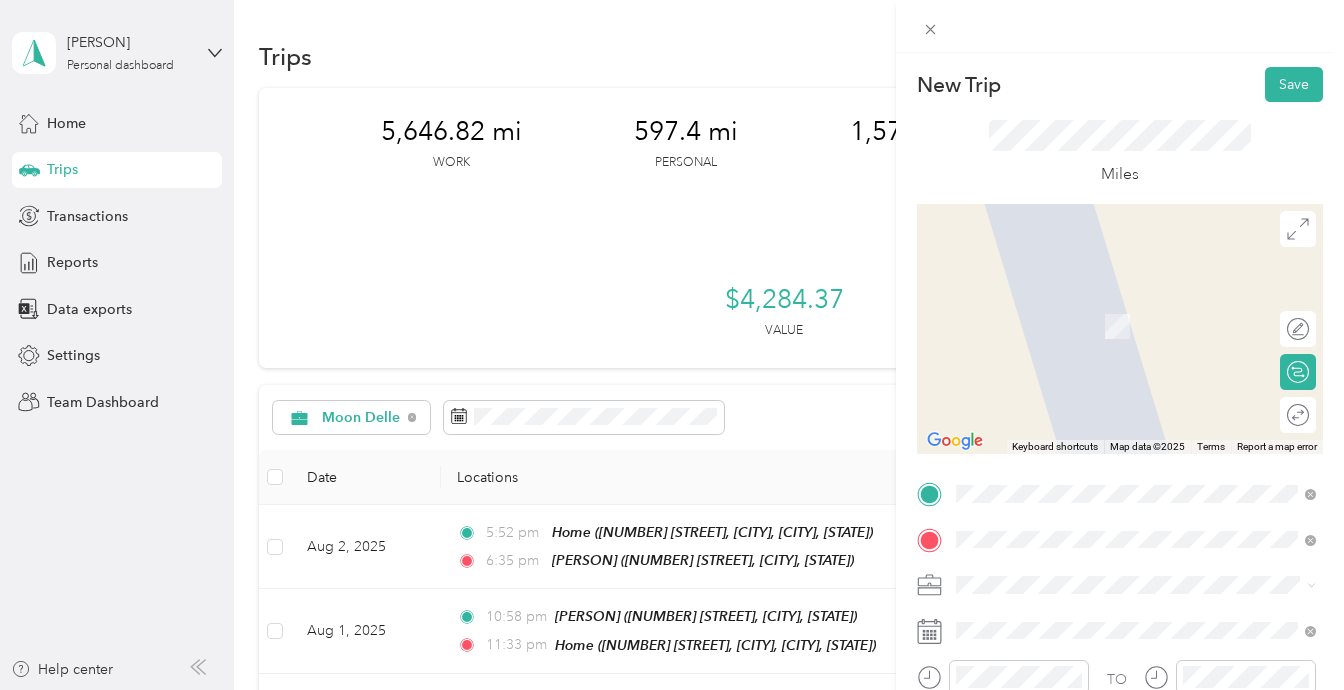 click on "TO Add photo" at bounding box center [1120, 697] 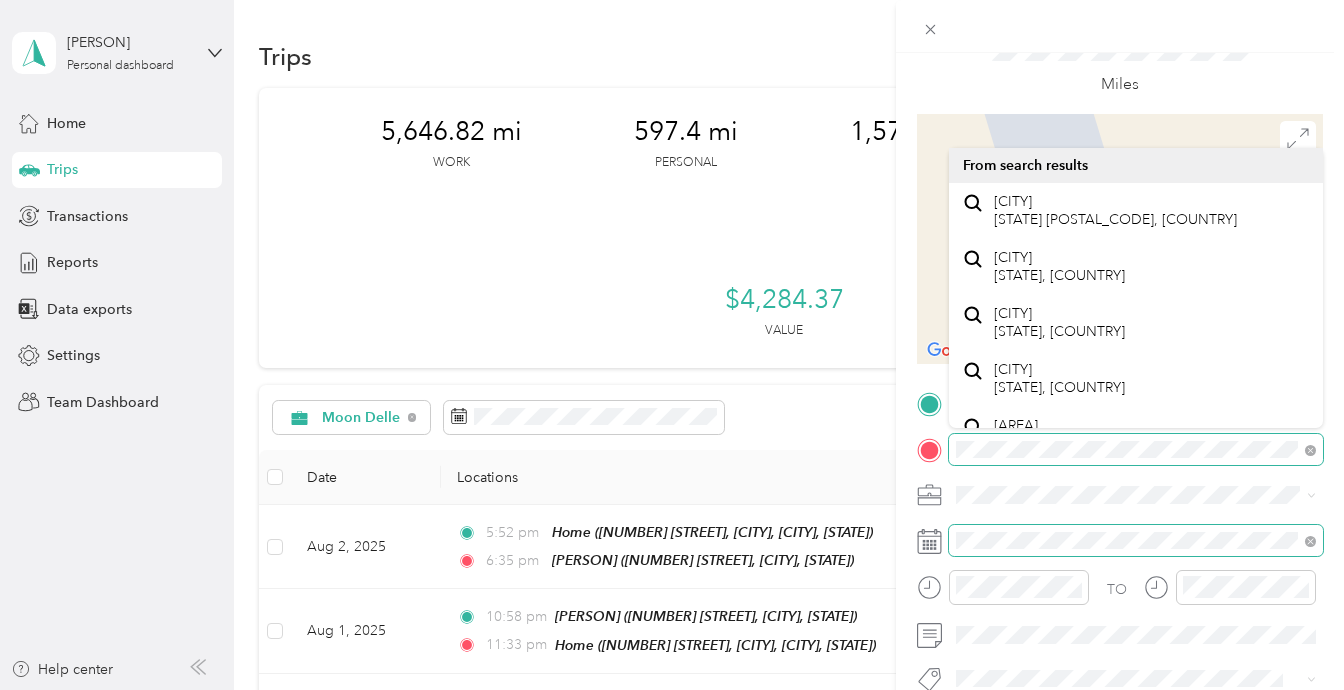 scroll, scrollTop: 105, scrollLeft: 0, axis: vertical 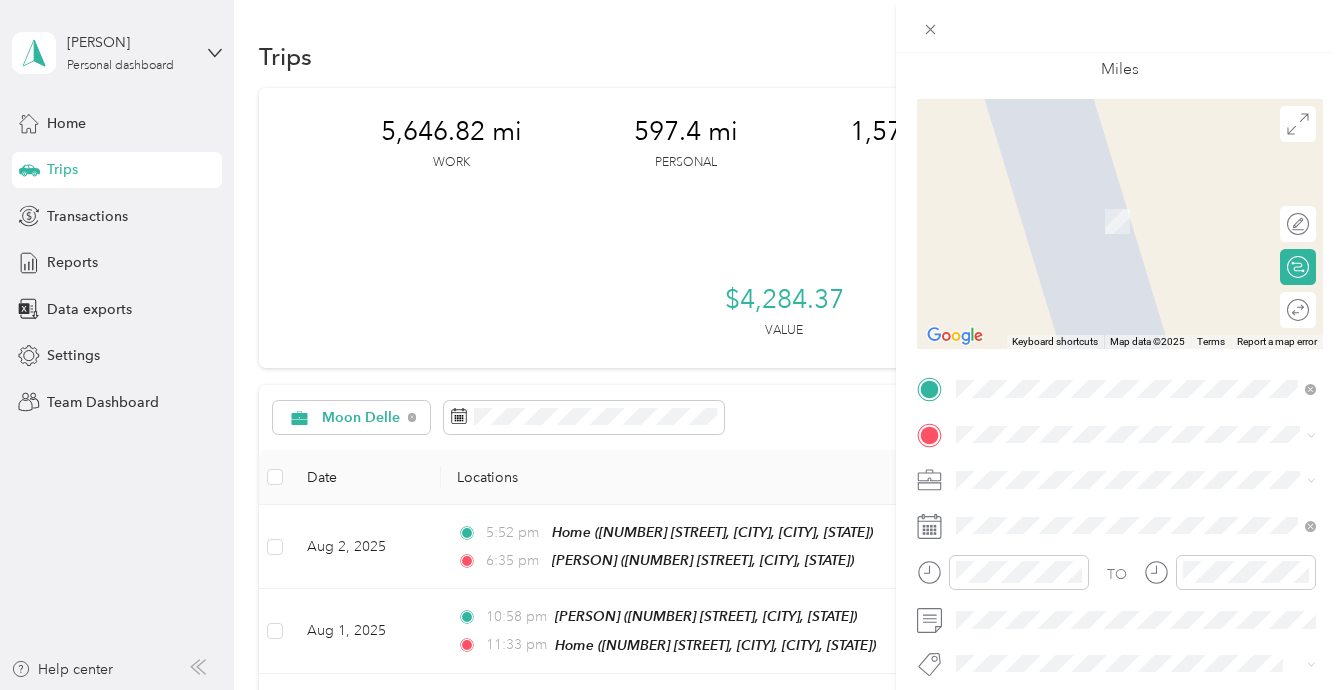 click on "Moon Delle" at bounding box center (1136, 374) 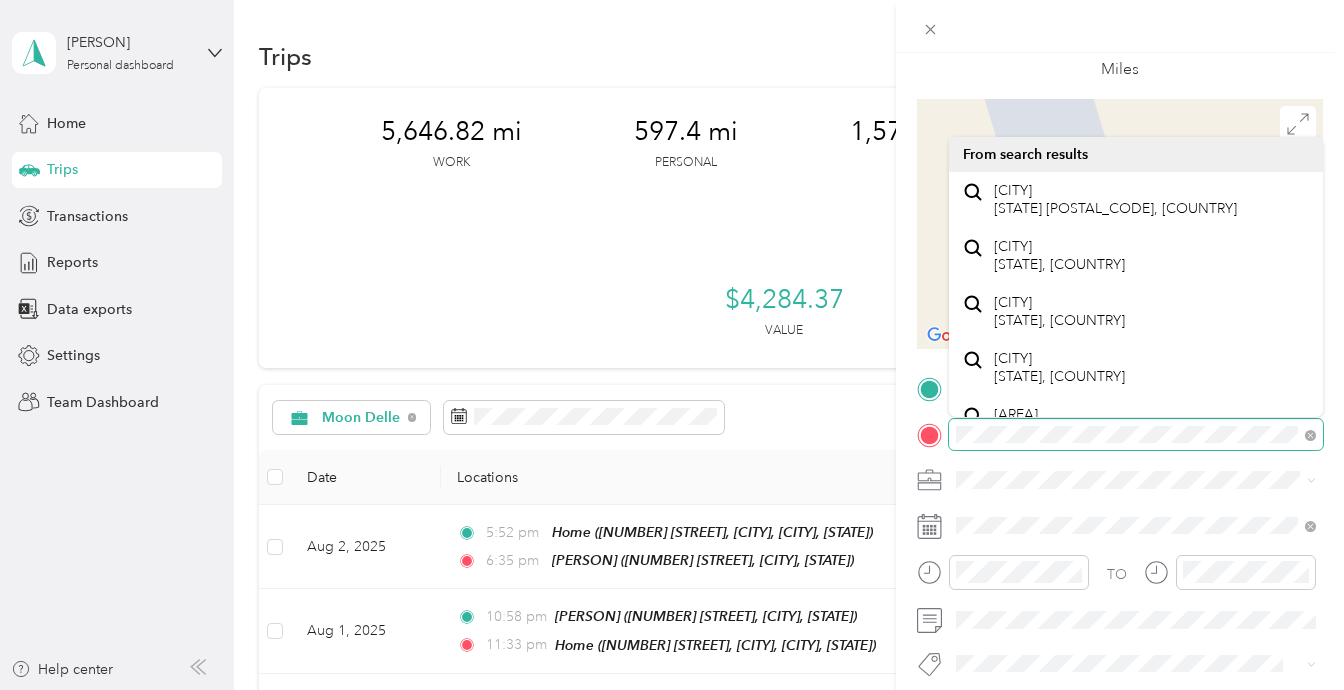 scroll, scrollTop: 0, scrollLeft: 58, axis: horizontal 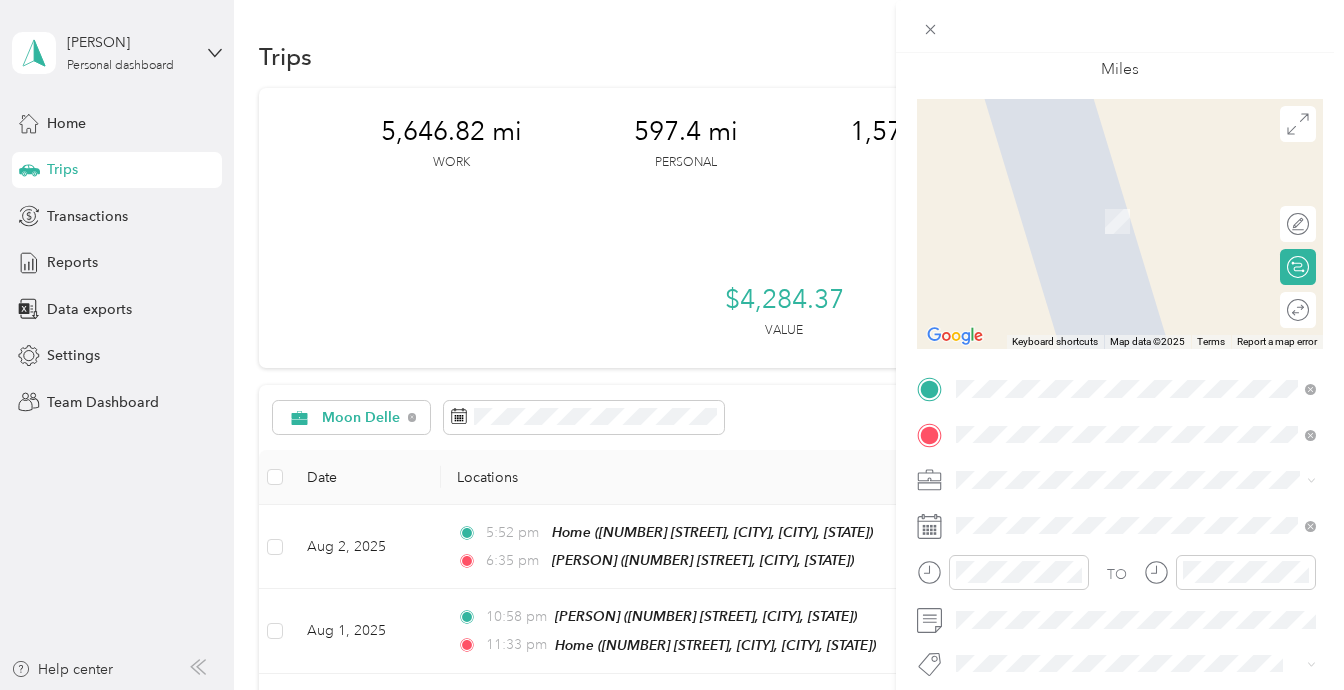 click on "New Trip Save This trip cannot be edited because it is either under review, approved, or paid. Contact your Team Manager to edit it. Miles ← Move left → Move right ↑ Move up ↓ Move down + Zoom in - Zoom out Home Jump left by 75% End Jump right by 75% Page Up Jump up by 75% Page Down Jump down by 75% Keyboard shortcuts Map Data Map data ©2025 Map data ©2025 2 m  Click to toggle between metric and imperial units Terms Report a map error Edit route Calculate route Round trip TO Add photo From search results [CITY]
[STATE], [COUNTRY]" at bounding box center [667, 690] 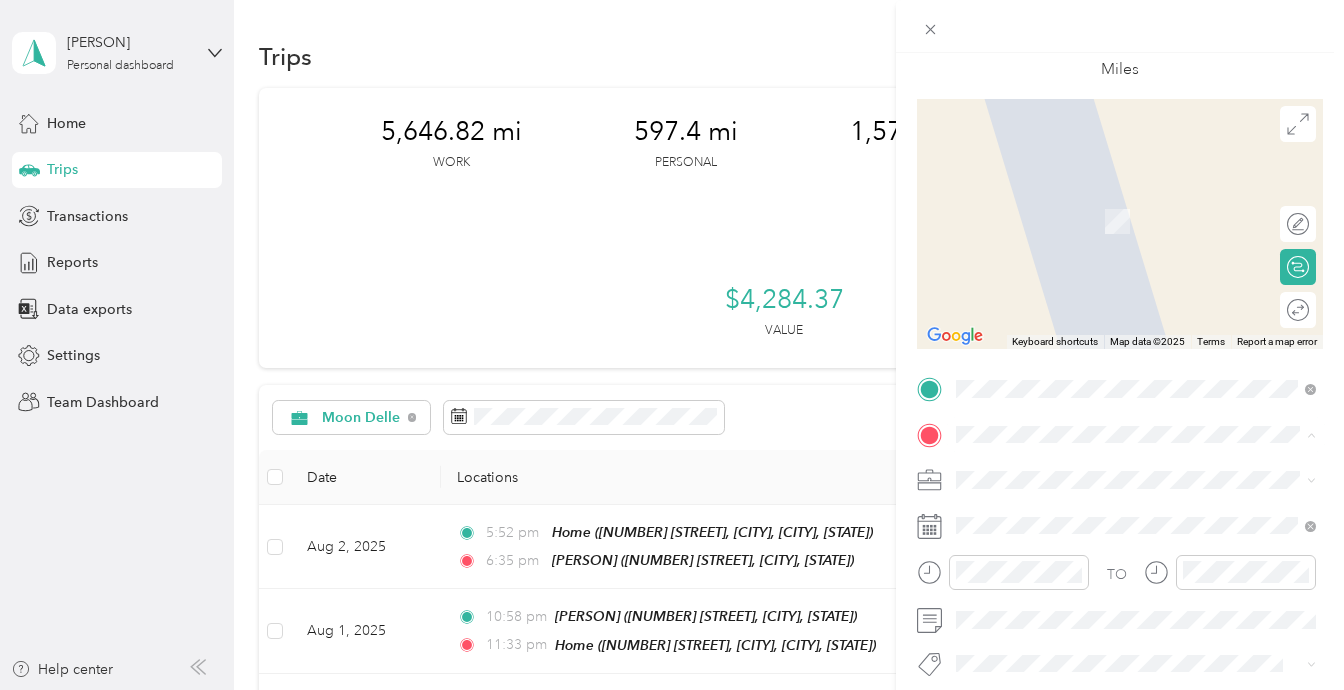 click on "[CITY]
[STATE], [COUNTRY]" at bounding box center (1059, 515) 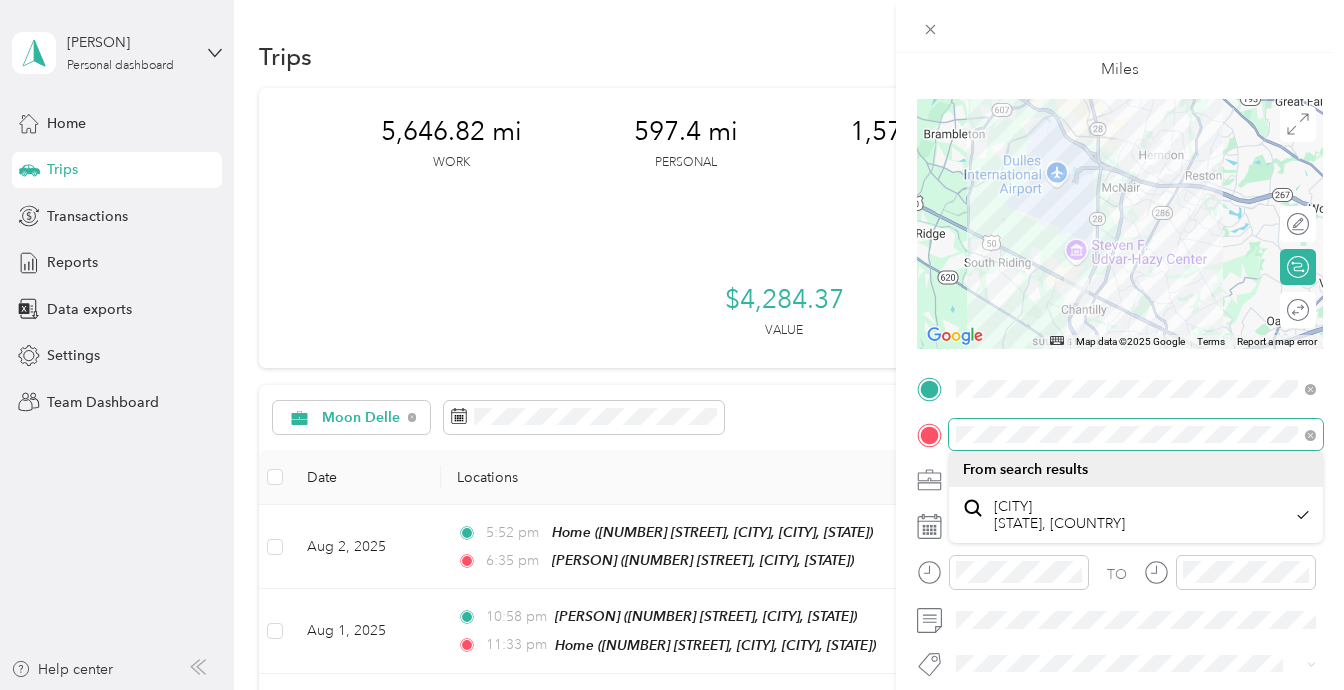 scroll, scrollTop: 0, scrollLeft: 60, axis: horizontal 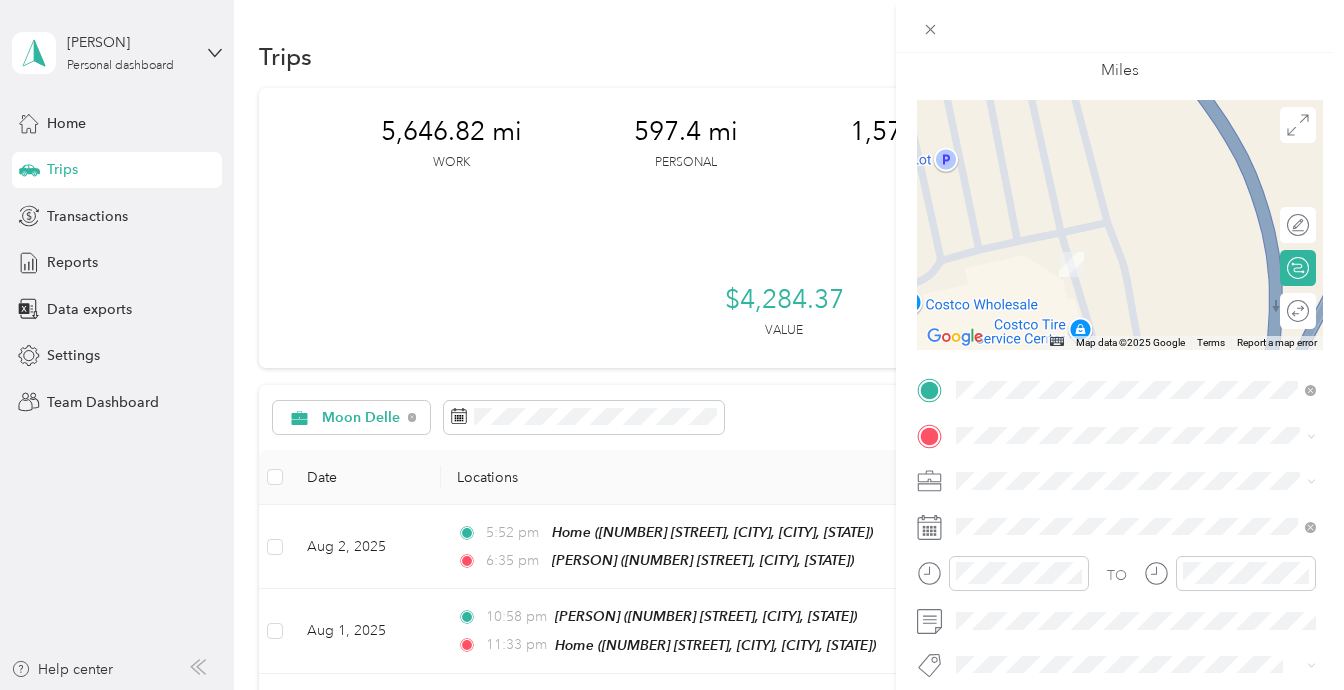 click on "[CITY]
[STATE], [COUNTRY]" at bounding box center [1136, 219] 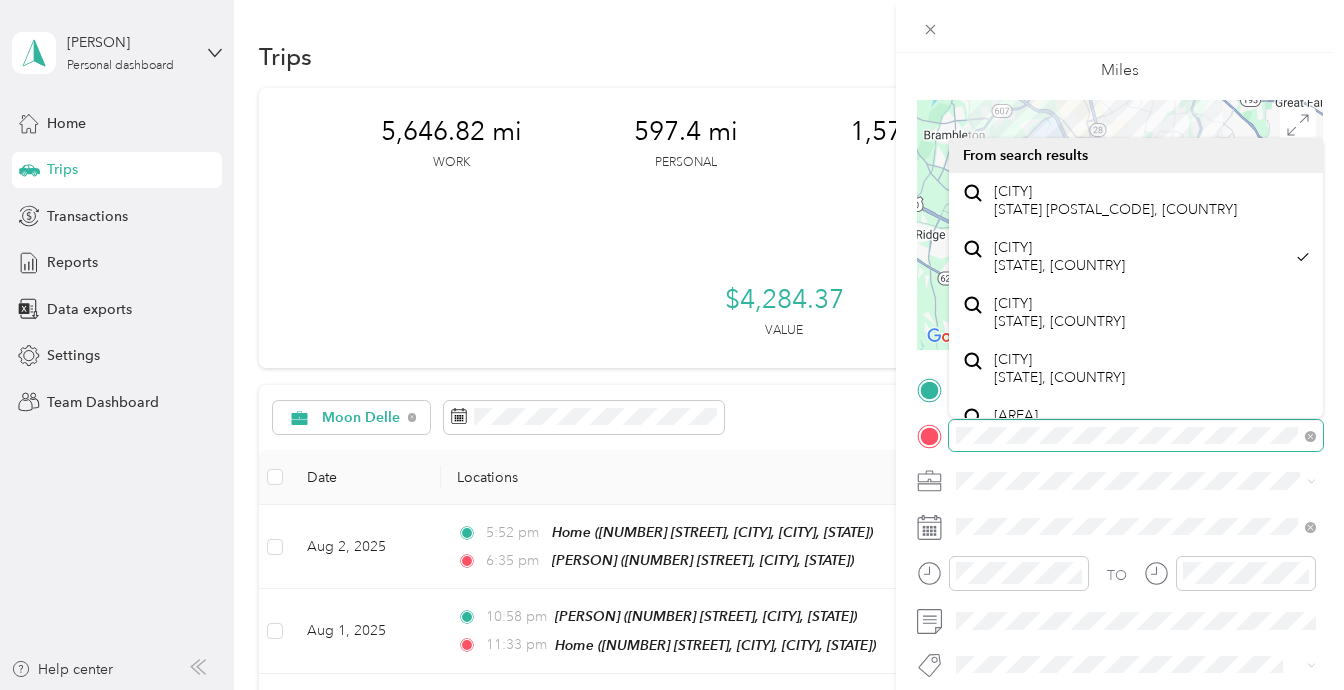 scroll, scrollTop: 0, scrollLeft: 60, axis: horizontal 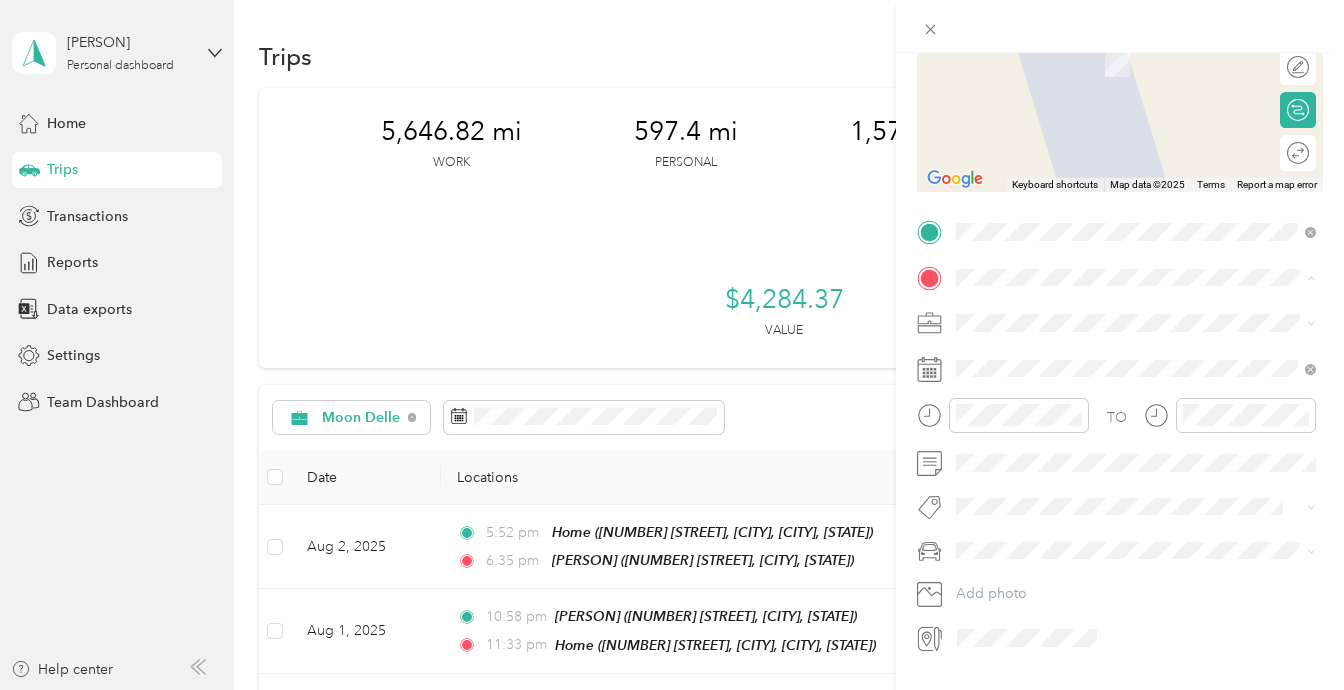 click on "New Trip Save This trip cannot be edited because it is either under review, approved, or paid. Contact your Team Manager to edit it. Miles ← Move left → Move right ↑ Move up ↓ Move down + Zoom in - Zoom out Home Jump left by 75% End Jump right by 75% Page Up Jump up by 75% Page Down Jump down by 75% Keyboard shortcuts Map Data Map data ©2025 Map data ©2025 2 m  Click to toggle between metric and imperial units Terms Report a map error Edit route Calculate route Round trip TO Add photo From search results [CITY]
[STATE], [COUNTRY]" at bounding box center (667, 690) 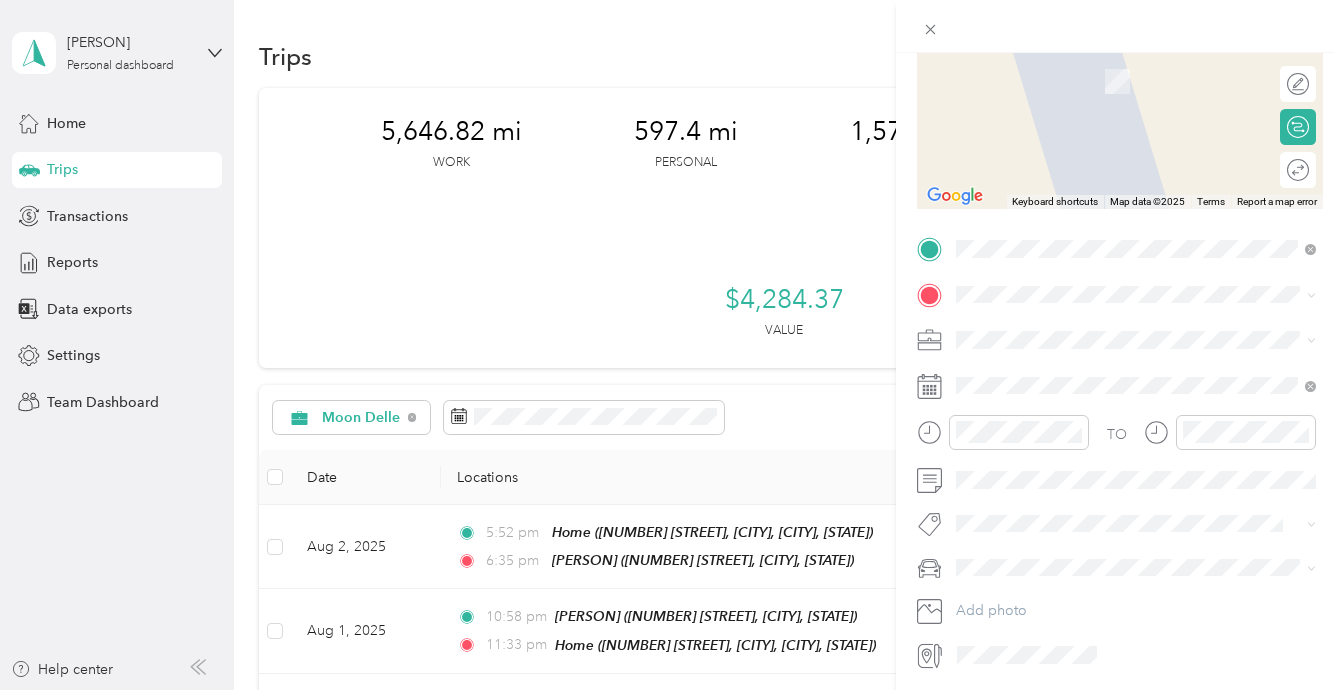 click on "TO Add photo" at bounding box center (1120, 452) 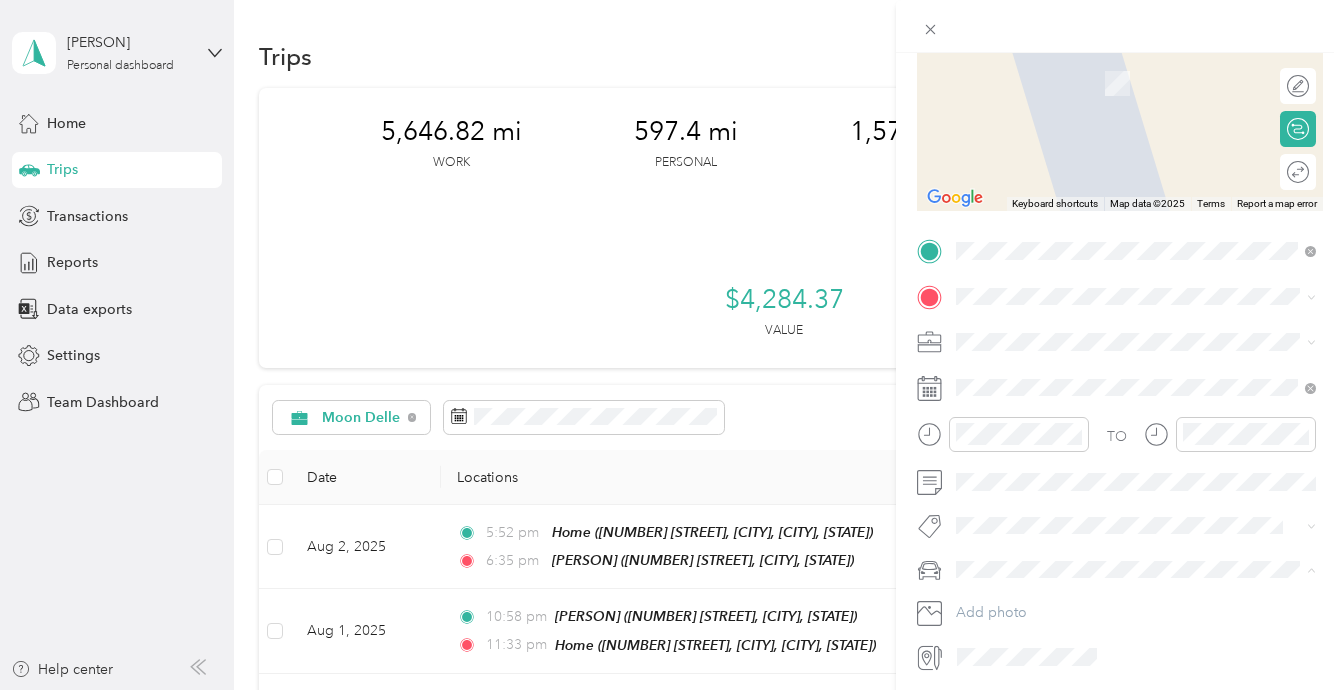 drag, startPoint x: 1021, startPoint y: 497, endPoint x: 1019, endPoint y: 508, distance: 11.18034 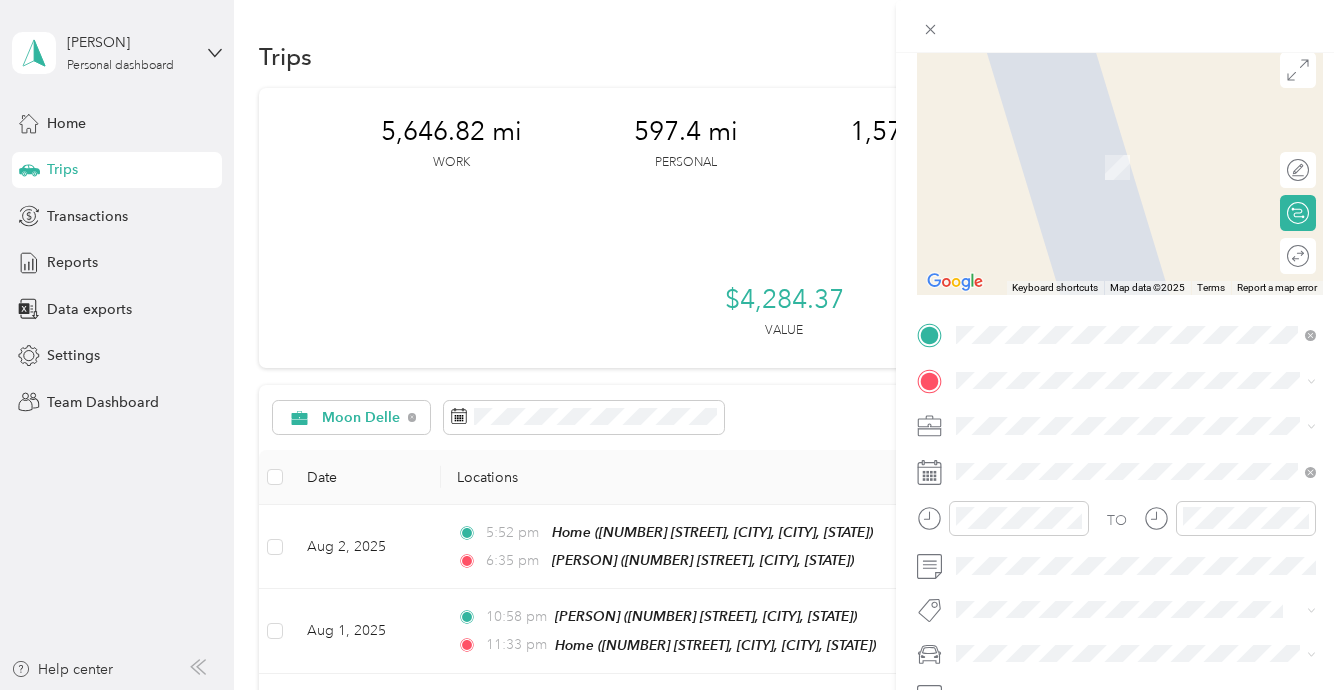 scroll, scrollTop: 152, scrollLeft: 0, axis: vertical 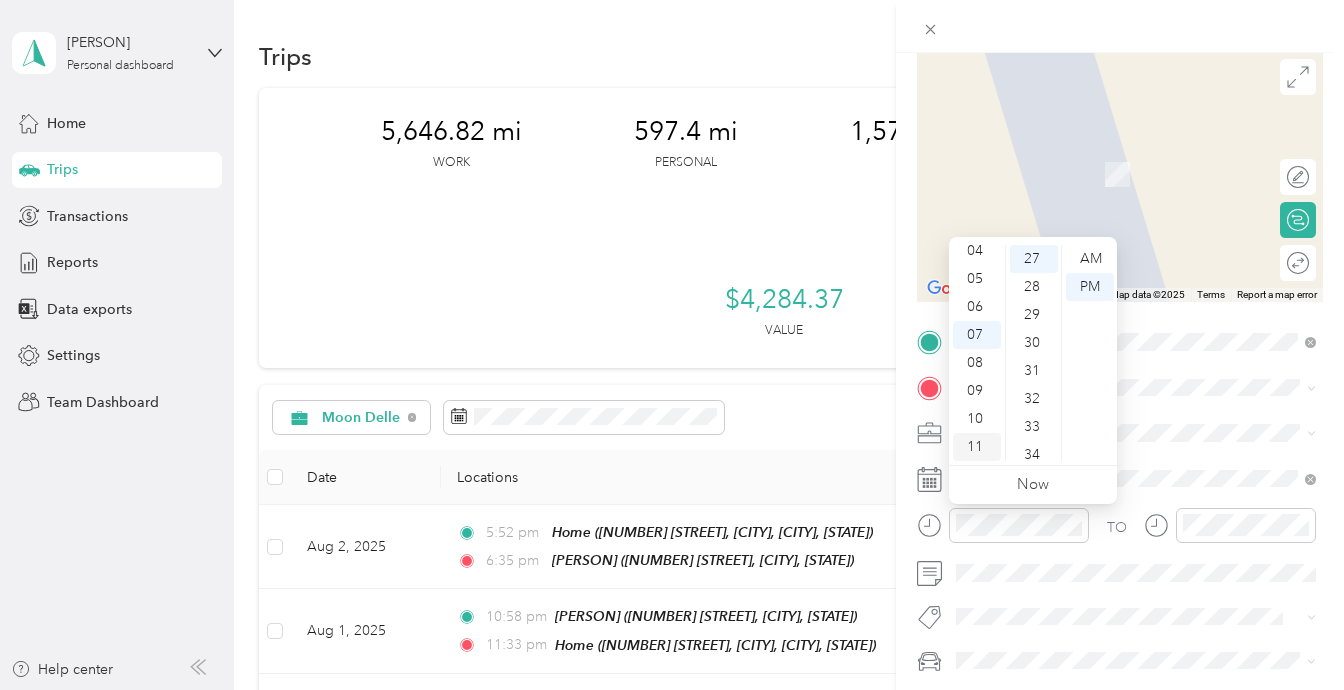 click on "11" at bounding box center [977, 447] 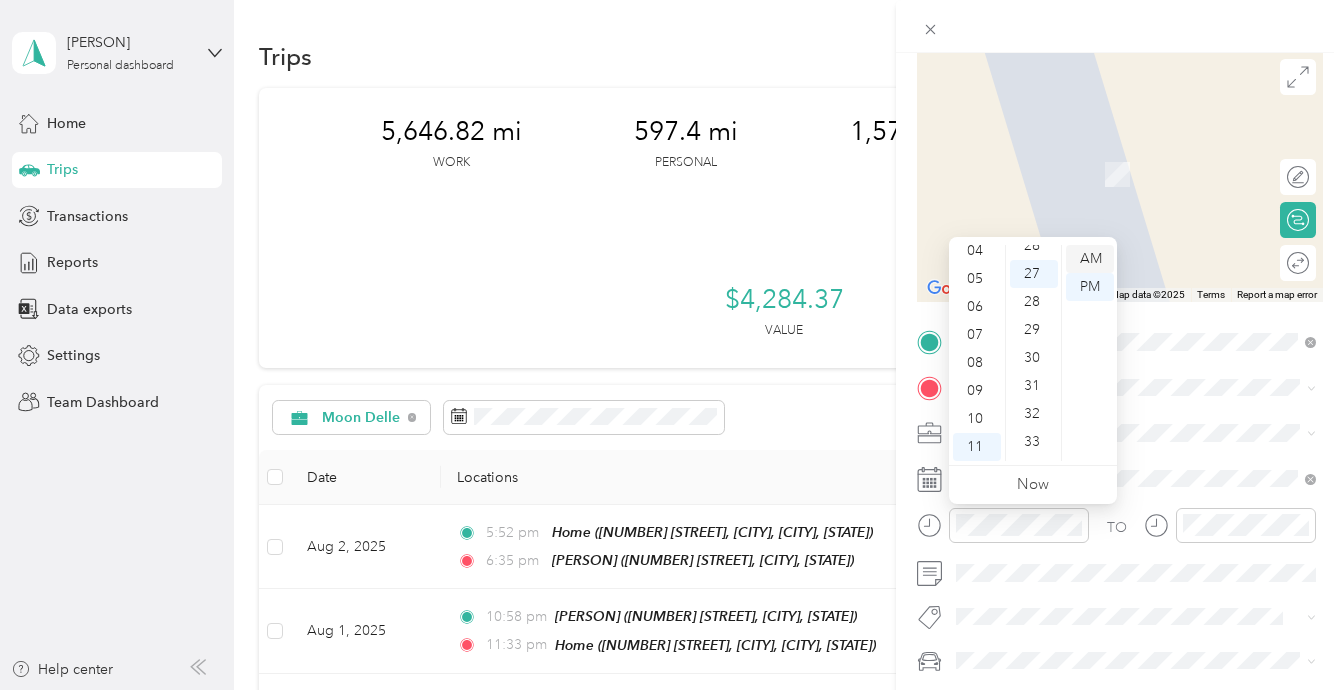 click on "AM" at bounding box center (1090, 259) 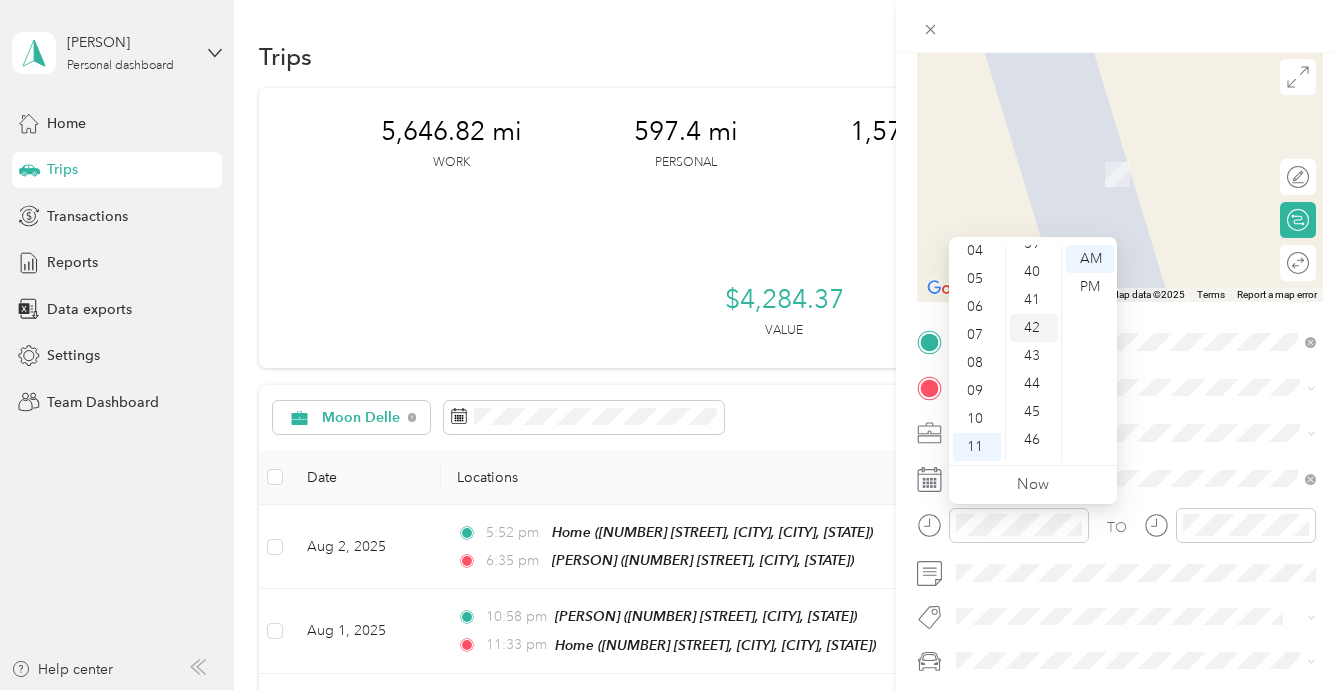 click on "42" at bounding box center (1034, 328) 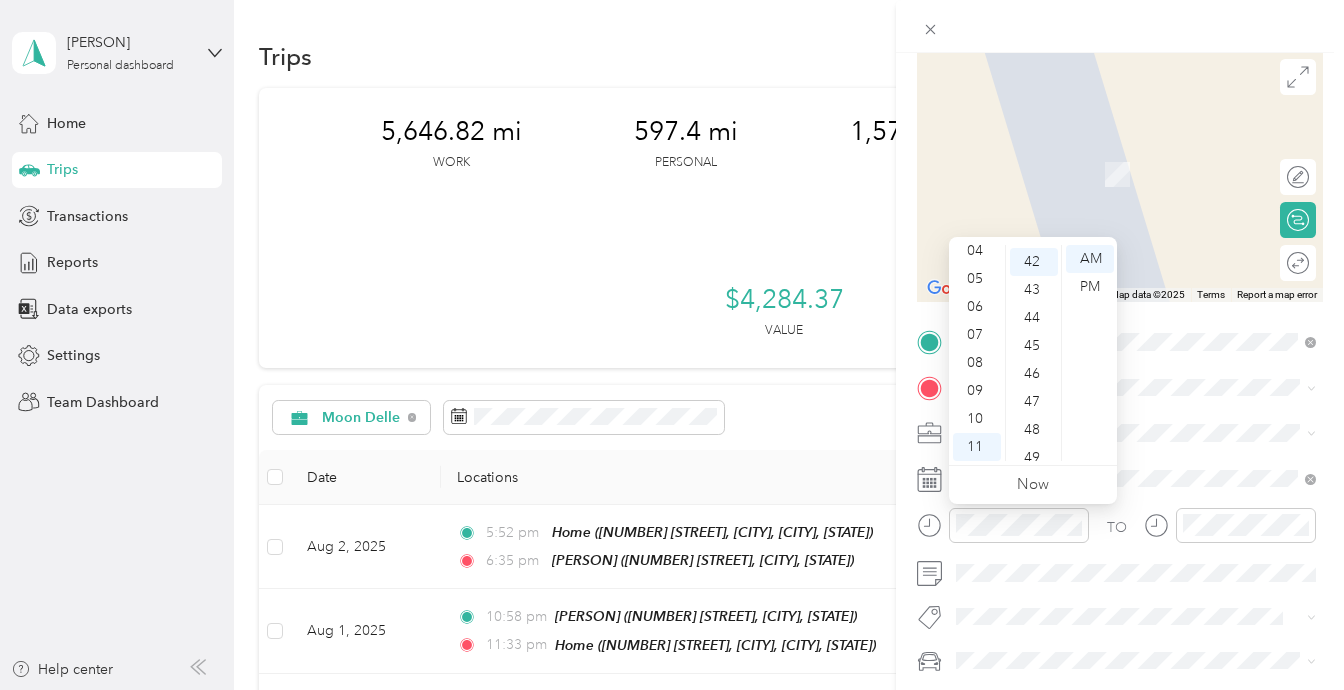 scroll, scrollTop: 1176, scrollLeft: 0, axis: vertical 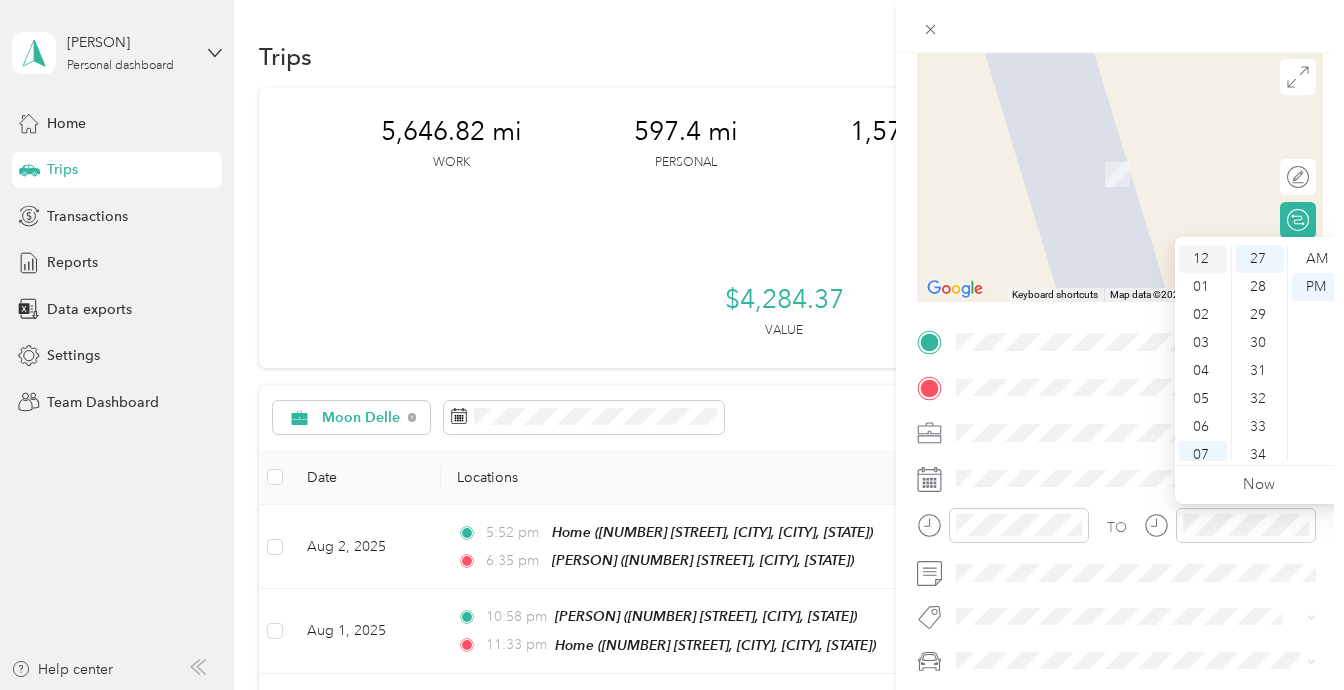 click on "12" at bounding box center [1203, 259] 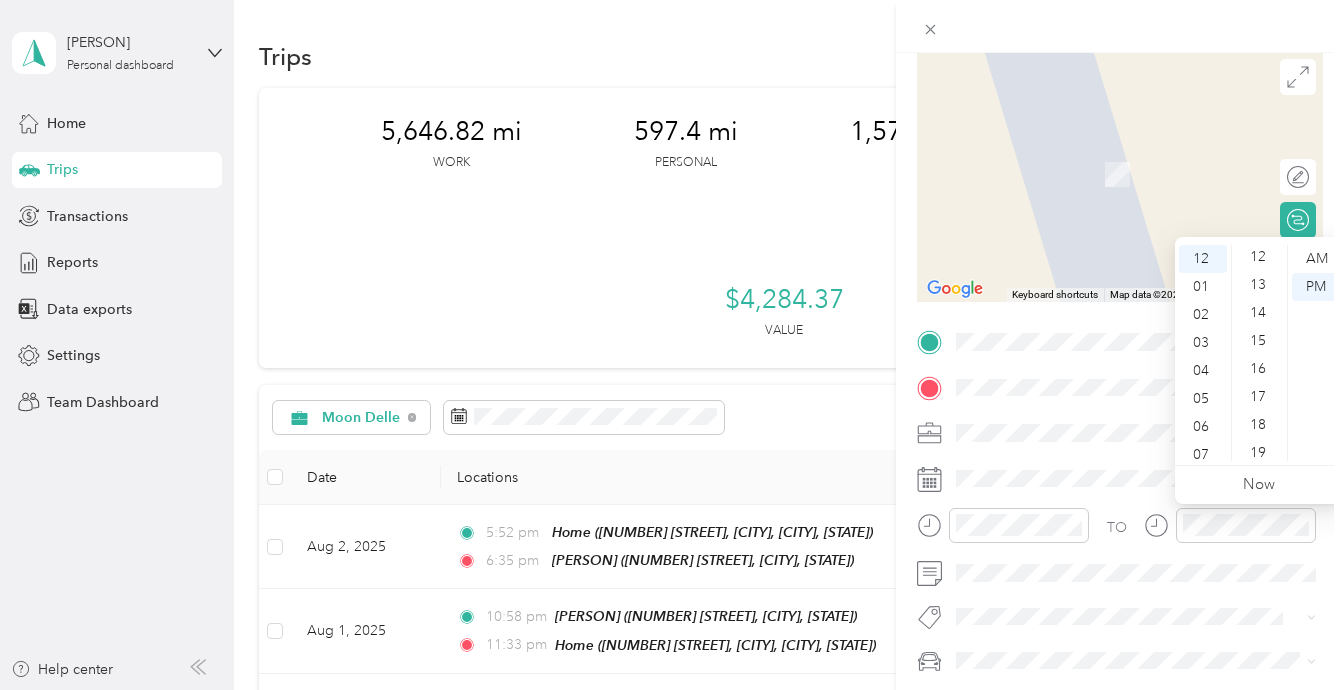 scroll, scrollTop: 333, scrollLeft: 0, axis: vertical 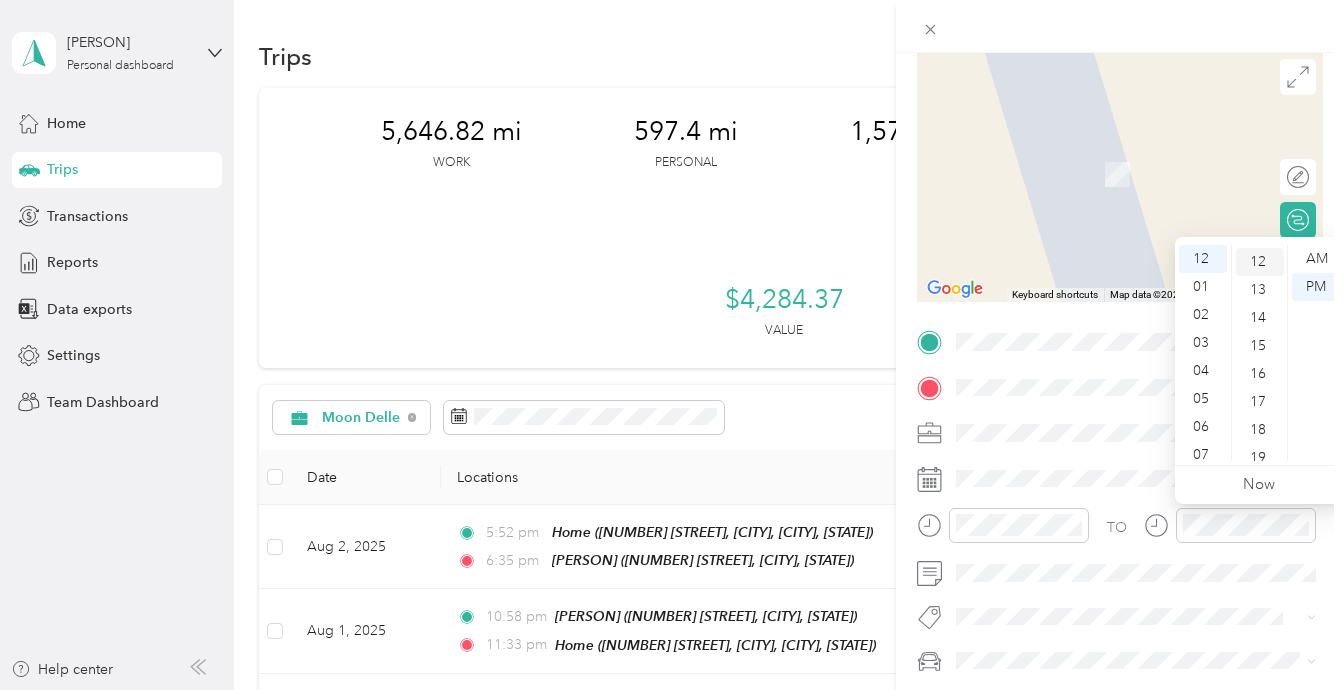 click on "12" at bounding box center [1260, 262] 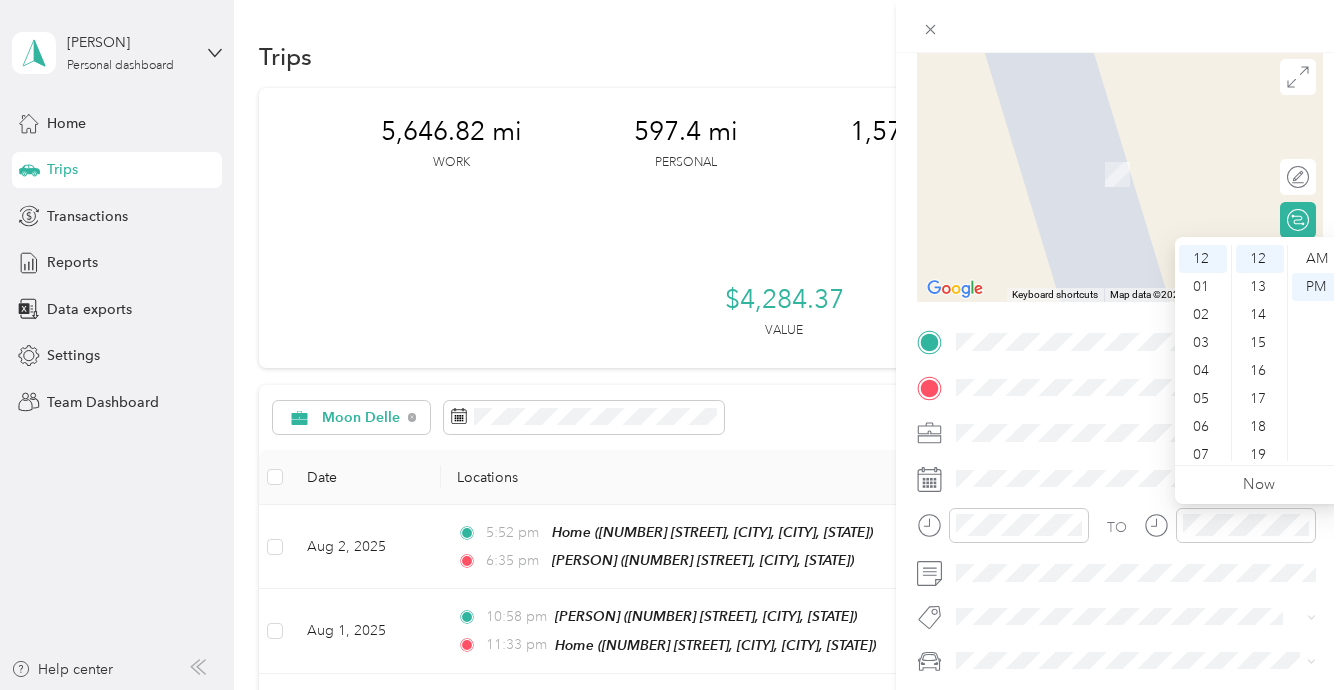 scroll, scrollTop: 120, scrollLeft: 0, axis: vertical 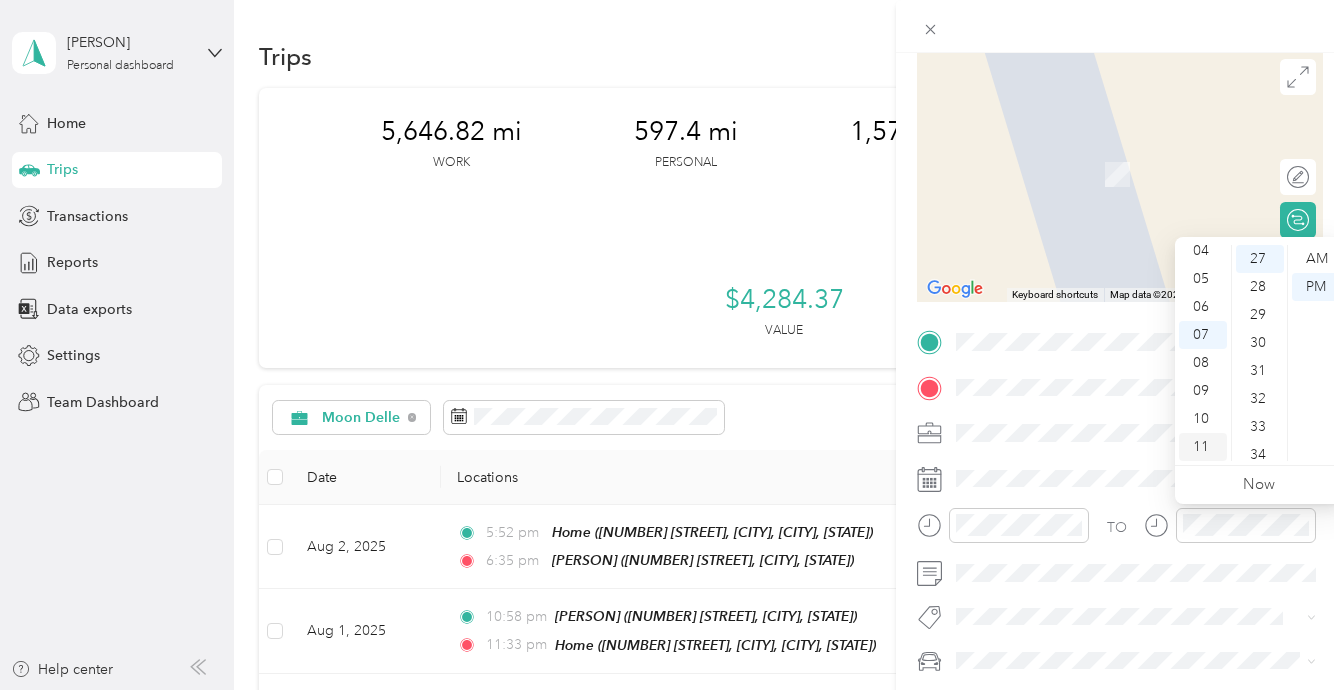 click on "11" at bounding box center (1203, 447) 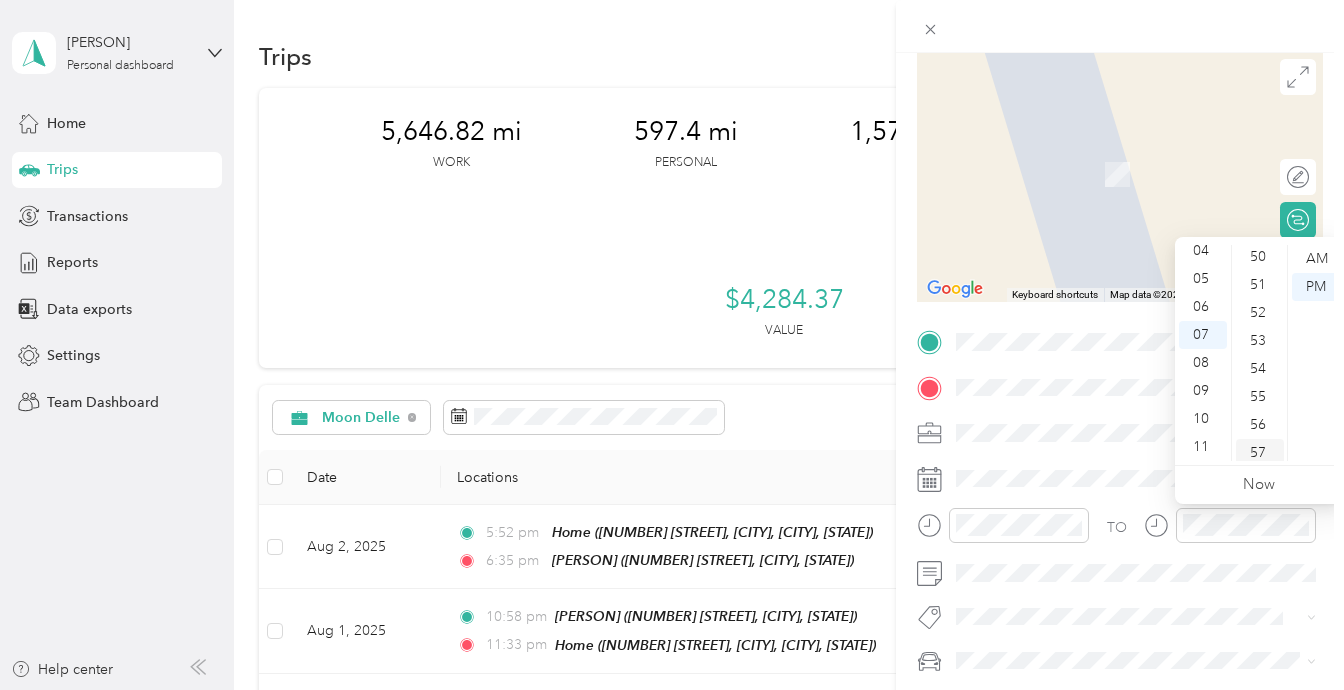 click on "57" at bounding box center (1260, 453) 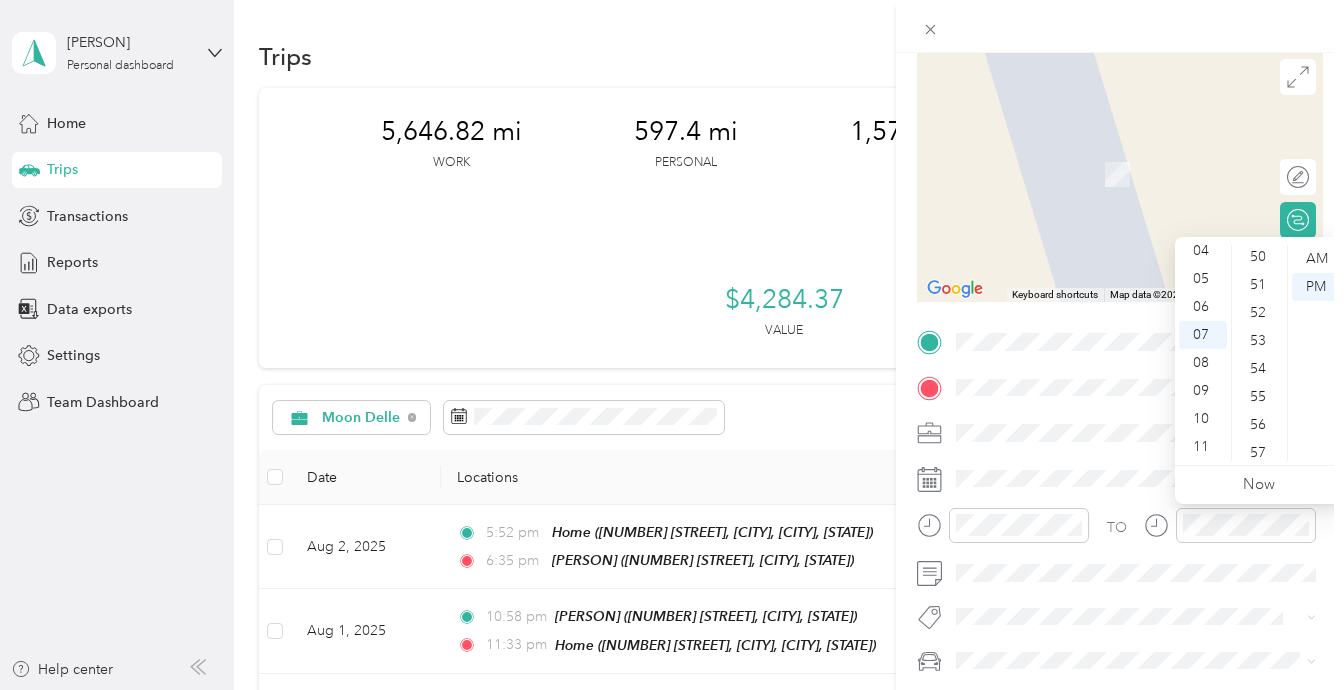 scroll, scrollTop: 1464, scrollLeft: 0, axis: vertical 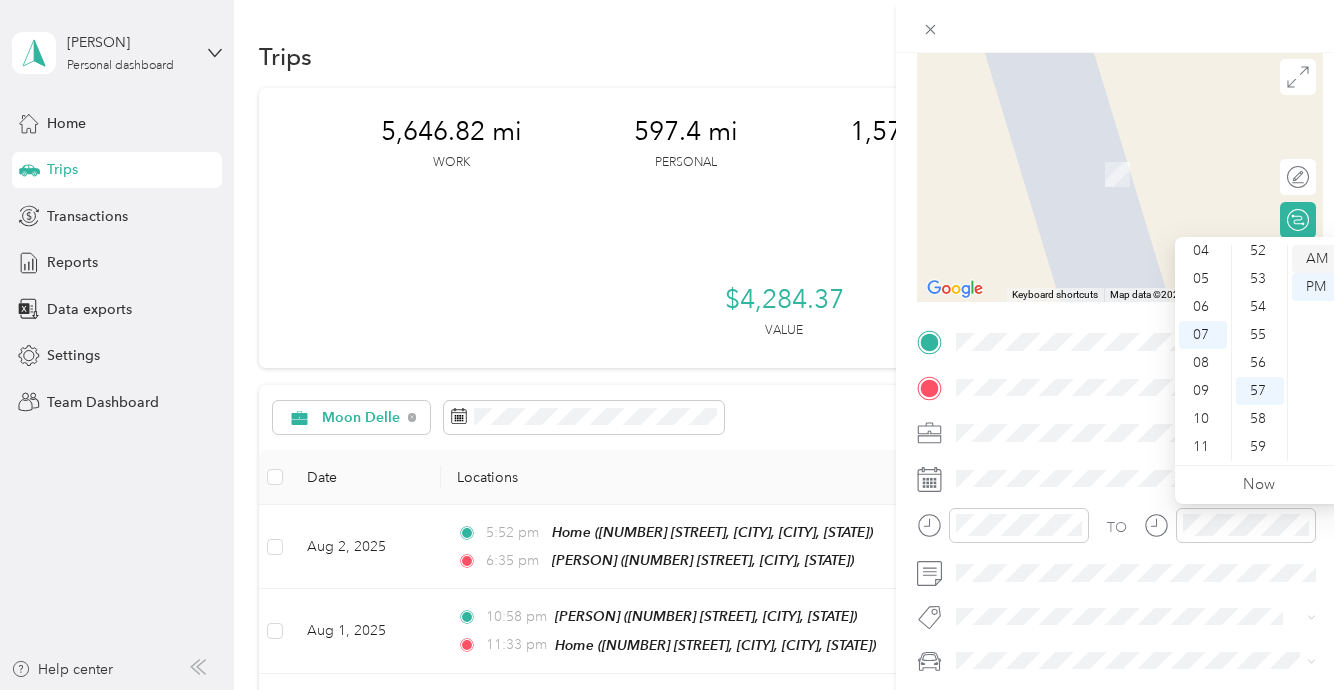 click on "AM" at bounding box center (1316, 259) 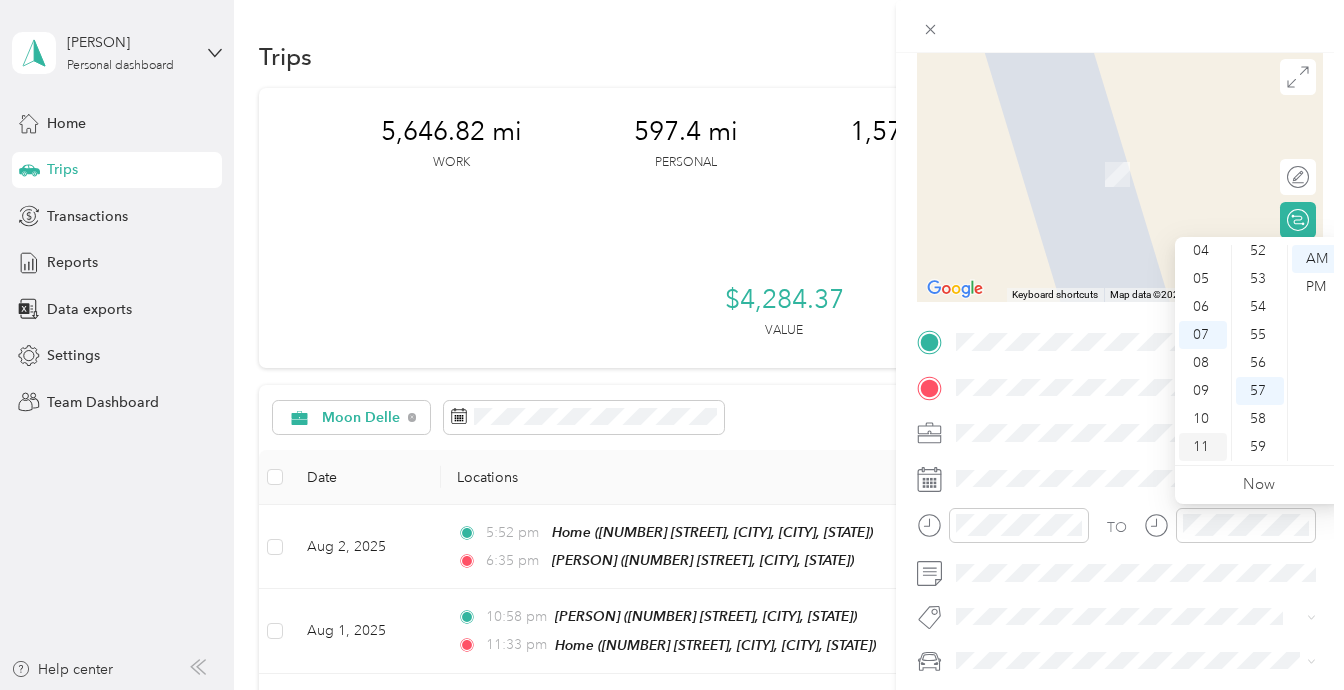 click on "11" at bounding box center (1203, 447) 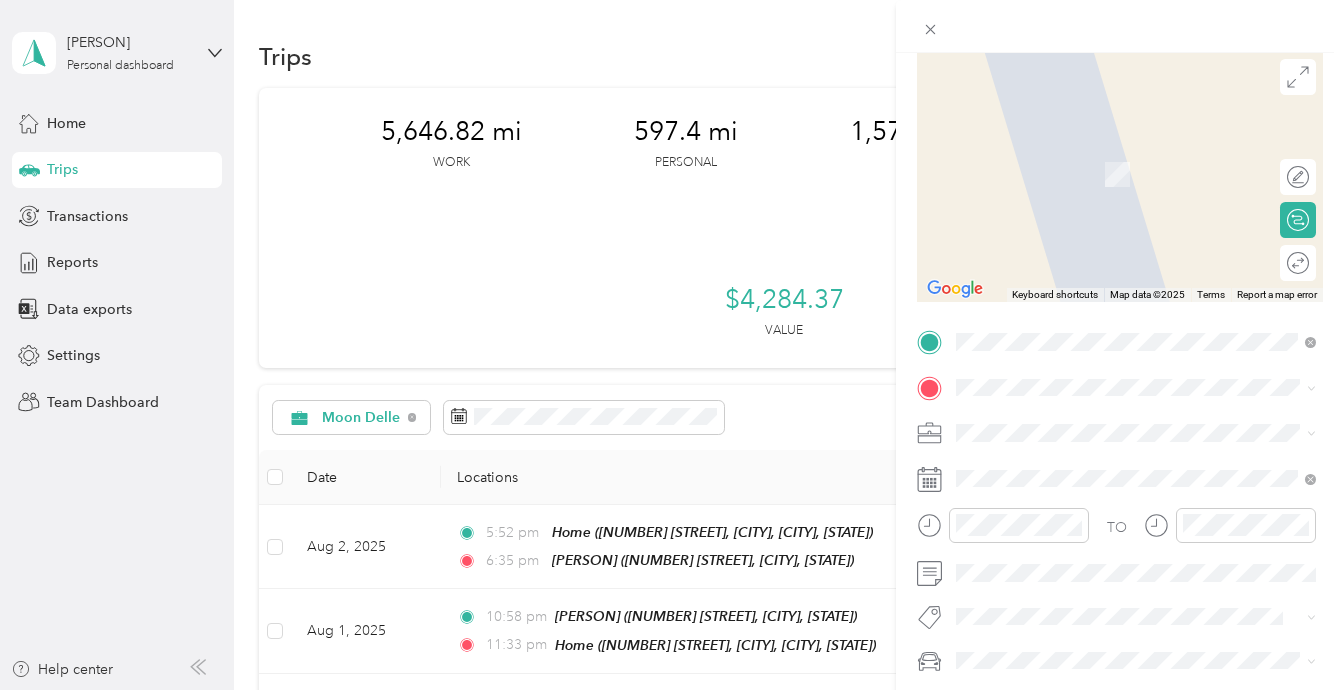 click on "TO Add photo" at bounding box center [1120, 545] 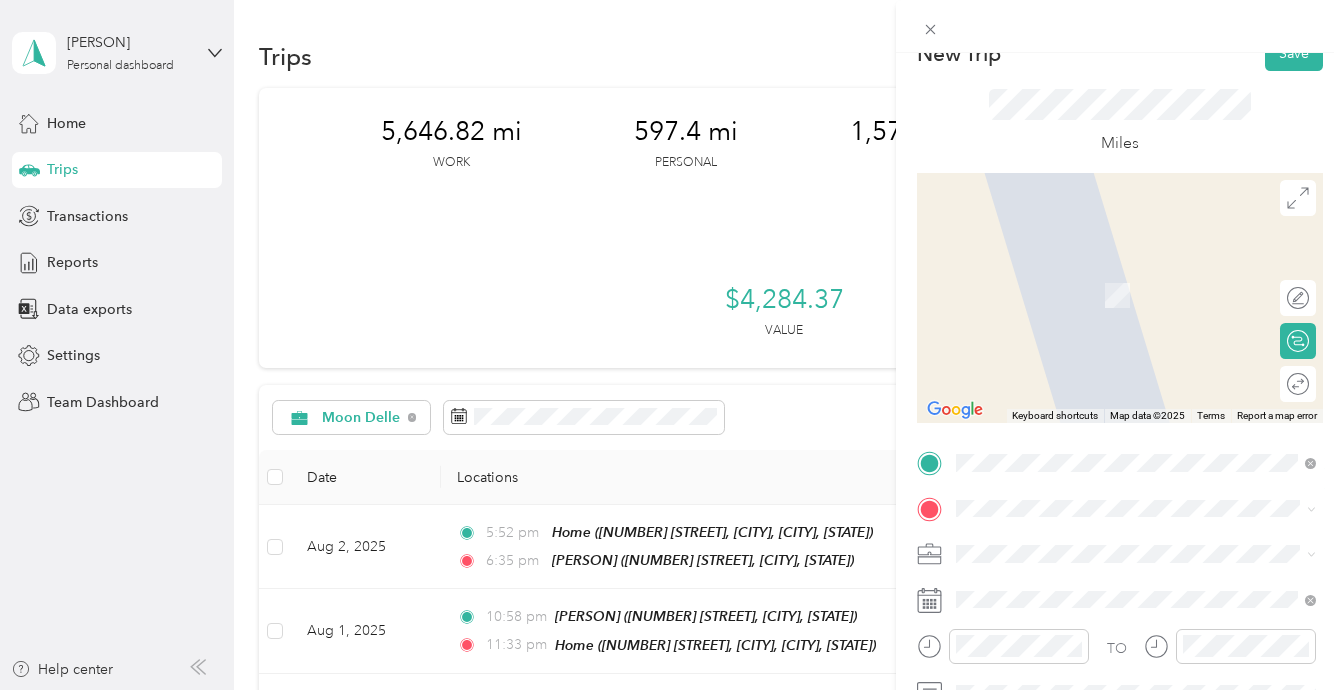 scroll, scrollTop: 0, scrollLeft: 0, axis: both 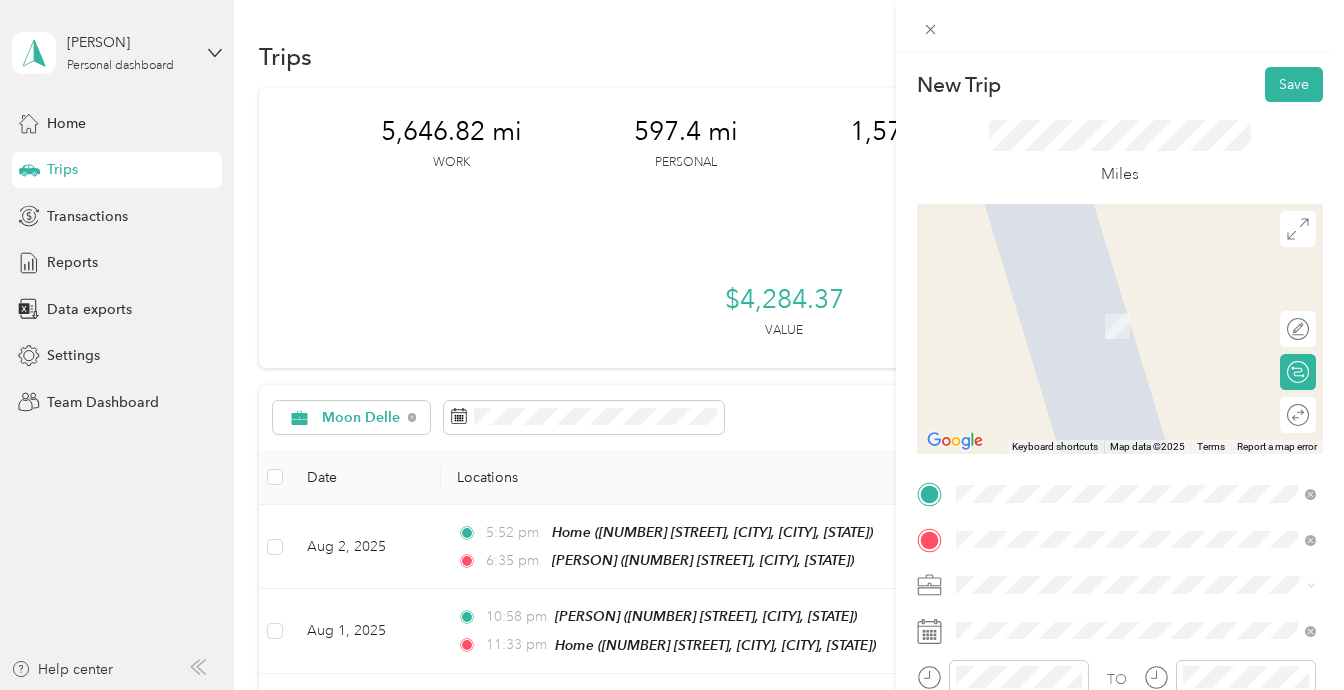 click on "[NUMBER] [STREET]
[CITY], [STATE] [POSTAL_CODE], [COUNTRY]" at bounding box center [1138, 304] 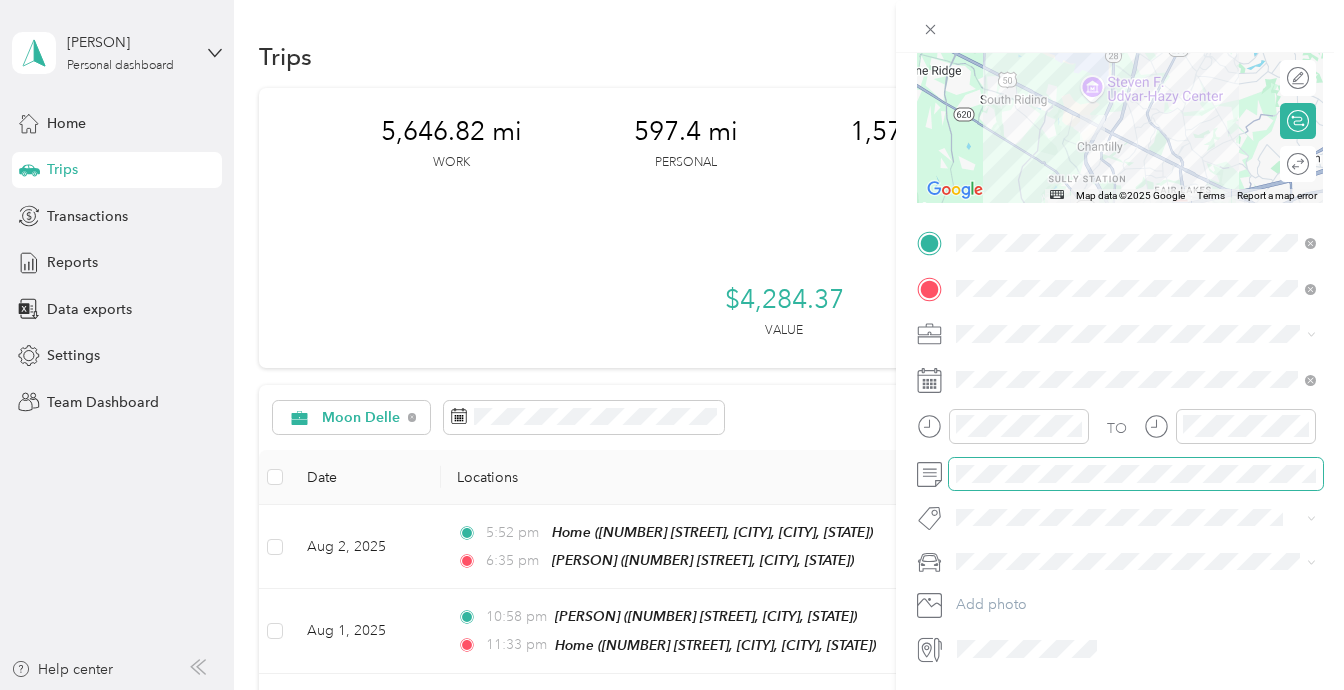 scroll, scrollTop: 243, scrollLeft: 0, axis: vertical 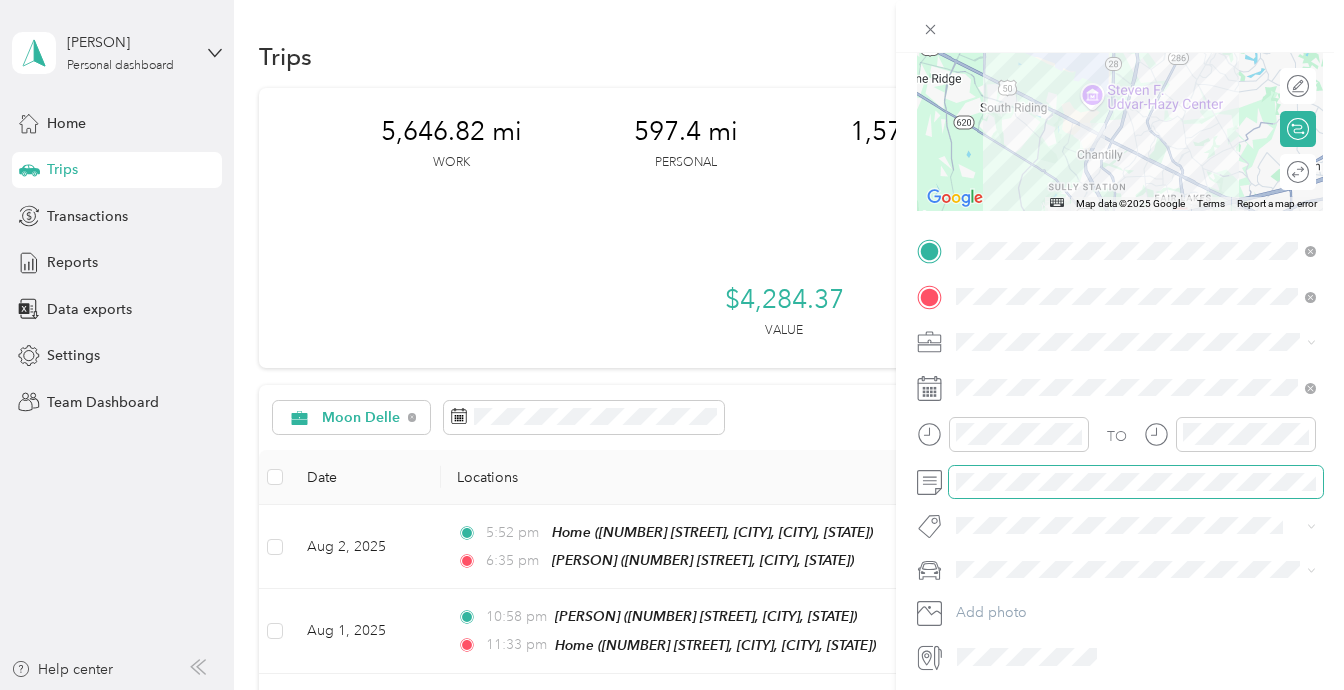 click at bounding box center [1136, 482] 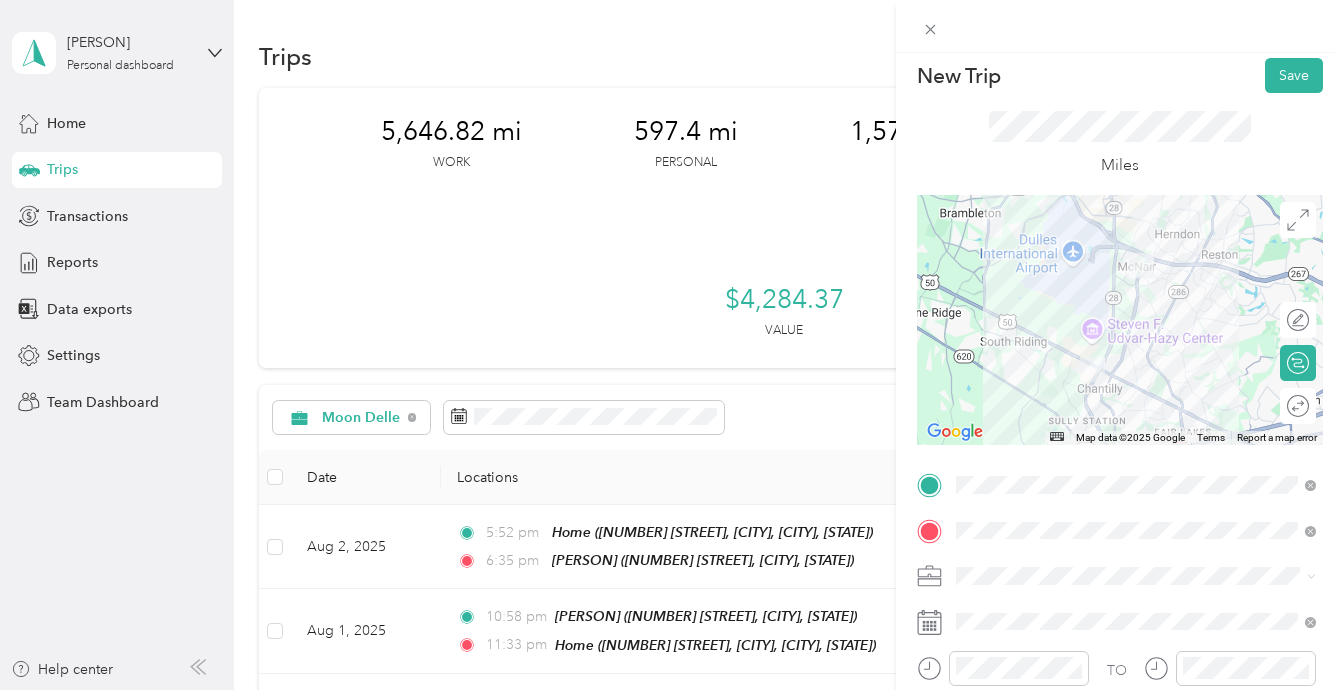 scroll, scrollTop: 0, scrollLeft: 0, axis: both 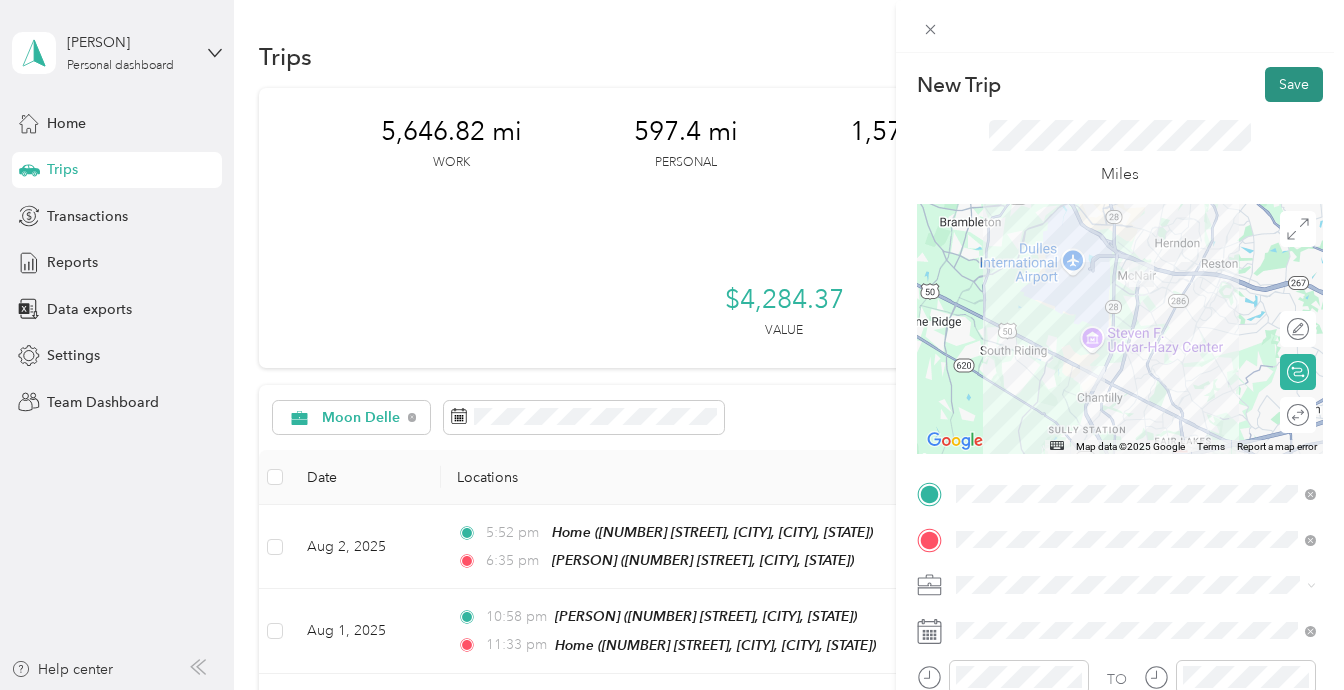 click on "Save" at bounding box center [1294, 84] 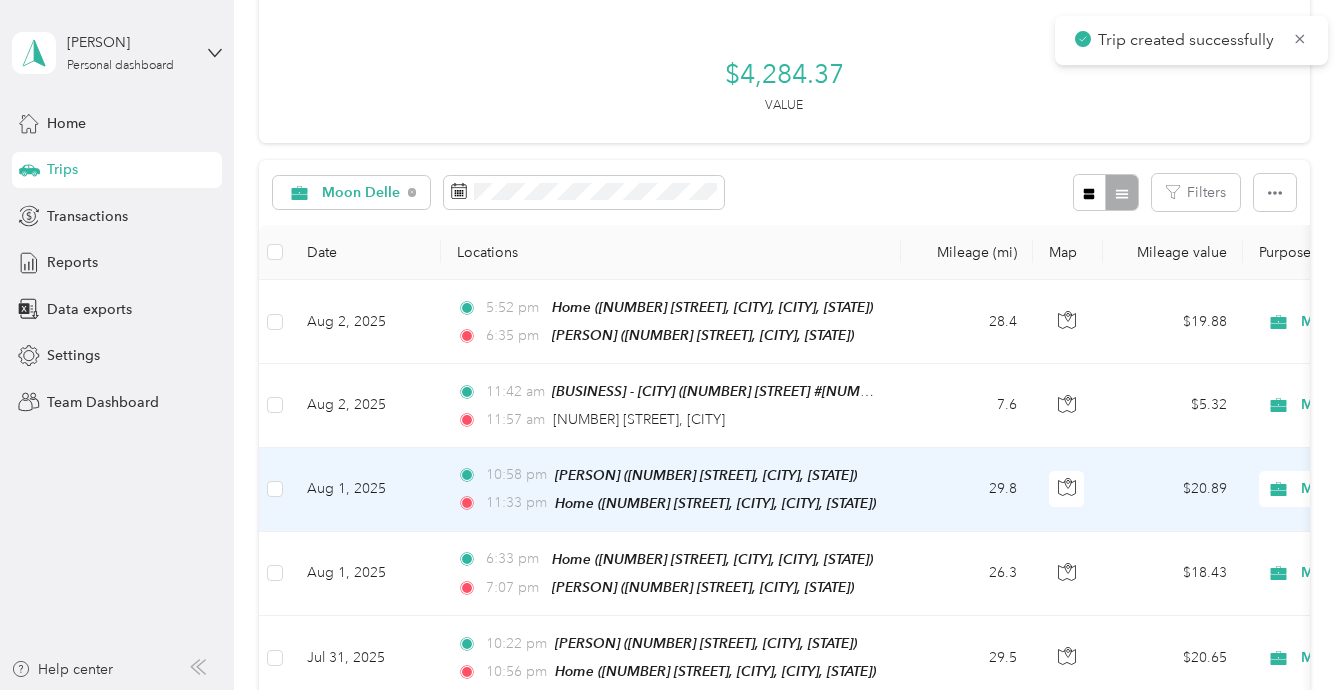 scroll, scrollTop: 266, scrollLeft: 0, axis: vertical 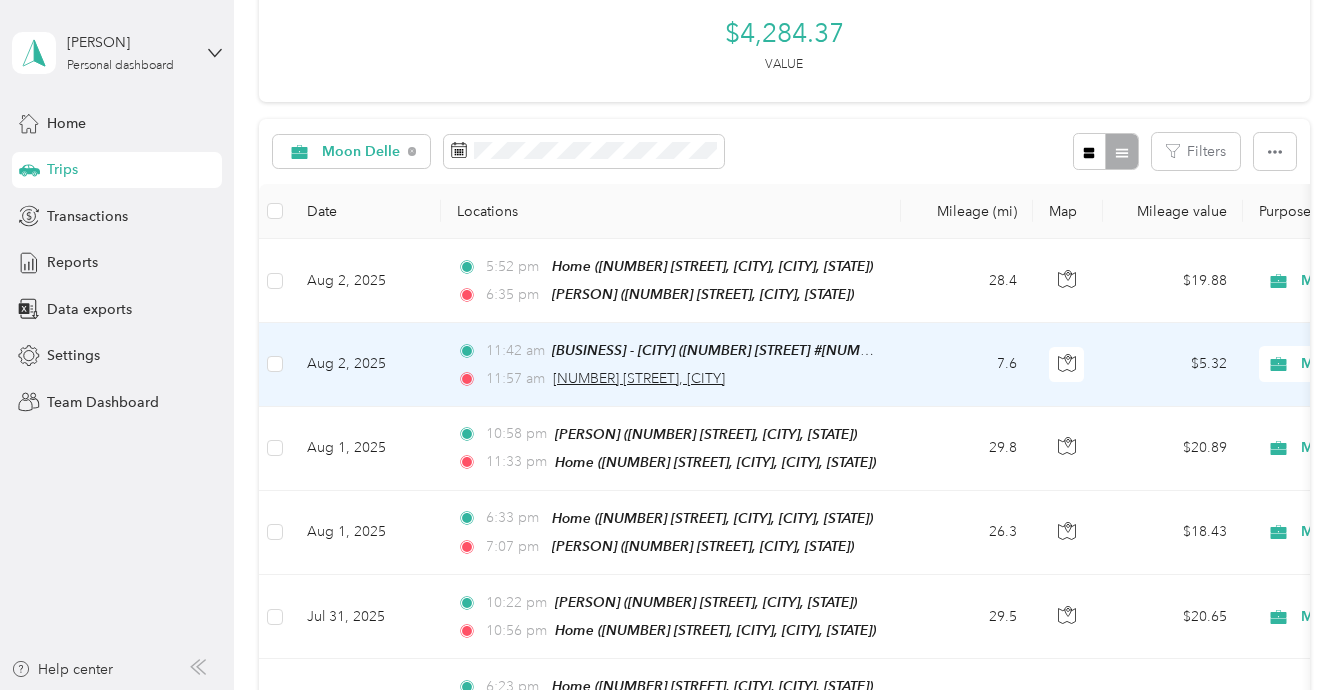 click on "[NUMBER] [STREET], [CITY]" at bounding box center [639, 378] 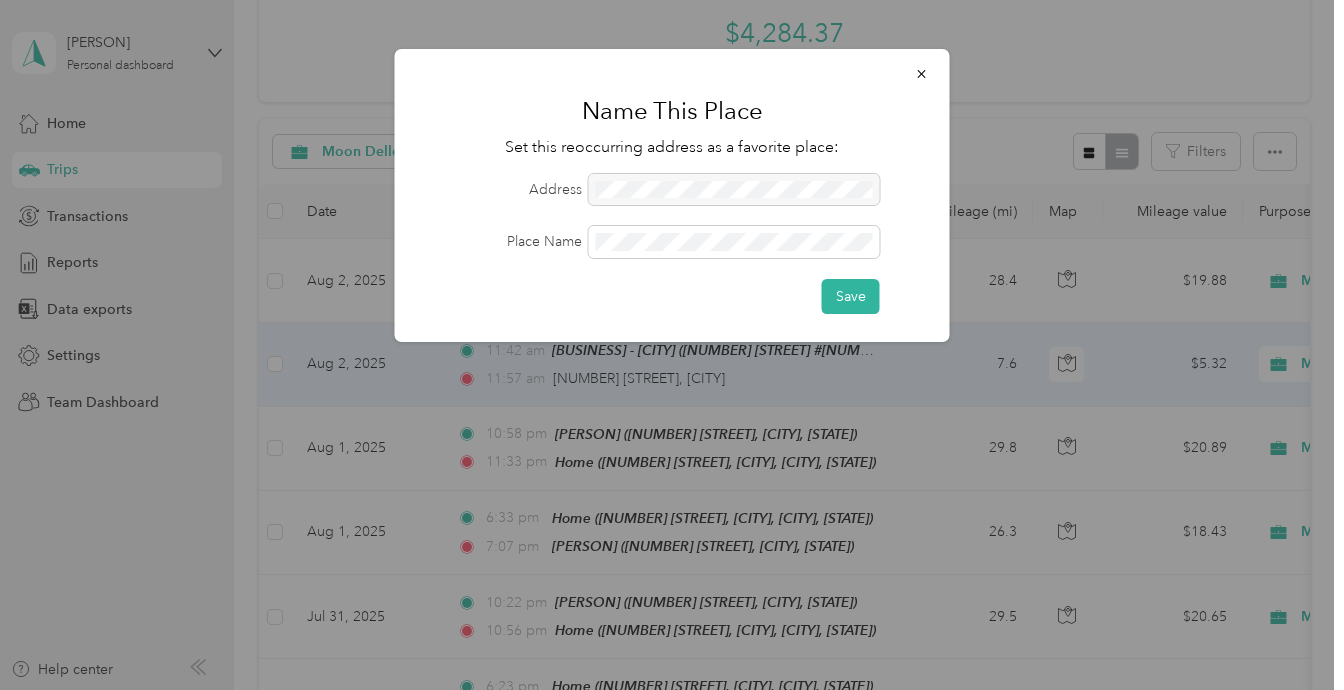 click at bounding box center [734, 190] 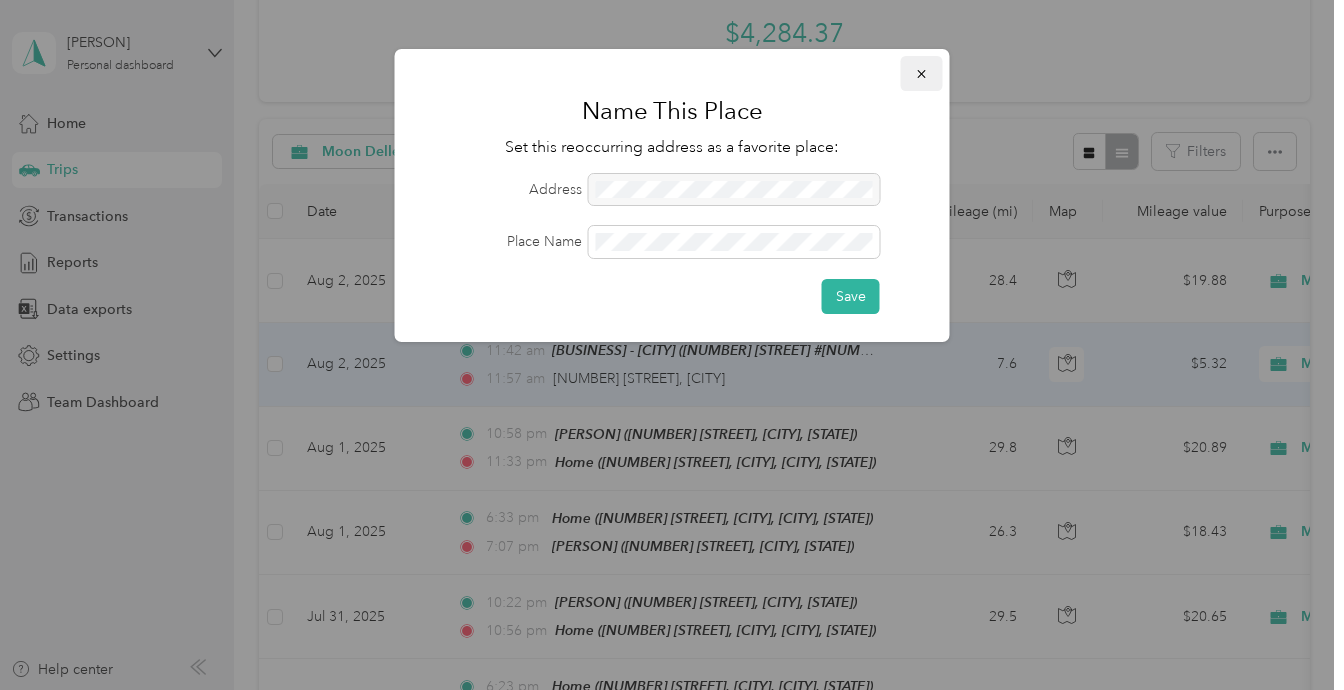 click at bounding box center (922, 73) 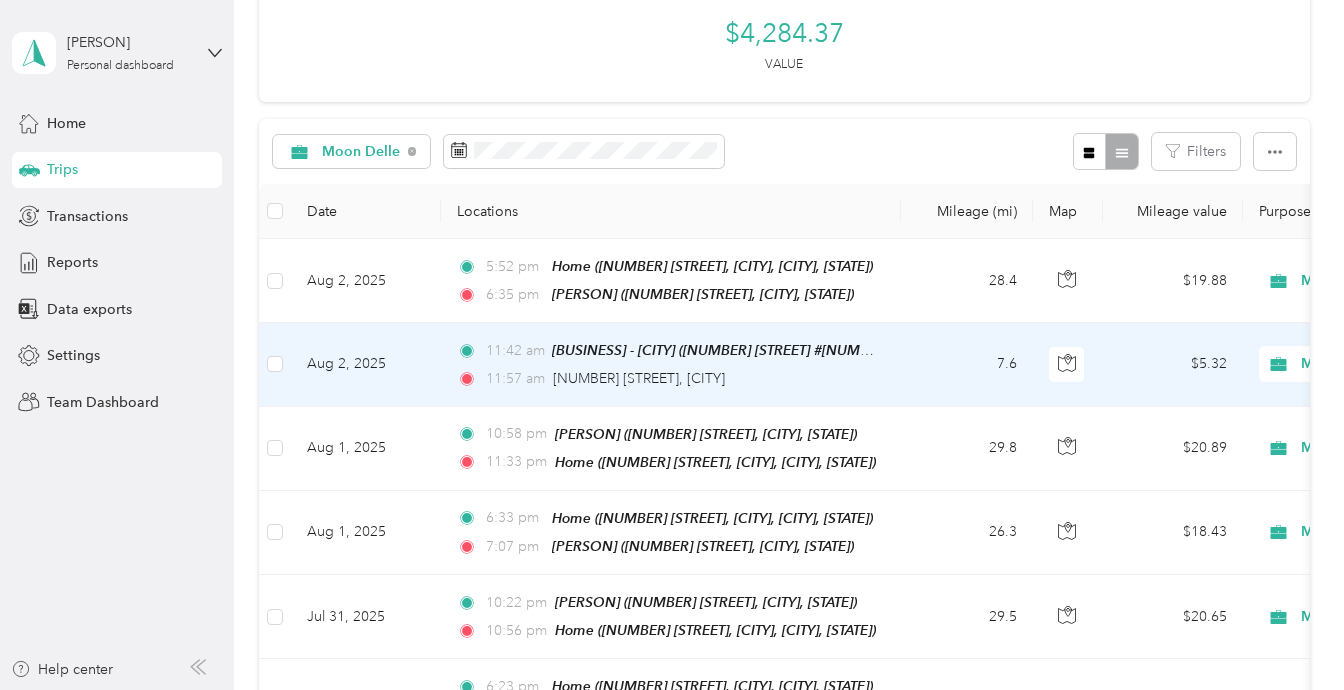 click on "[TIME] [BUSINESS] - [CITY] ([NUMBER] [STREET] #[NUMBER], [CITY], [STATE] [POSTAL_CODE], [COUNTRY], [COUNTY], [STATE]) [TIME] [NUMBER] [STREET], [CITY]" at bounding box center [671, 364] 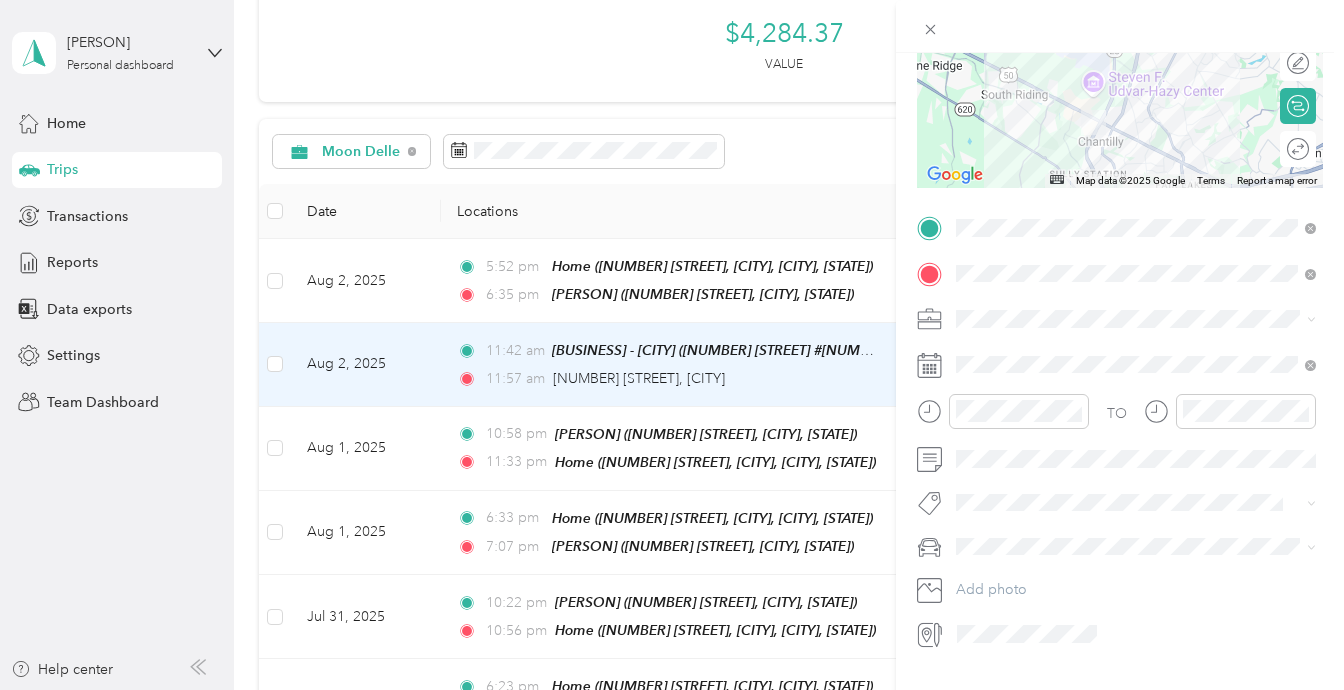 scroll, scrollTop: 299, scrollLeft: 0, axis: vertical 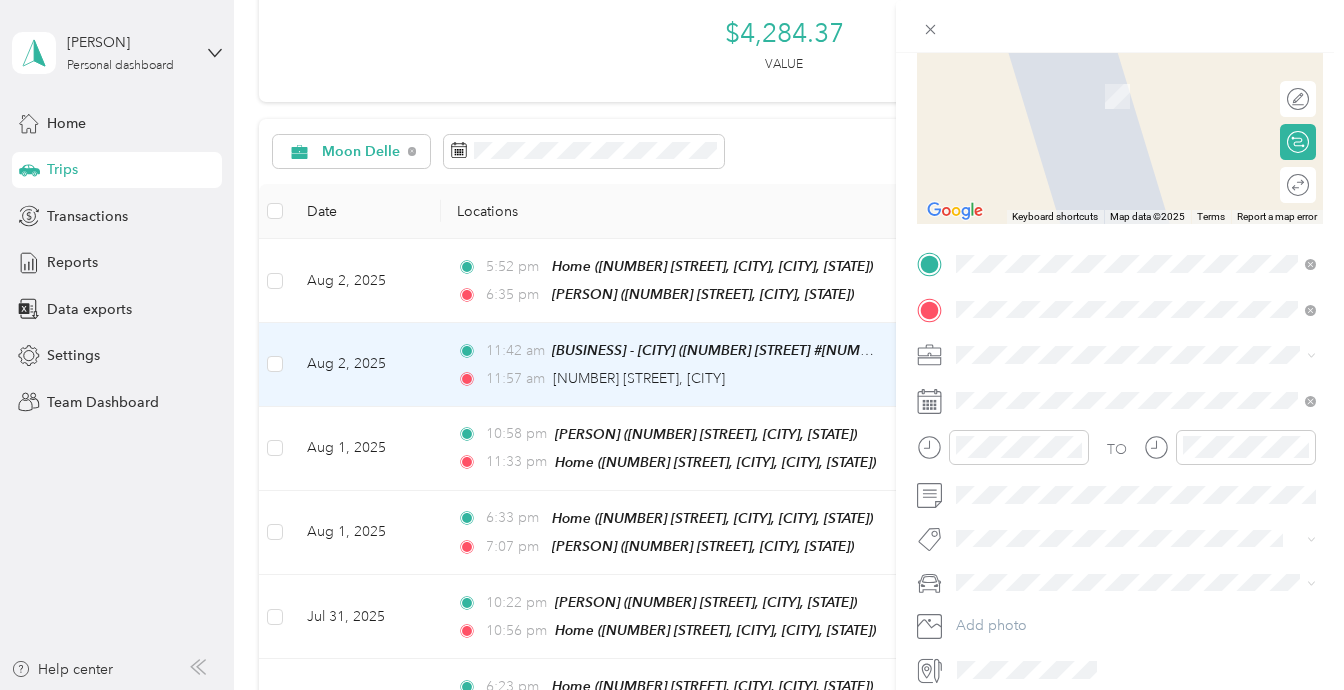 click on "Trip details Save This trip cannot be edited because it is either under review, approved, or paid. Contact your Team Manager to edit it. Miles ← Move left → Move right ↑ Move up ↓ Move down + Zoom in - Zoom out Home Jump left by 75% End Jump right by 75% Page Up Jump up by 75% Page Down Jump down by 75% Keyboard shortcuts Map Data Map data ©2025 Map data ©2025 2 m  Click to toggle between metric and imperial units Terms Report a map error Edit route Calculate route Round trip TO Add photo" at bounding box center (1120, 261) 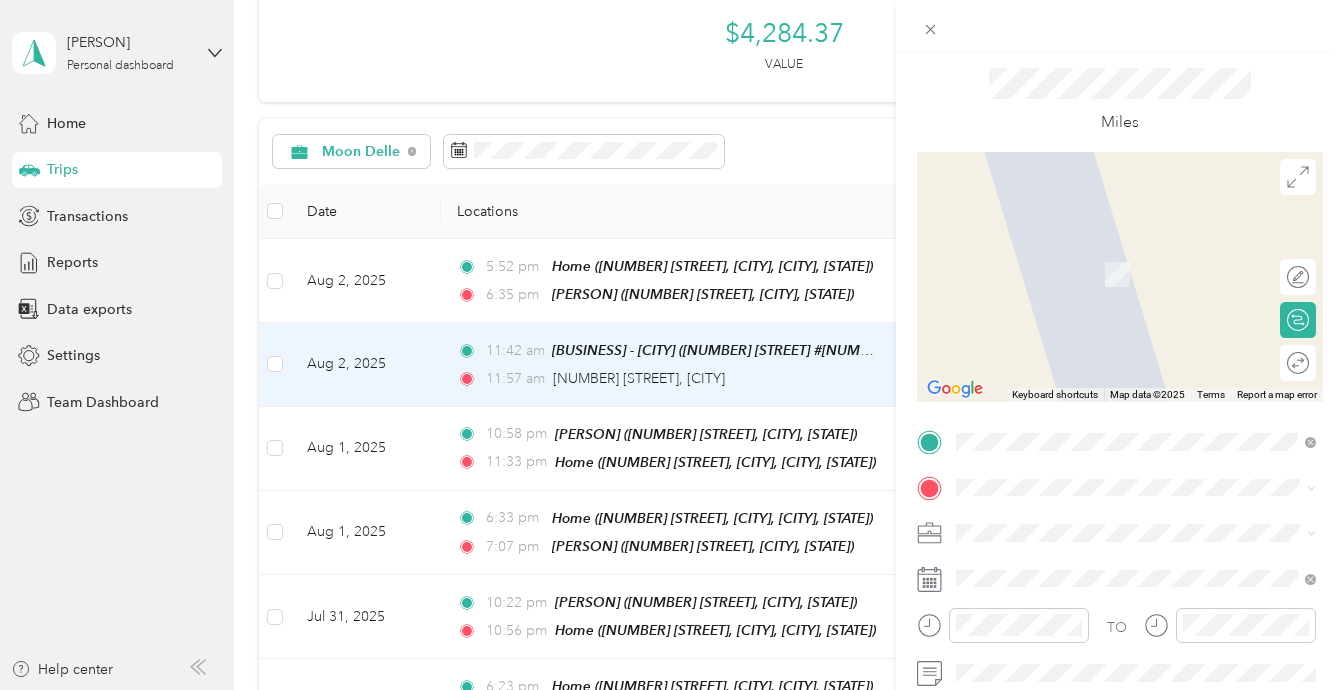 scroll, scrollTop: 0, scrollLeft: 0, axis: both 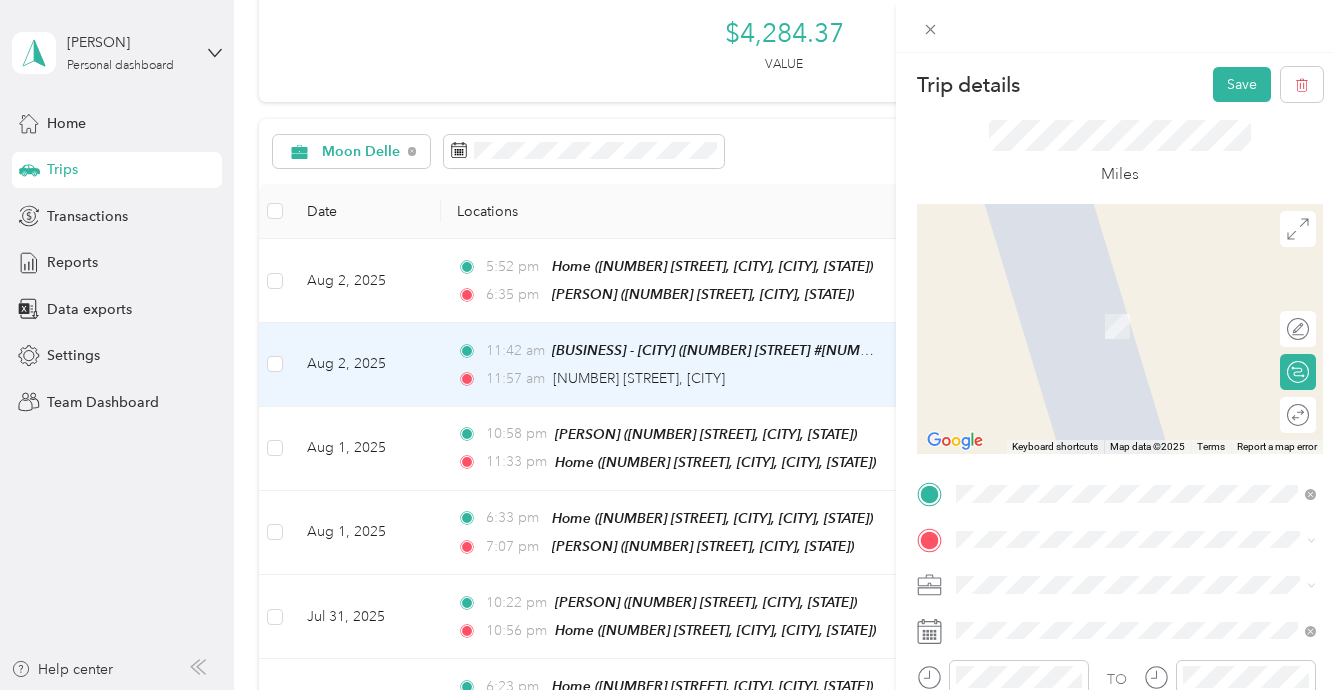 click on "Trip details Save This trip cannot be edited because it is either under review, approved, or paid. Contact your Team Manager to edit it. Miles ← Move left → Move right ↑ Move up ↓ Move down + Zoom in - Zoom out Home Jump left by 75% End Jump right by 75% Page Up Jump up by 75% Page Down Jump down by 75% Keyboard shortcuts Map Data Map data ©2025 Map data ©2025 2 m  Click to toggle between metric and imperial units Terms Report a map error Edit route Calculate route Round trip TO Add photo" at bounding box center [672, 345] 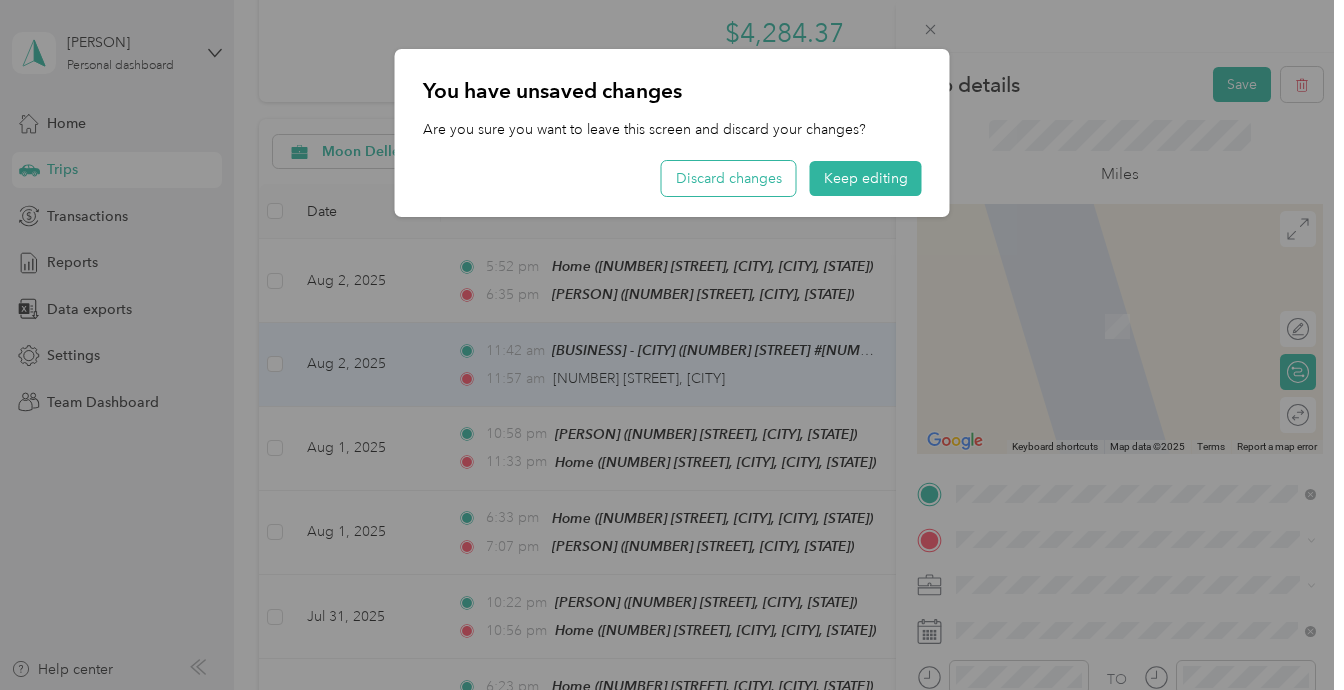 click on "Discard changes" at bounding box center (729, 178) 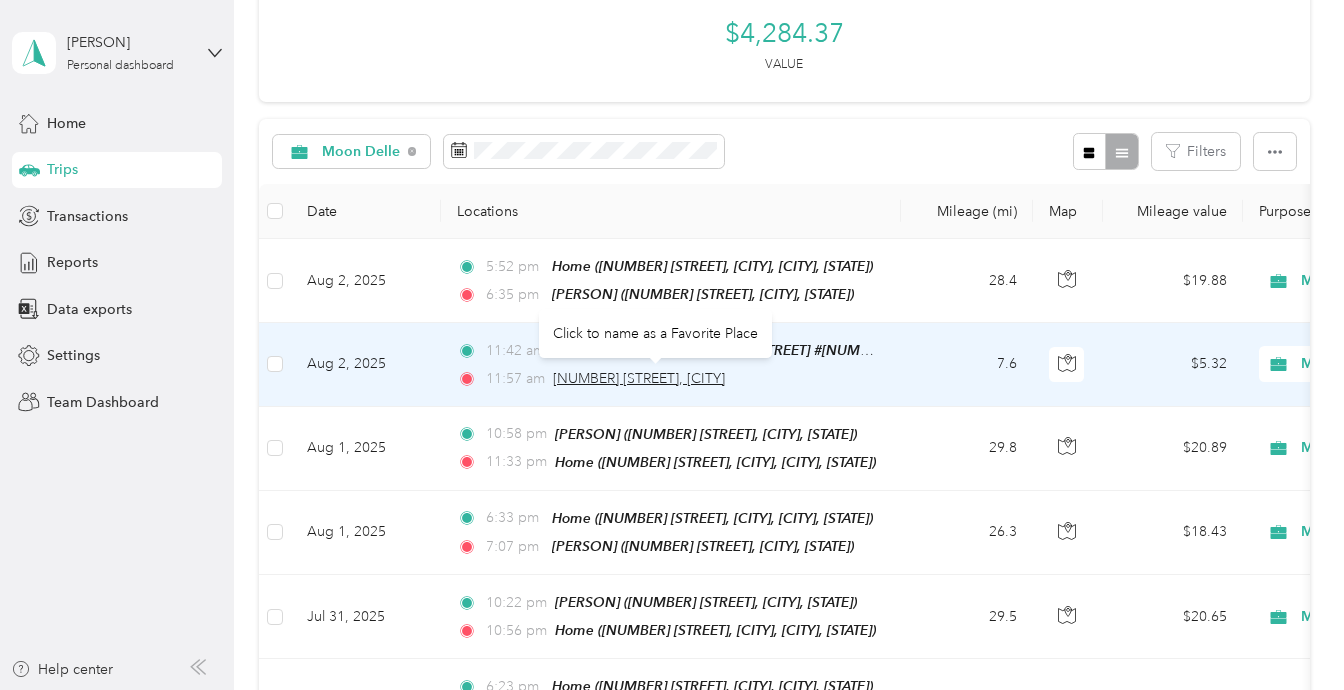 click on "[NUMBER] [STREET], [CITY]" at bounding box center (639, 378) 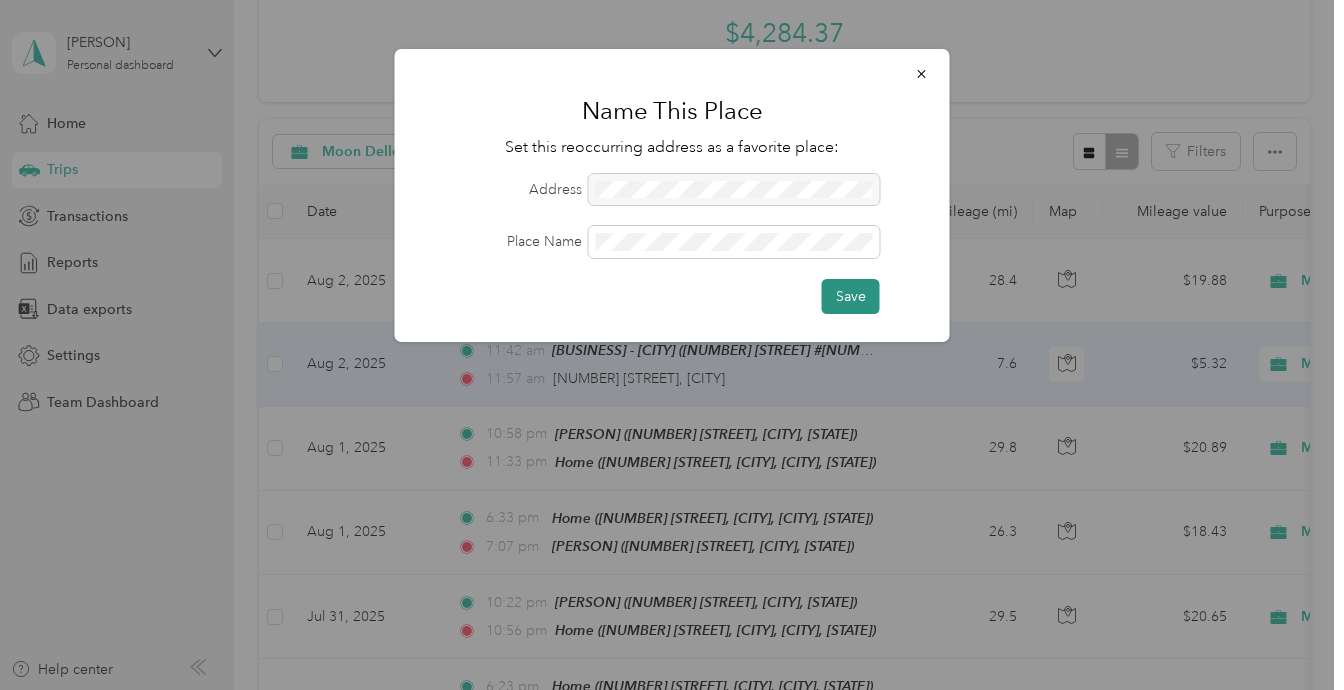 click on "Save" at bounding box center [851, 296] 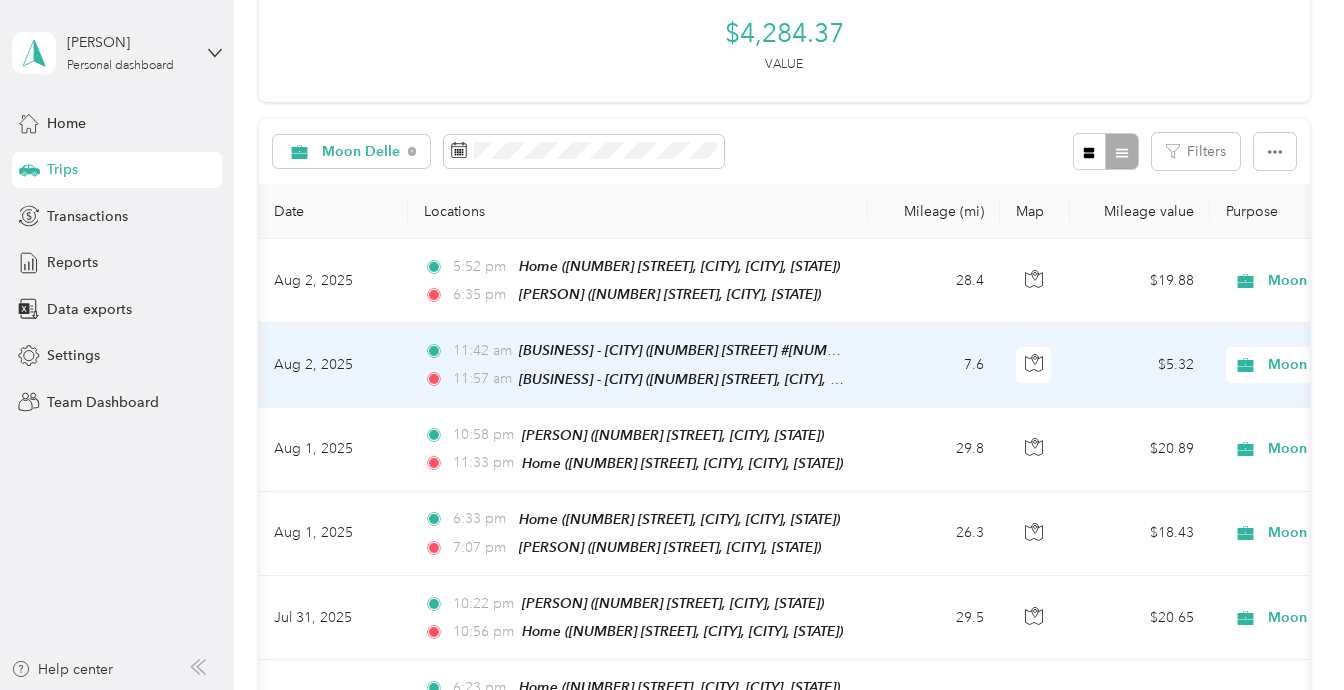 scroll, scrollTop: 0, scrollLeft: 0, axis: both 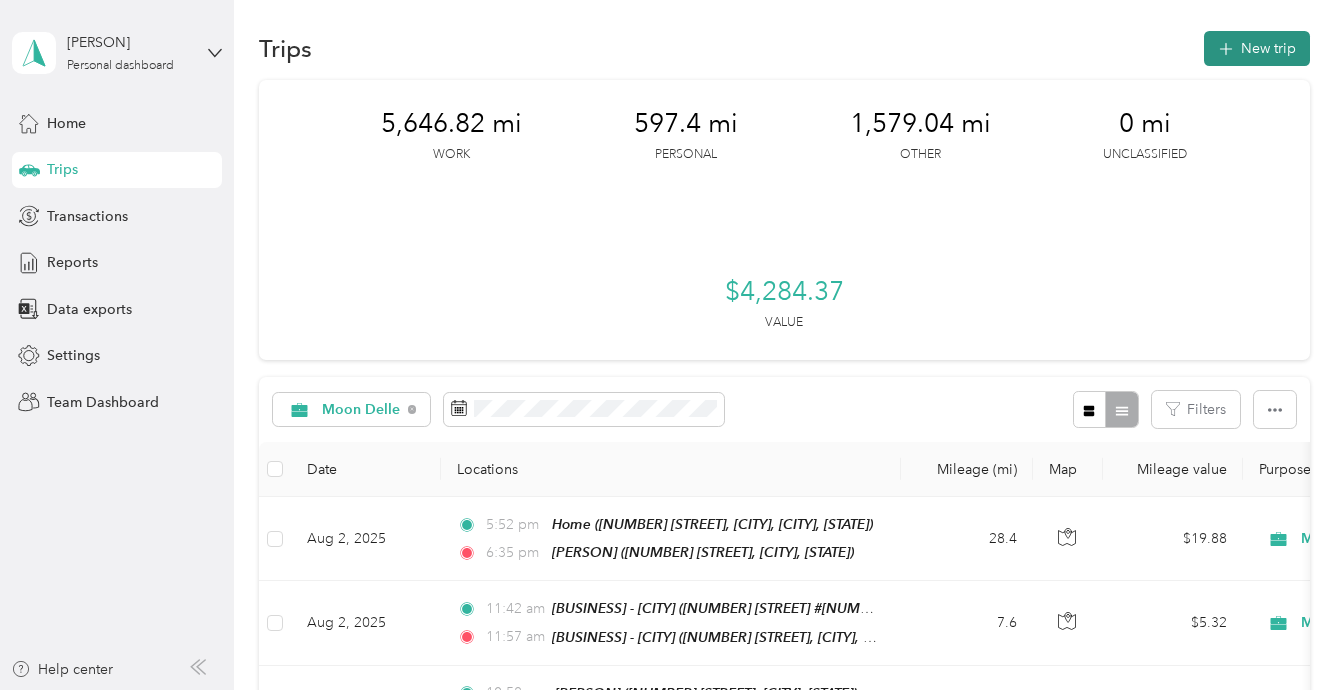 click on "New trip" at bounding box center [1257, 48] 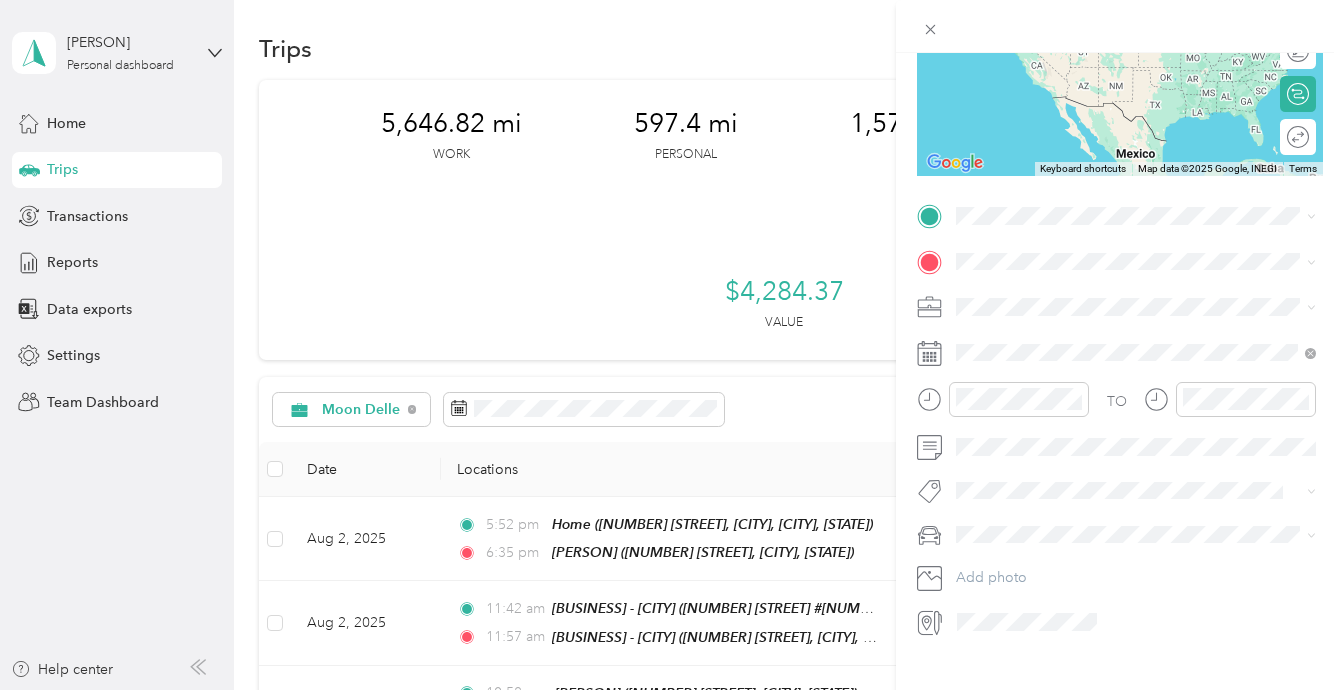 scroll, scrollTop: 289, scrollLeft: 0, axis: vertical 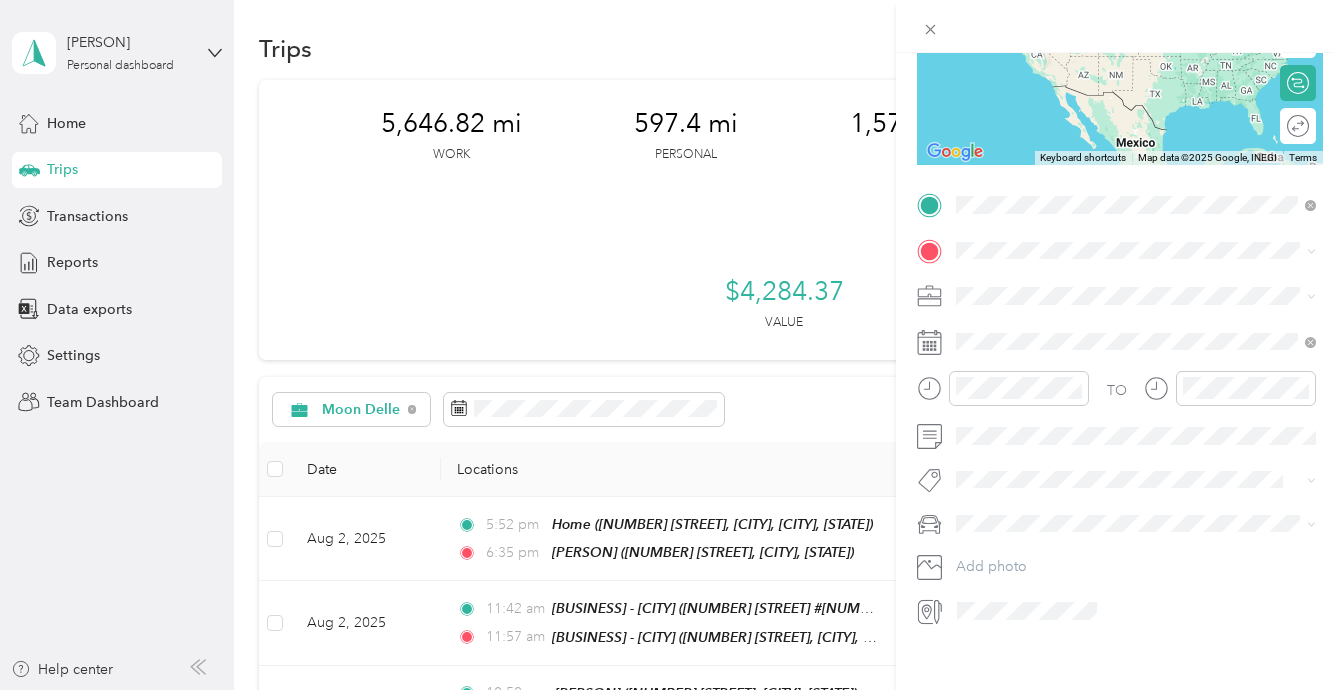 click on "UPS - [CITY]" at bounding box center (1152, 347) 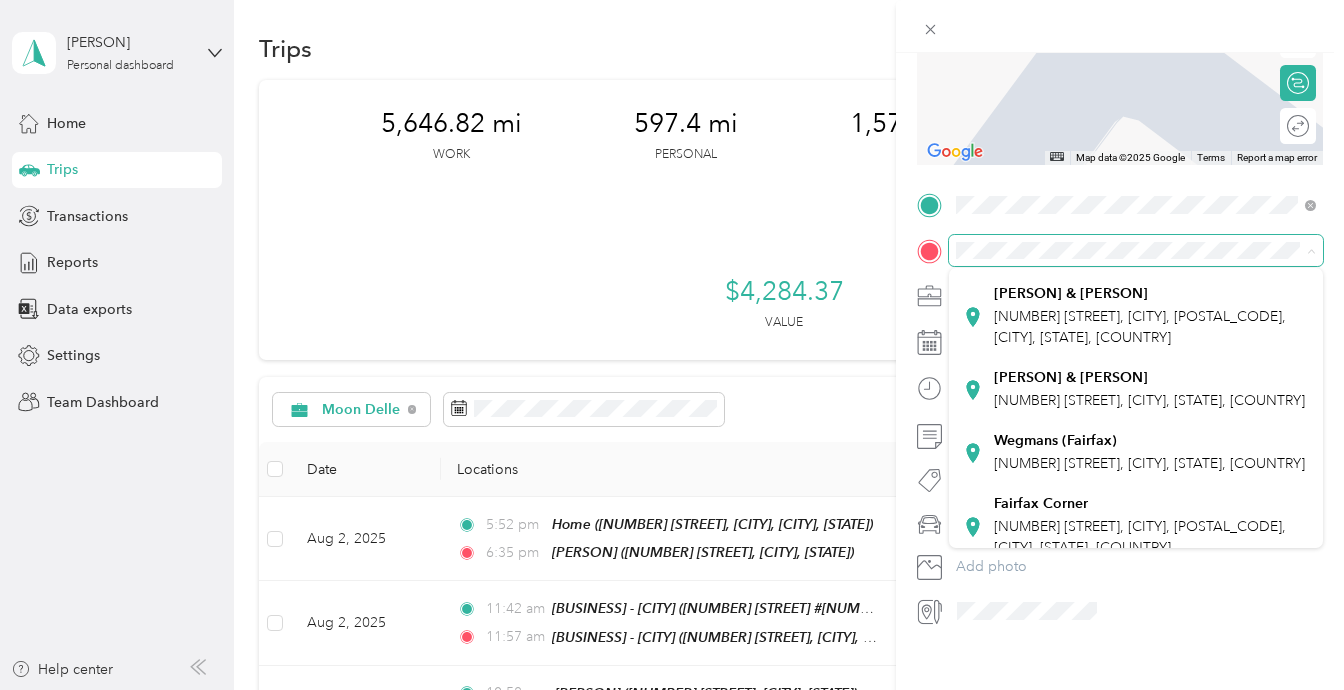 scroll, scrollTop: 603, scrollLeft: 0, axis: vertical 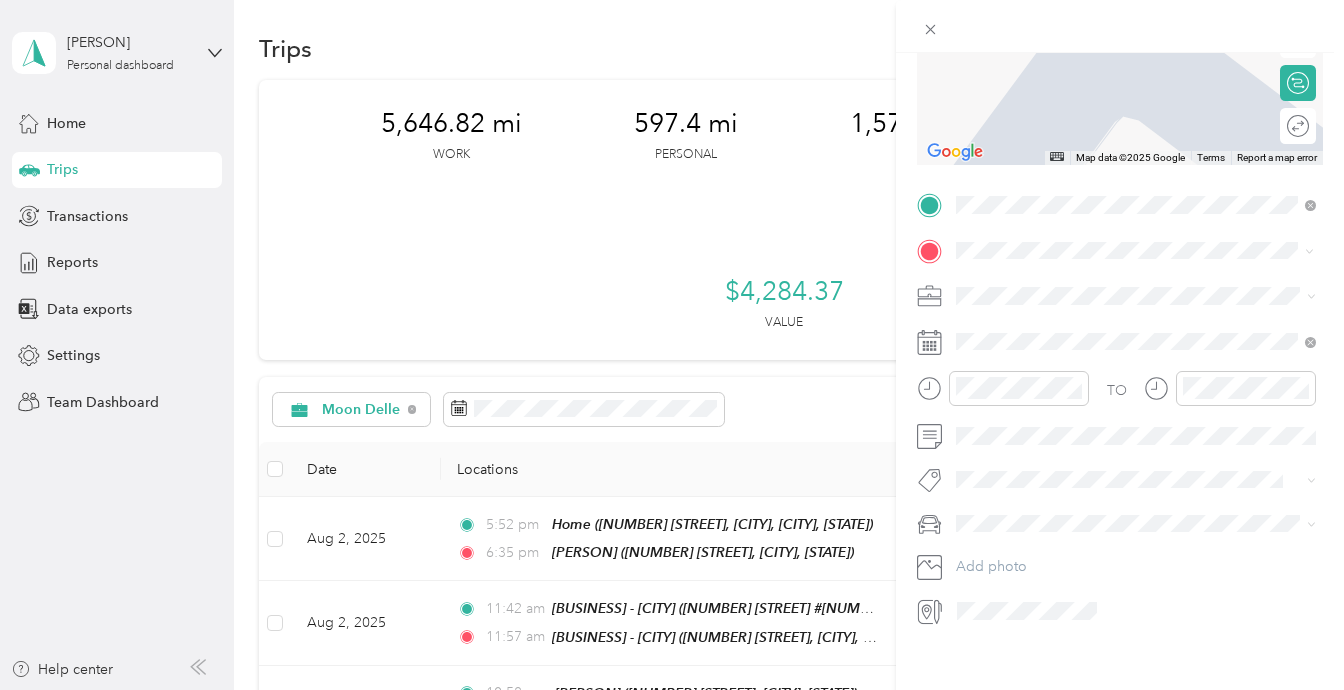 click on "[NUMBER] [STREET], [CITY], [POSTAL_CODE], [CITY], [STATE], [COUNTRY]" at bounding box center [1140, 426] 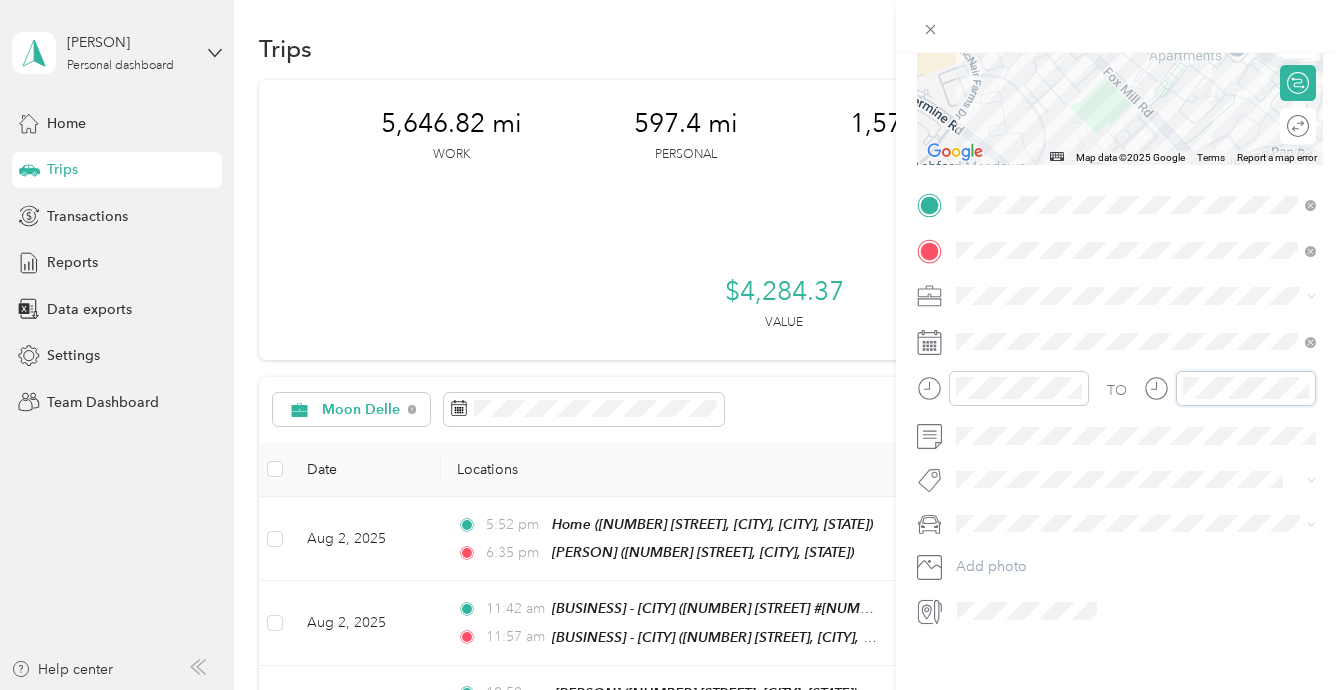 scroll, scrollTop: 120, scrollLeft: 0, axis: vertical 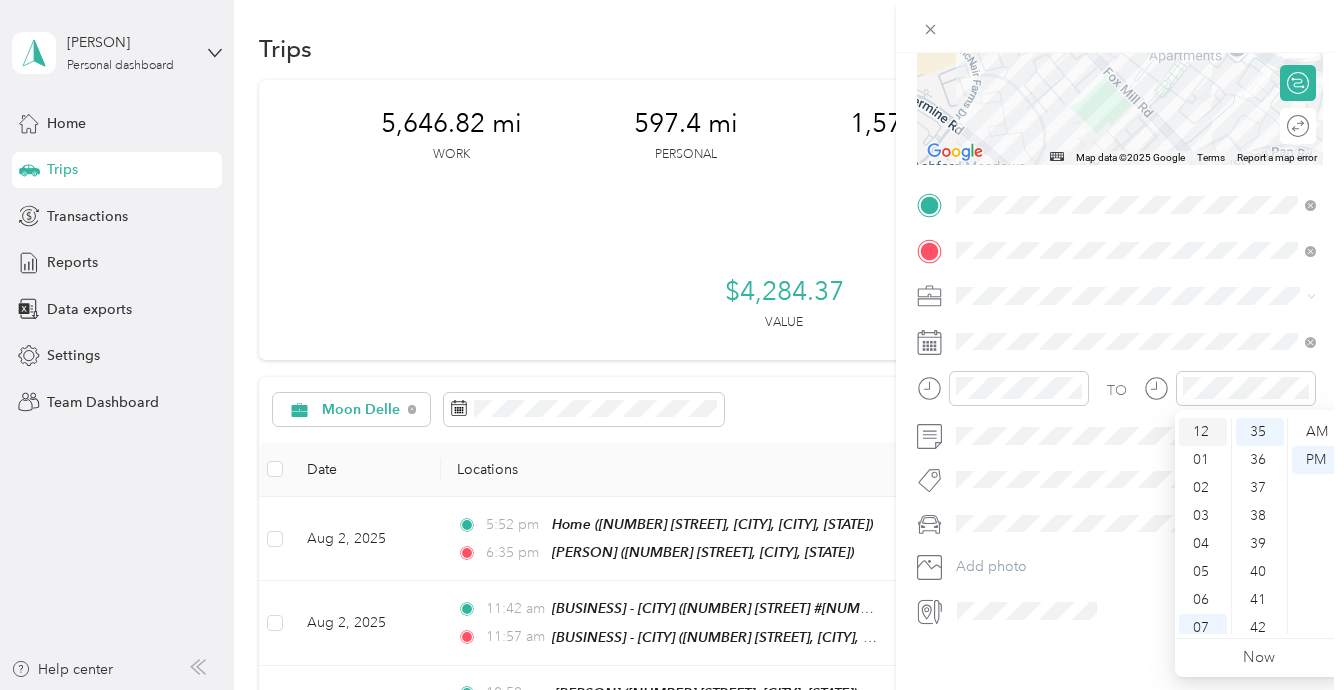 click on "12" at bounding box center (1203, 432) 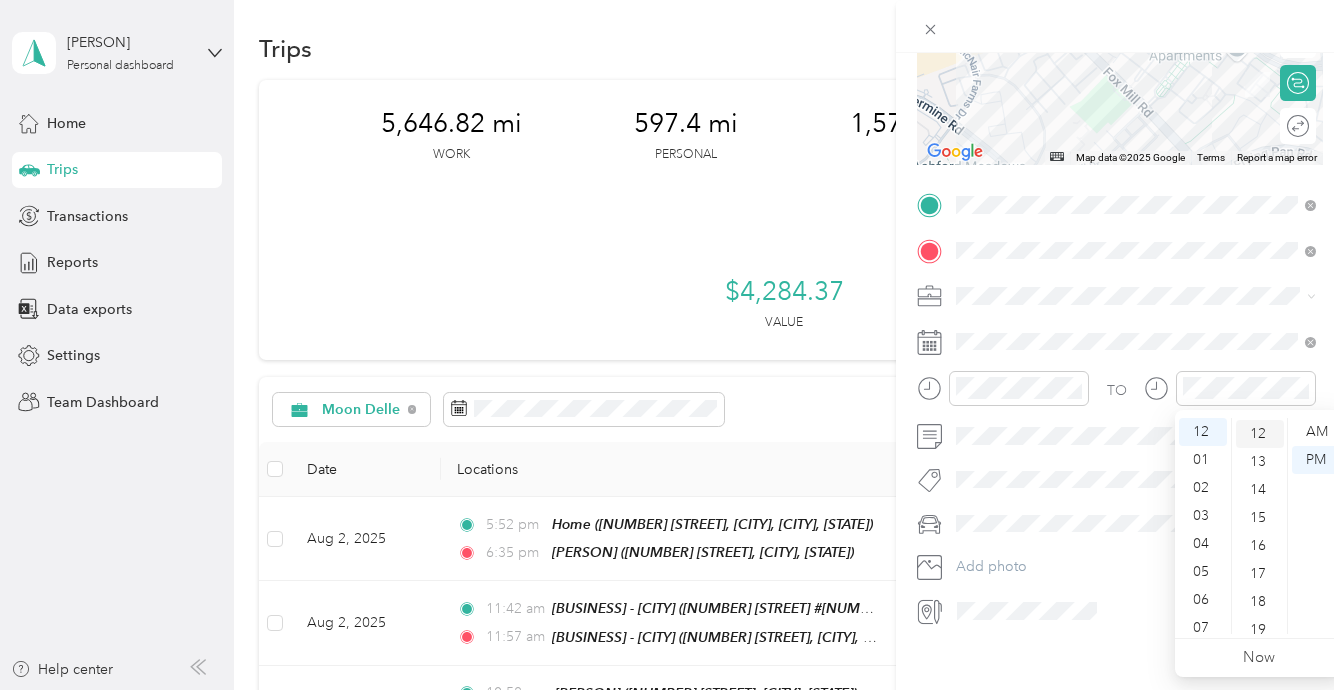 click on "12" at bounding box center [1260, 434] 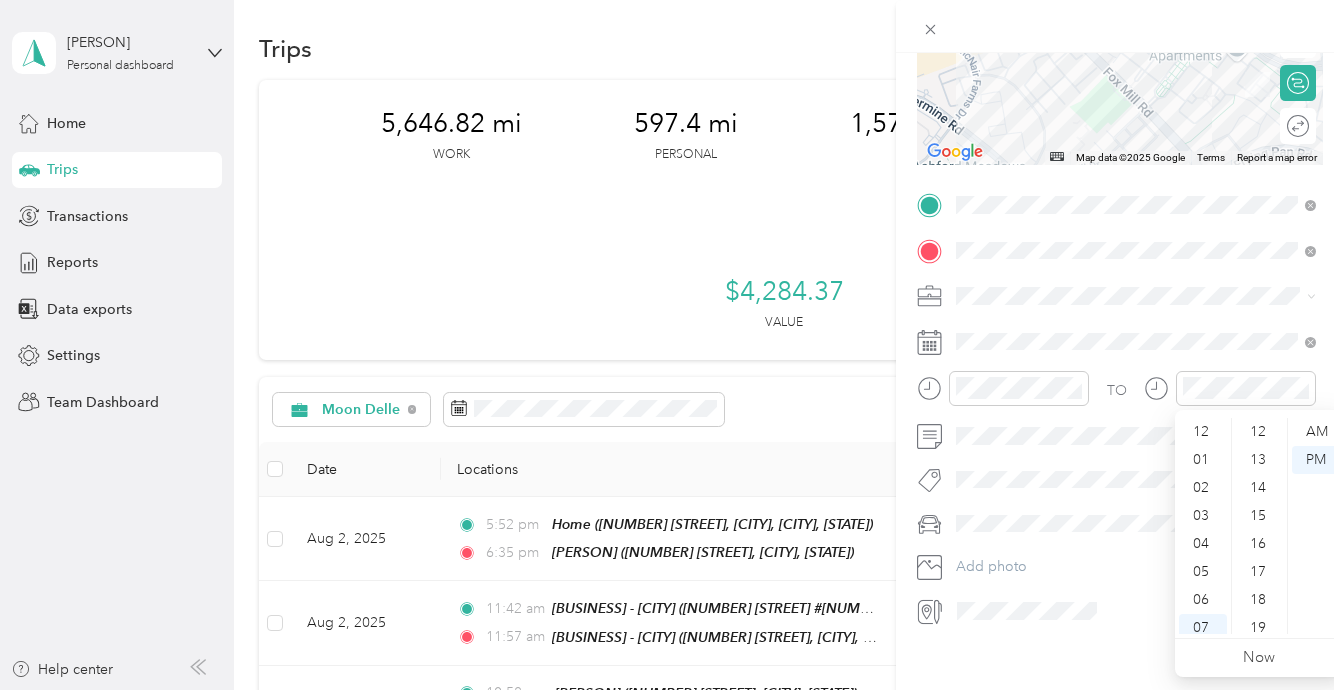scroll, scrollTop: 120, scrollLeft: 0, axis: vertical 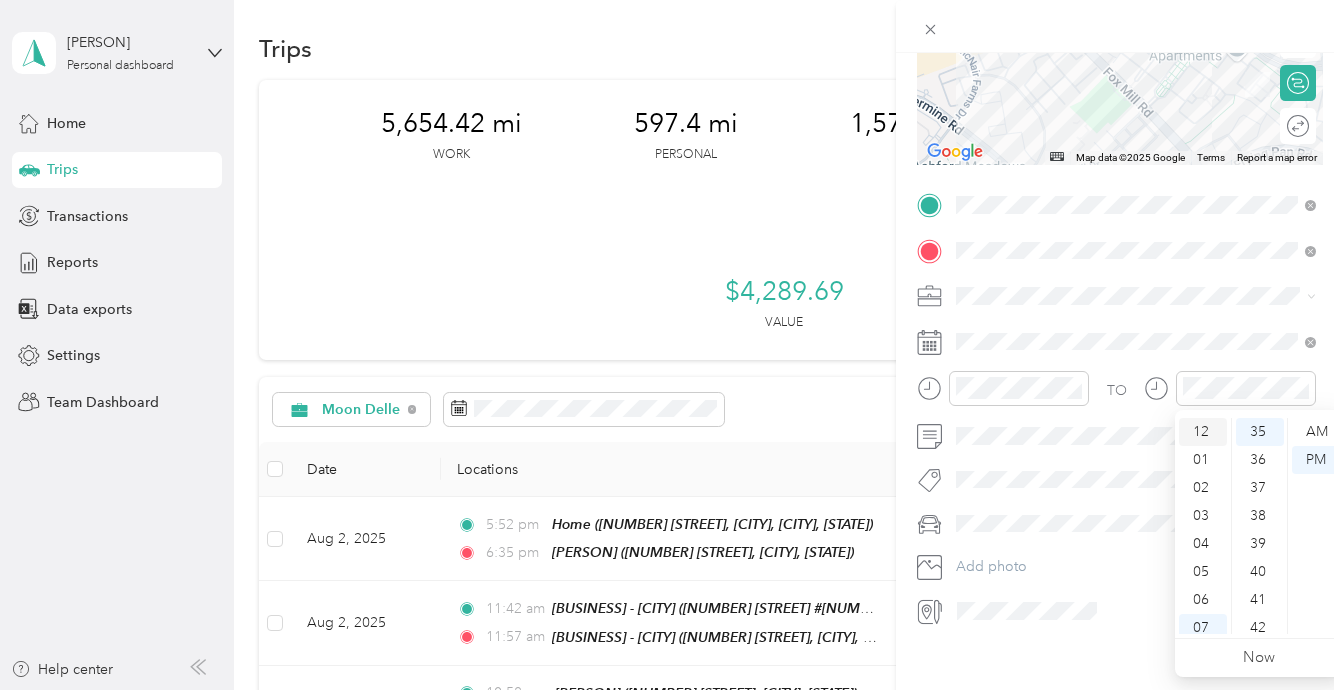 click on "12" at bounding box center (1203, 432) 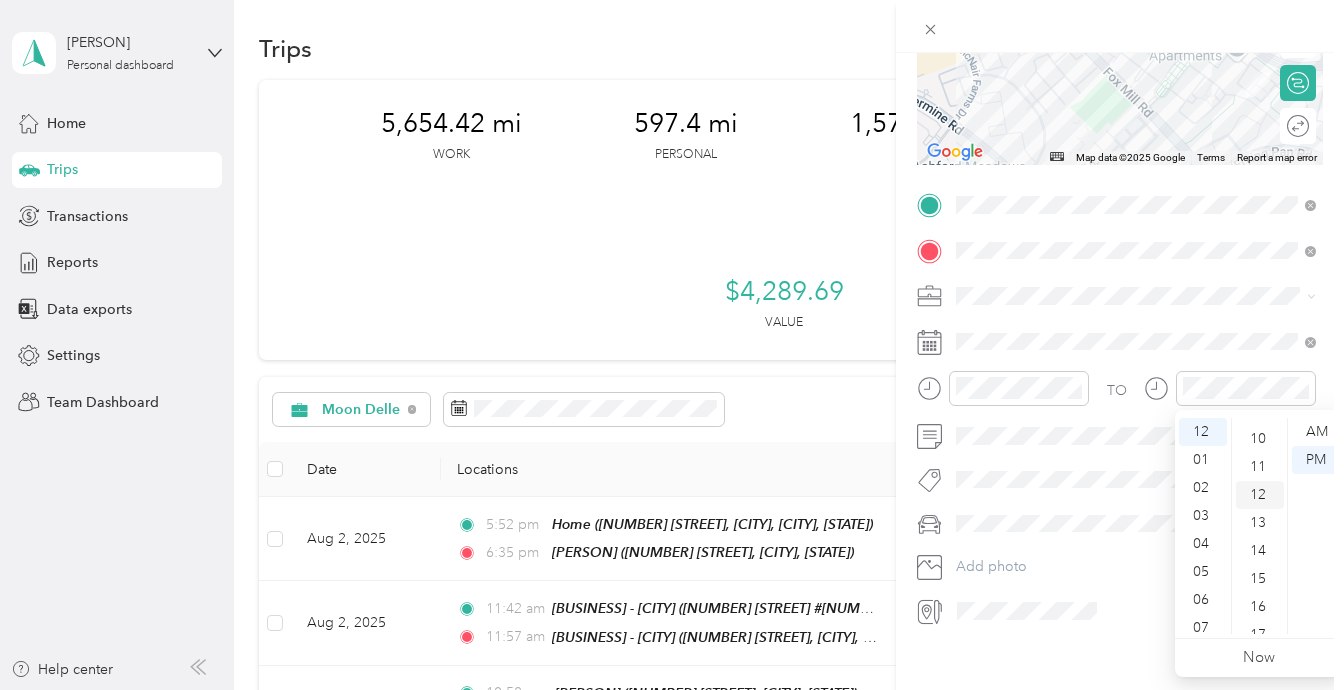 click on "12" at bounding box center (1260, 495) 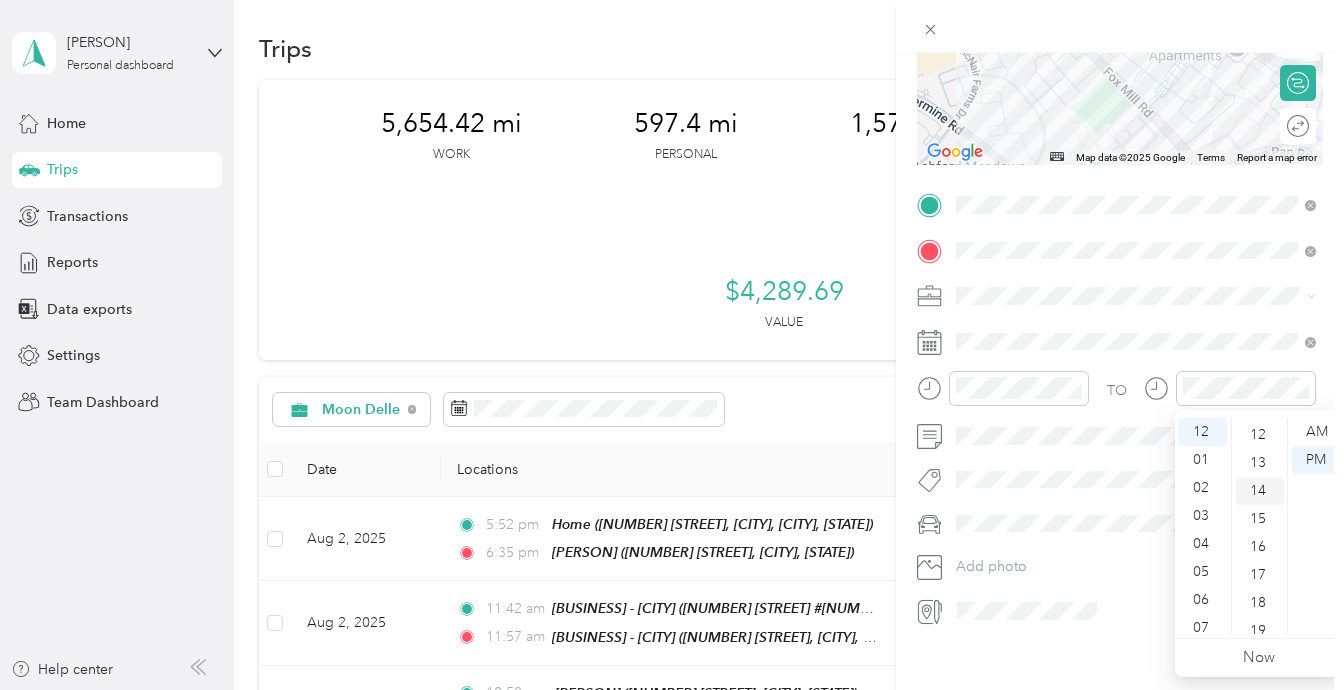scroll, scrollTop: 336, scrollLeft: 0, axis: vertical 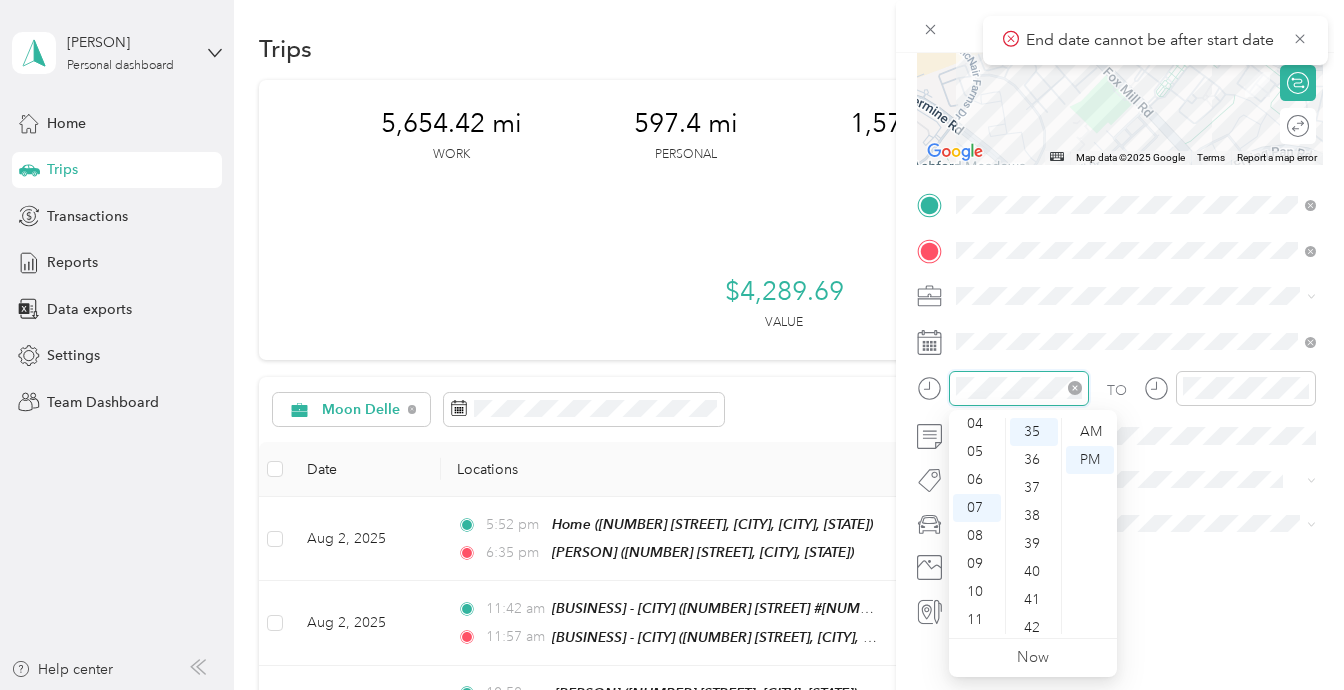 click 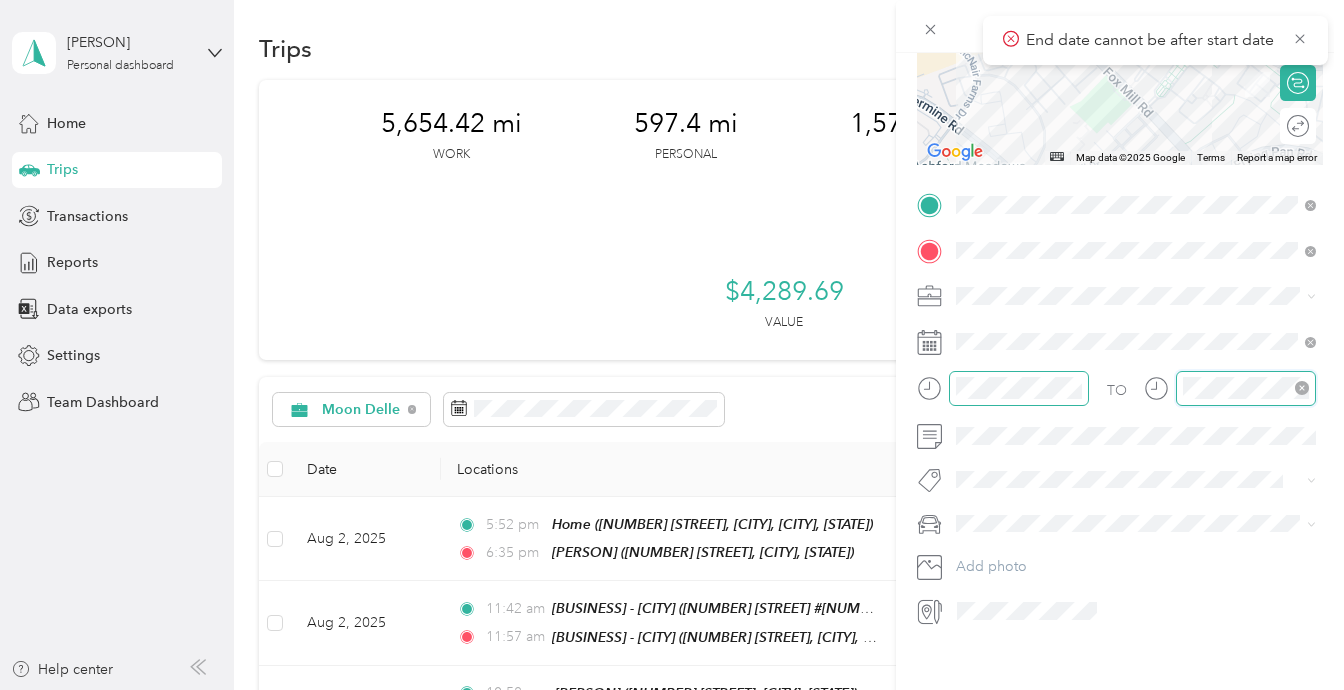 scroll, scrollTop: 120, scrollLeft: 0, axis: vertical 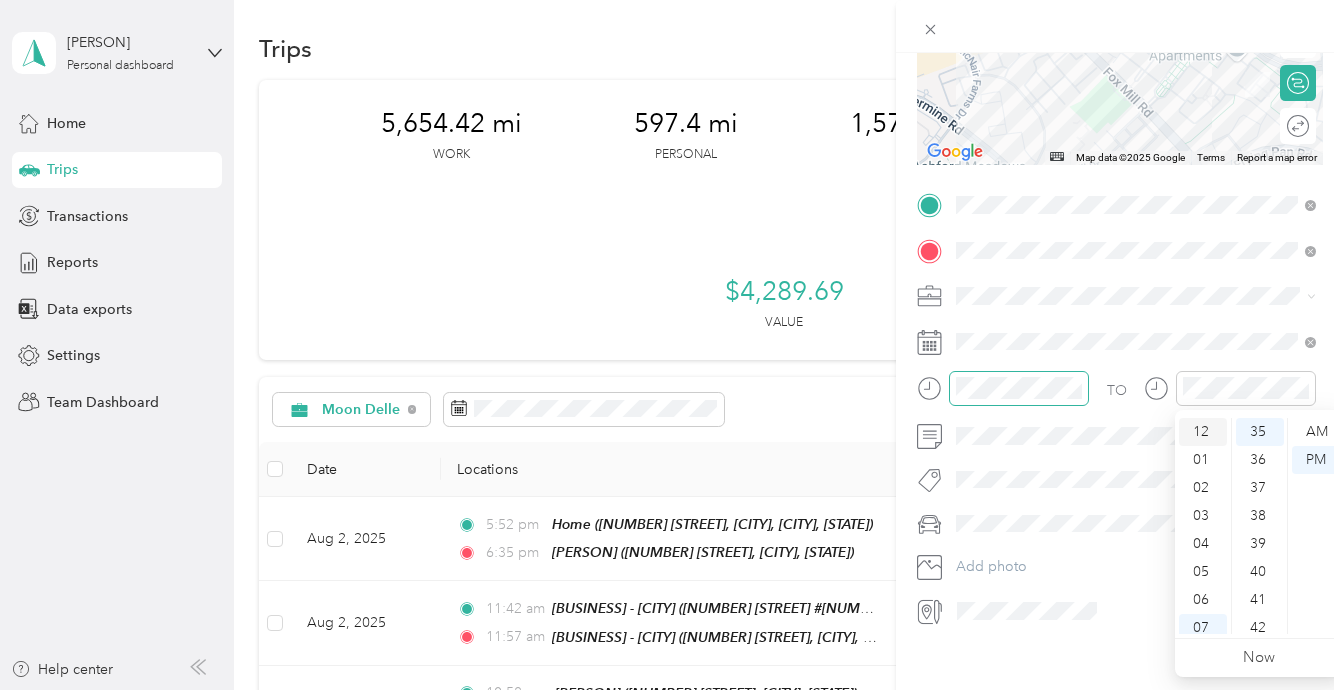click on "12" at bounding box center (1203, 432) 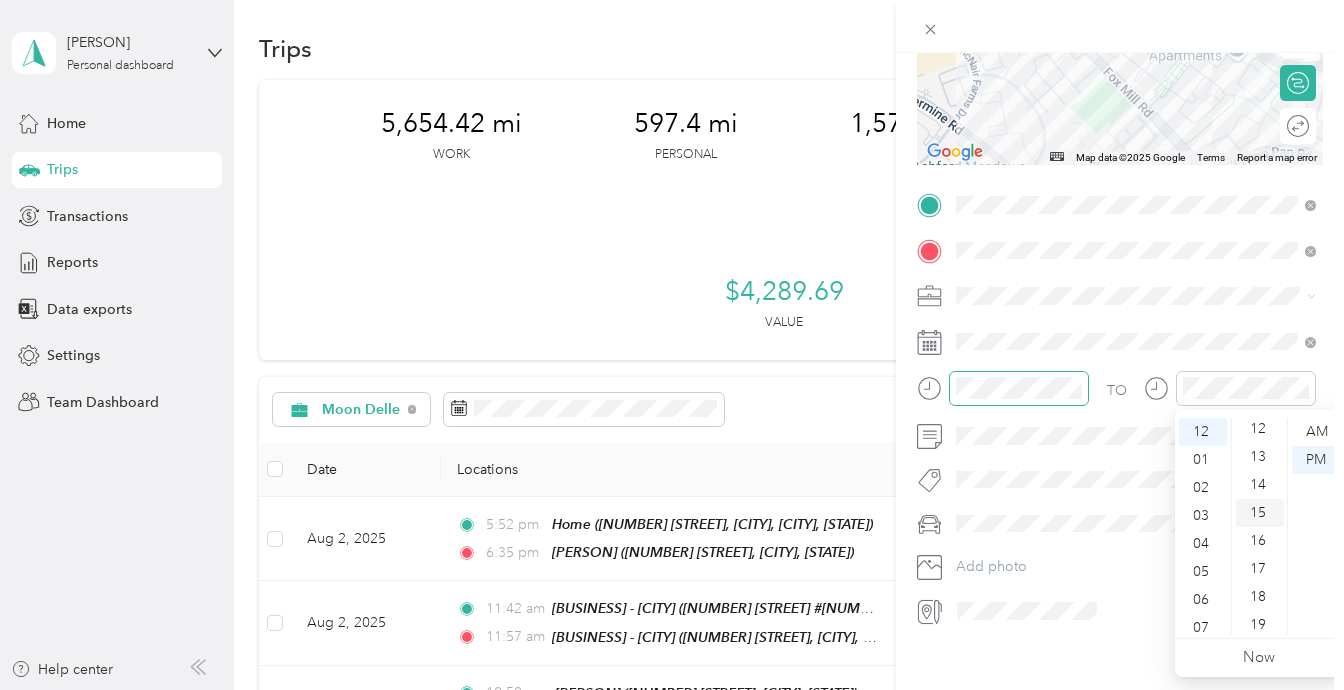 scroll, scrollTop: 338, scrollLeft: 0, axis: vertical 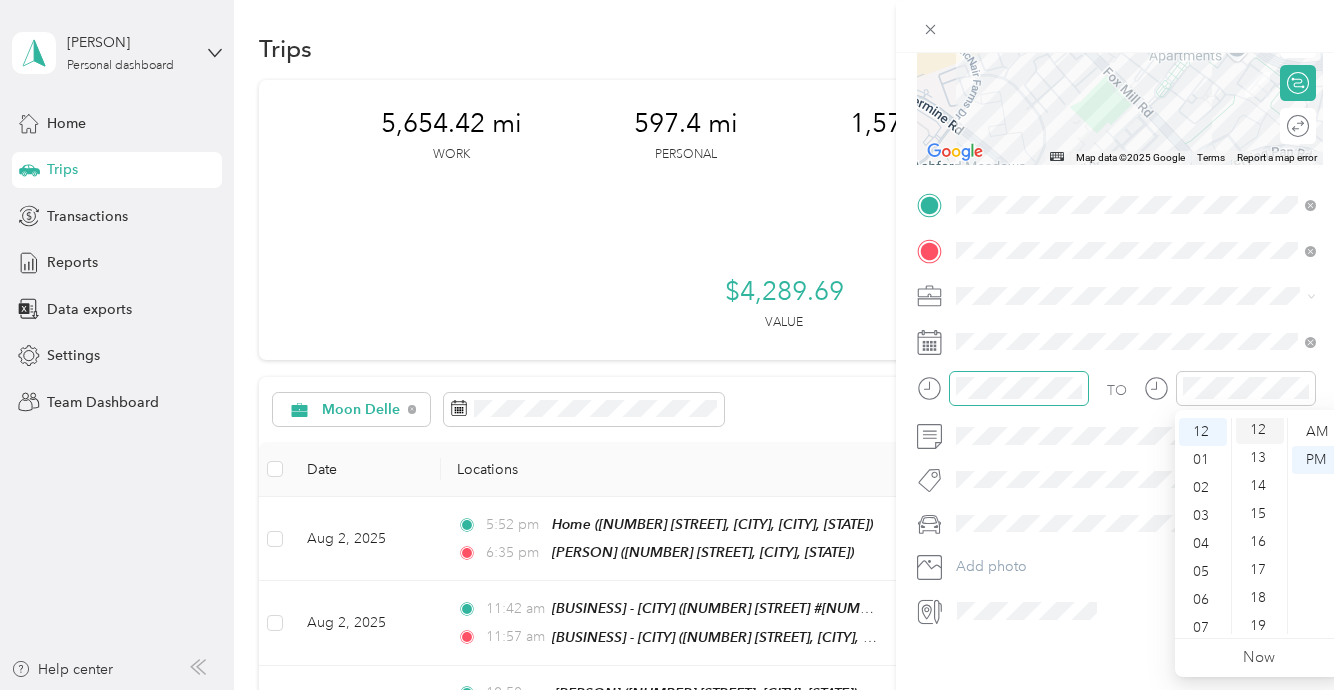 click on "12" at bounding box center (1260, 430) 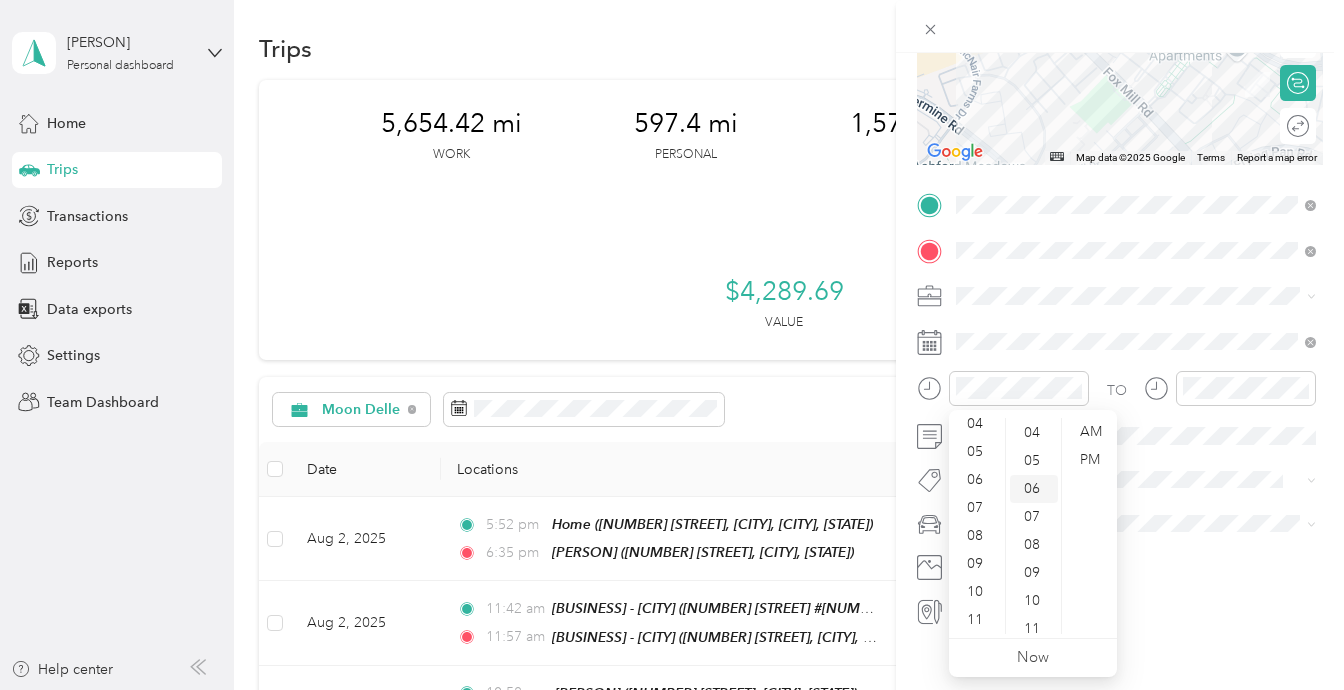 click on "06" at bounding box center [1034, 489] 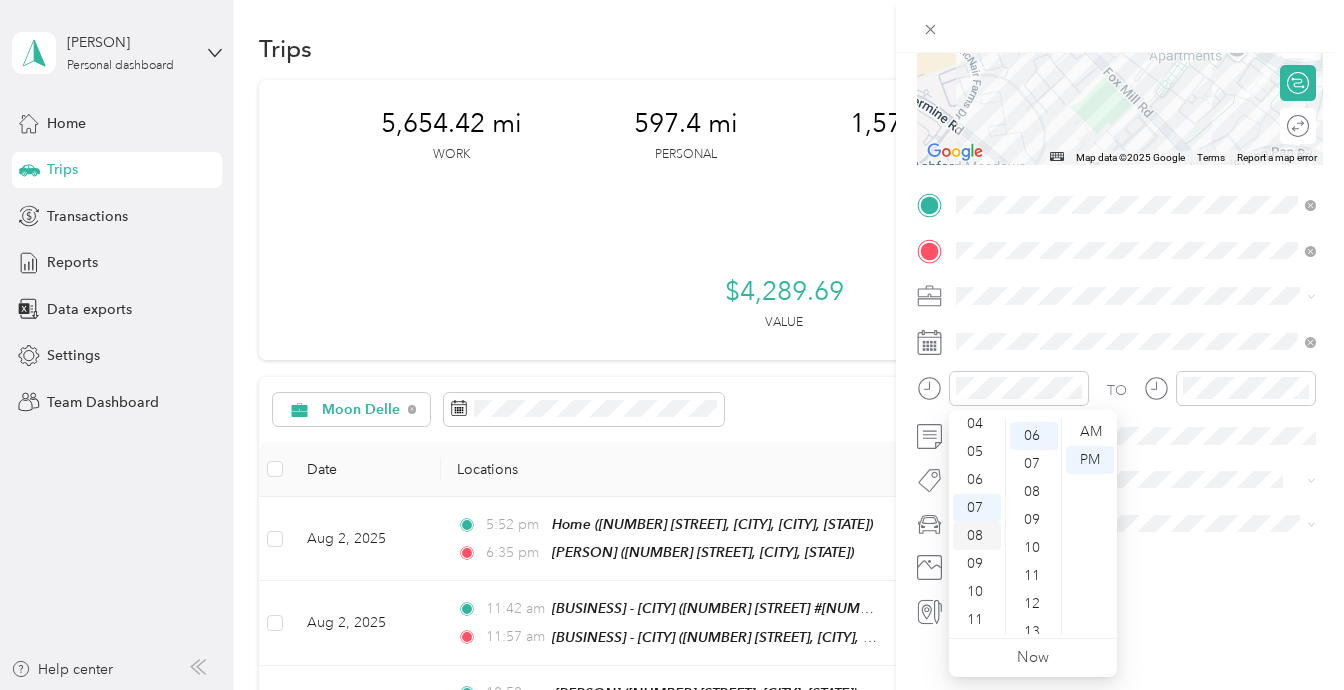 scroll, scrollTop: 168, scrollLeft: 0, axis: vertical 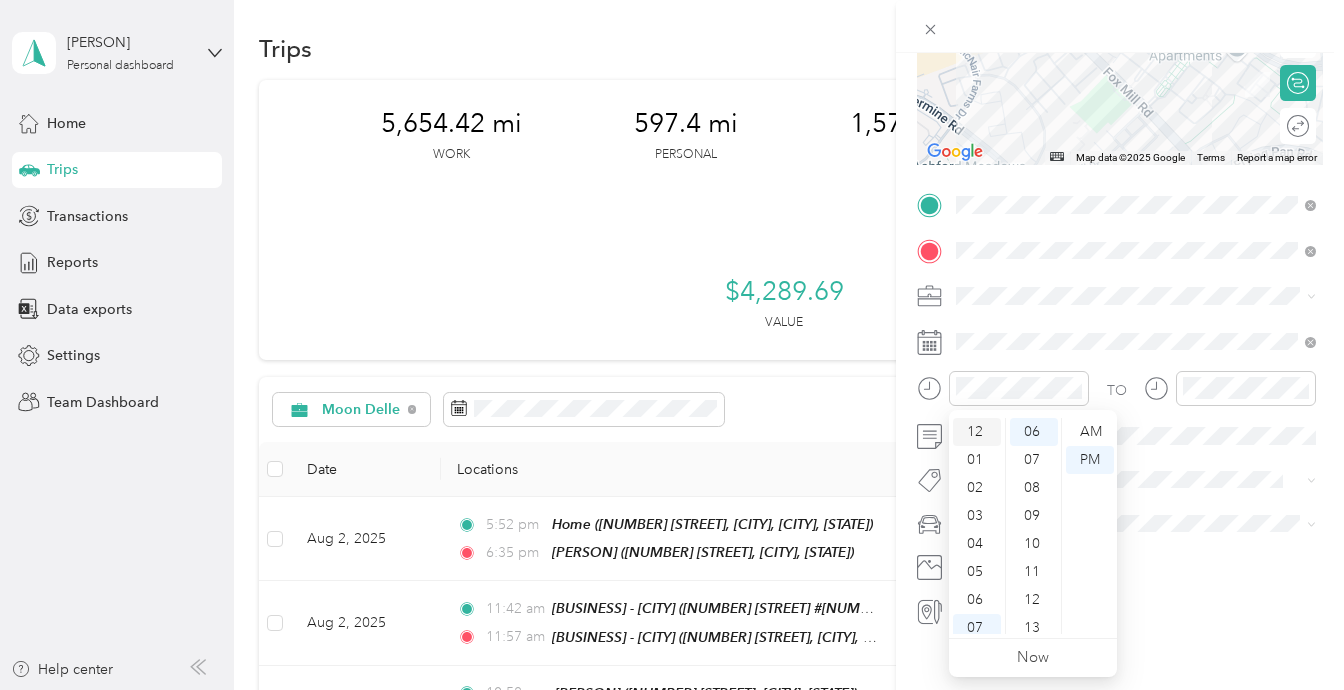 click on "12" at bounding box center (977, 432) 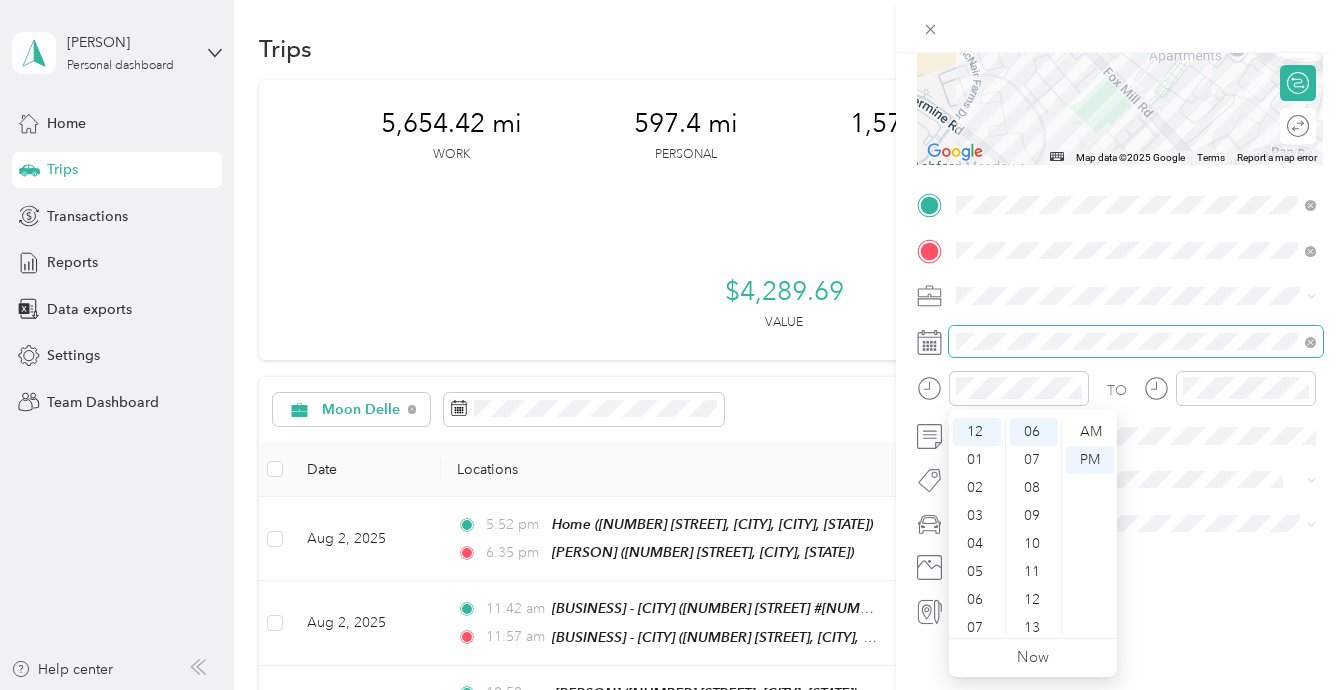 click at bounding box center [1136, 342] 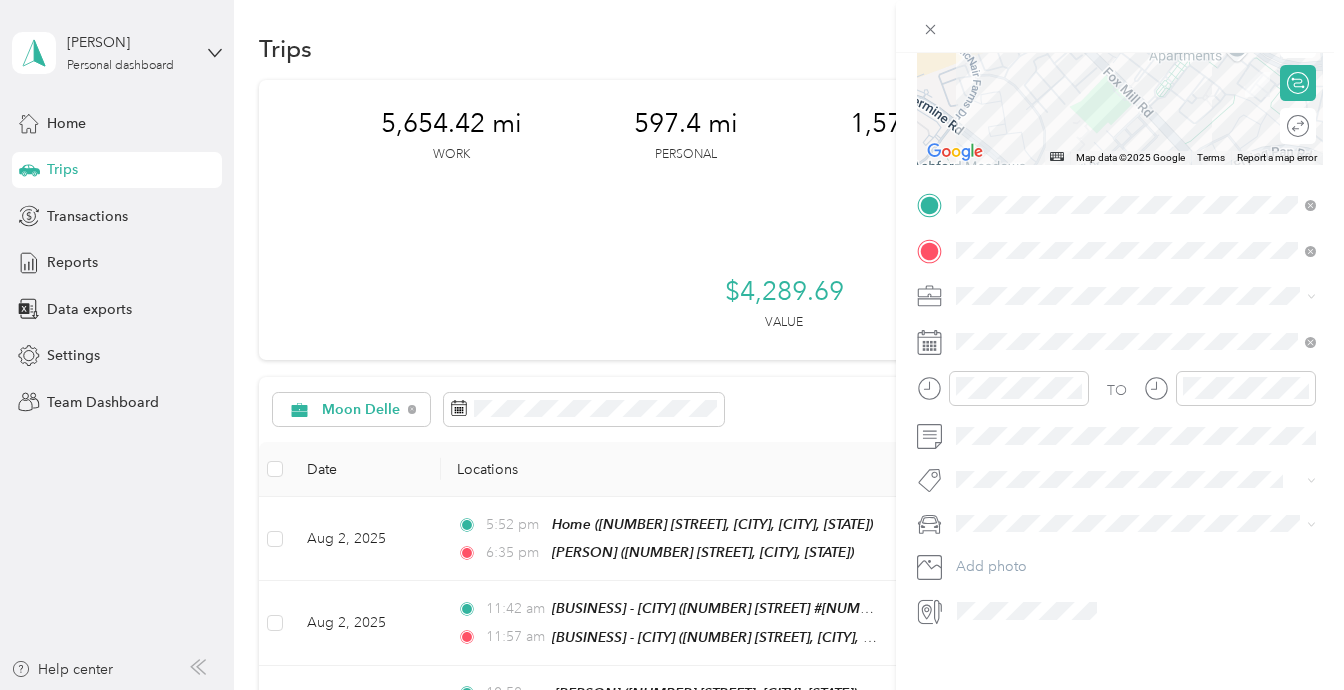 click on "TO Add photo" at bounding box center (1120, 408) 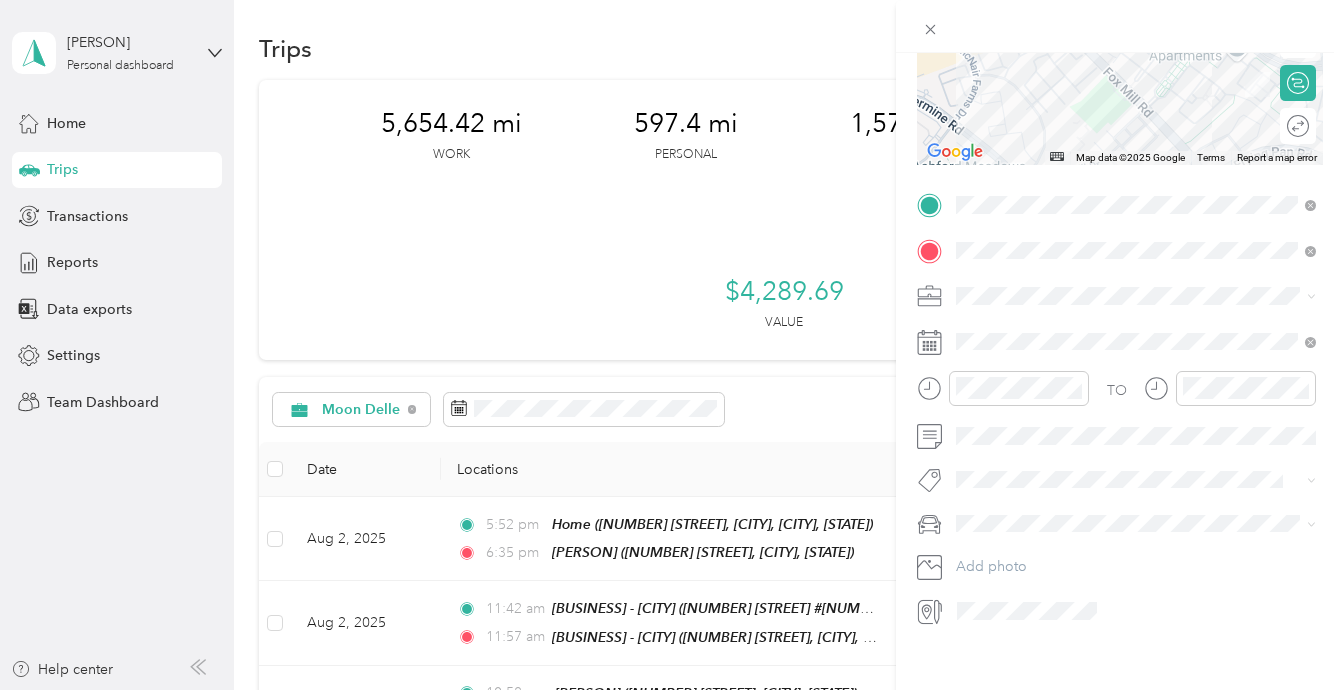 click on "Moon Delle" at bounding box center (1136, 502) 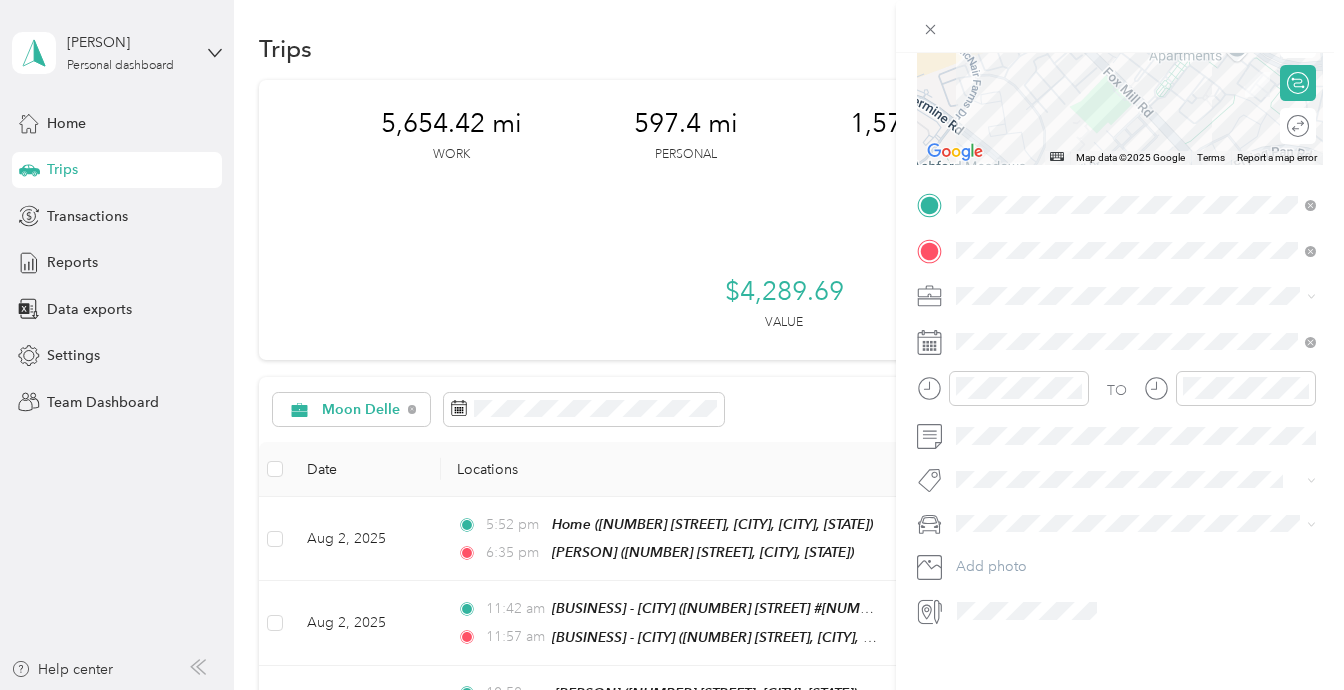 click on "[PERSON]" at bounding box center [1136, 587] 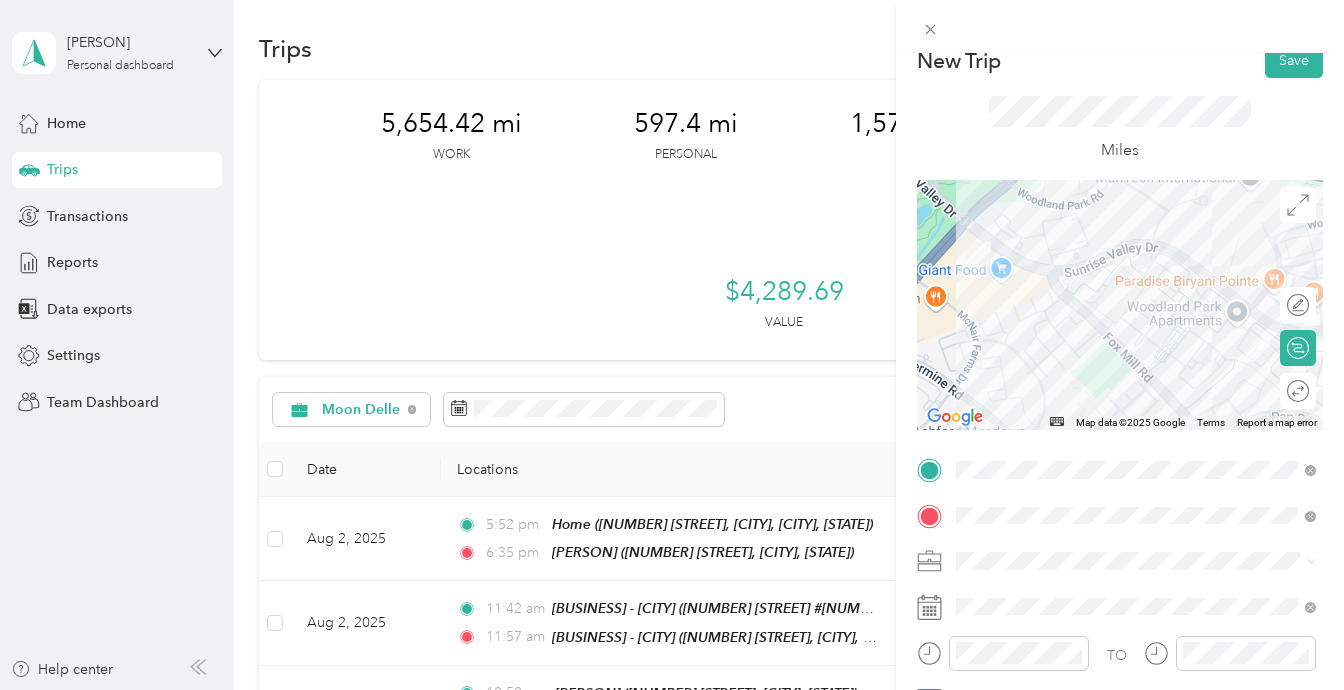scroll, scrollTop: 0, scrollLeft: 0, axis: both 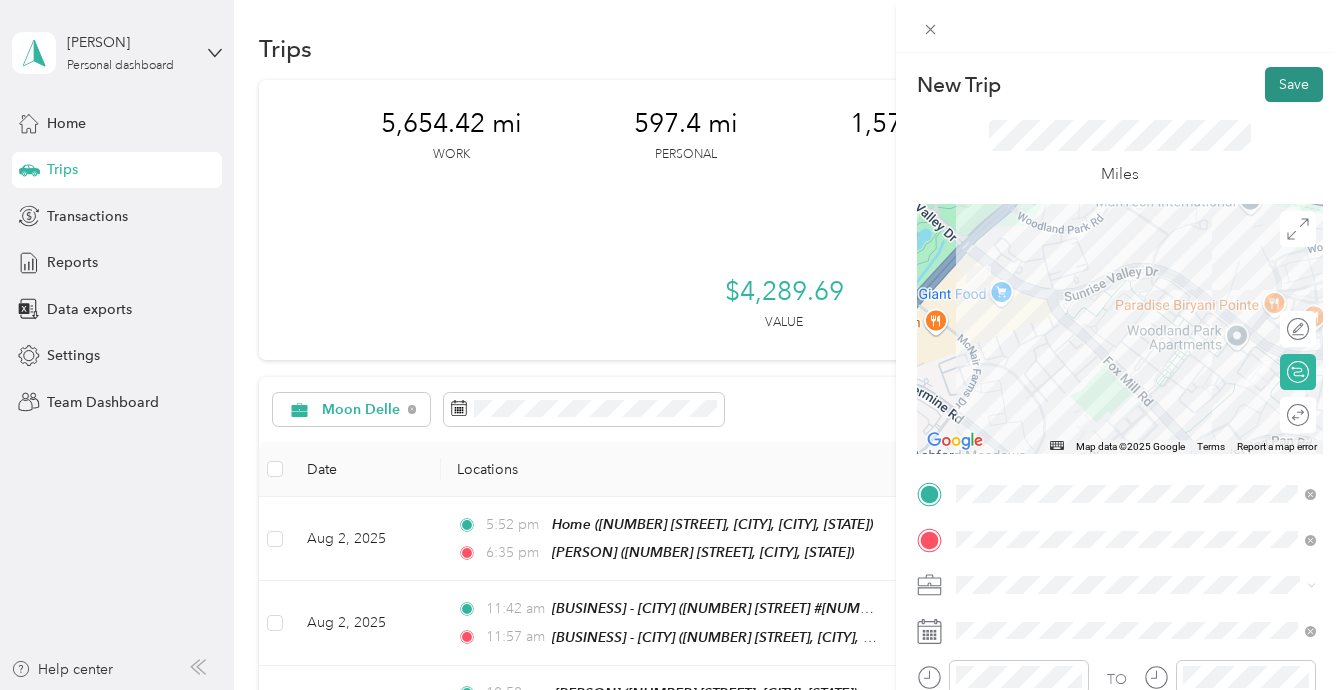 click on "Save" at bounding box center (1294, 84) 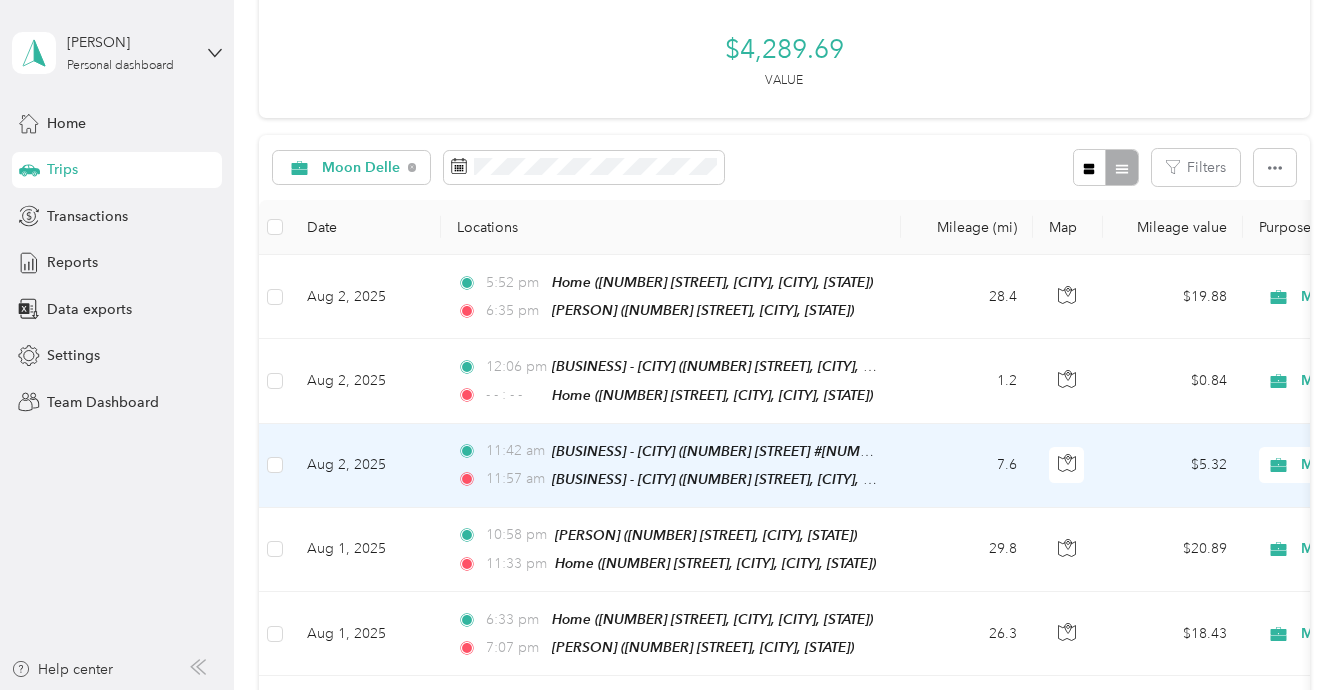 scroll, scrollTop: 253, scrollLeft: 0, axis: vertical 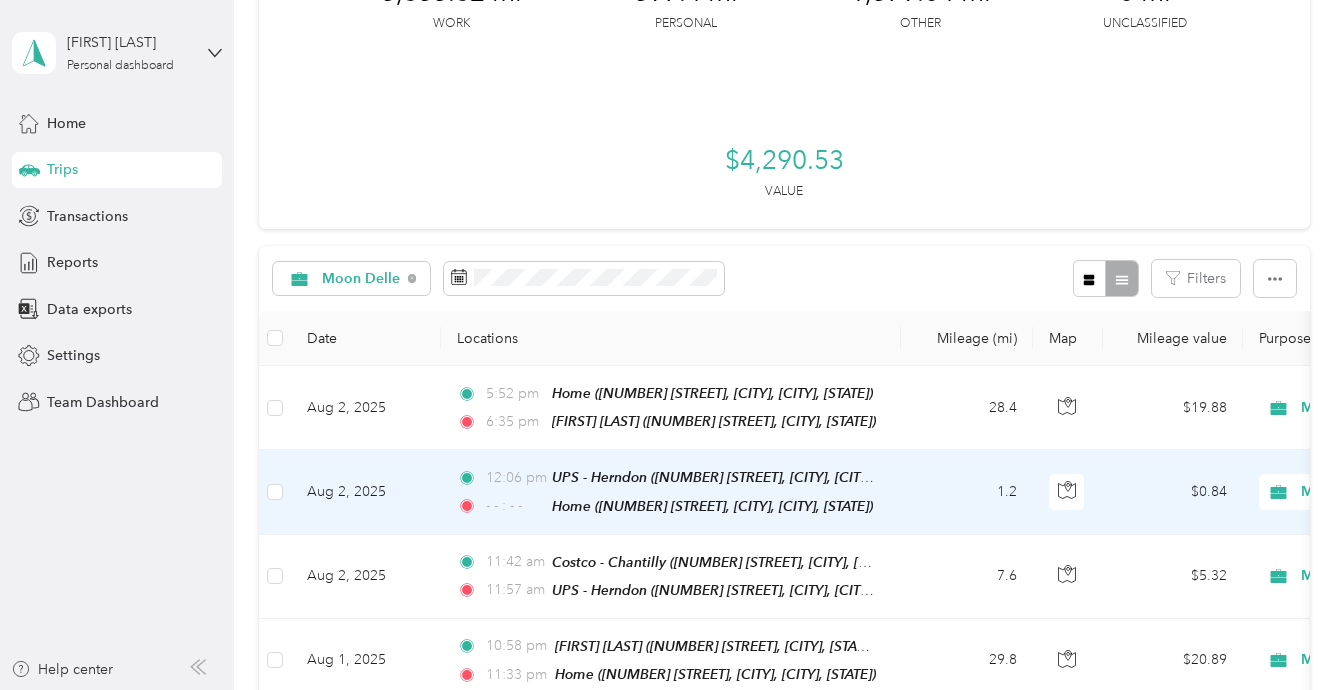 click on "- - : - -" at bounding box center [514, 506] 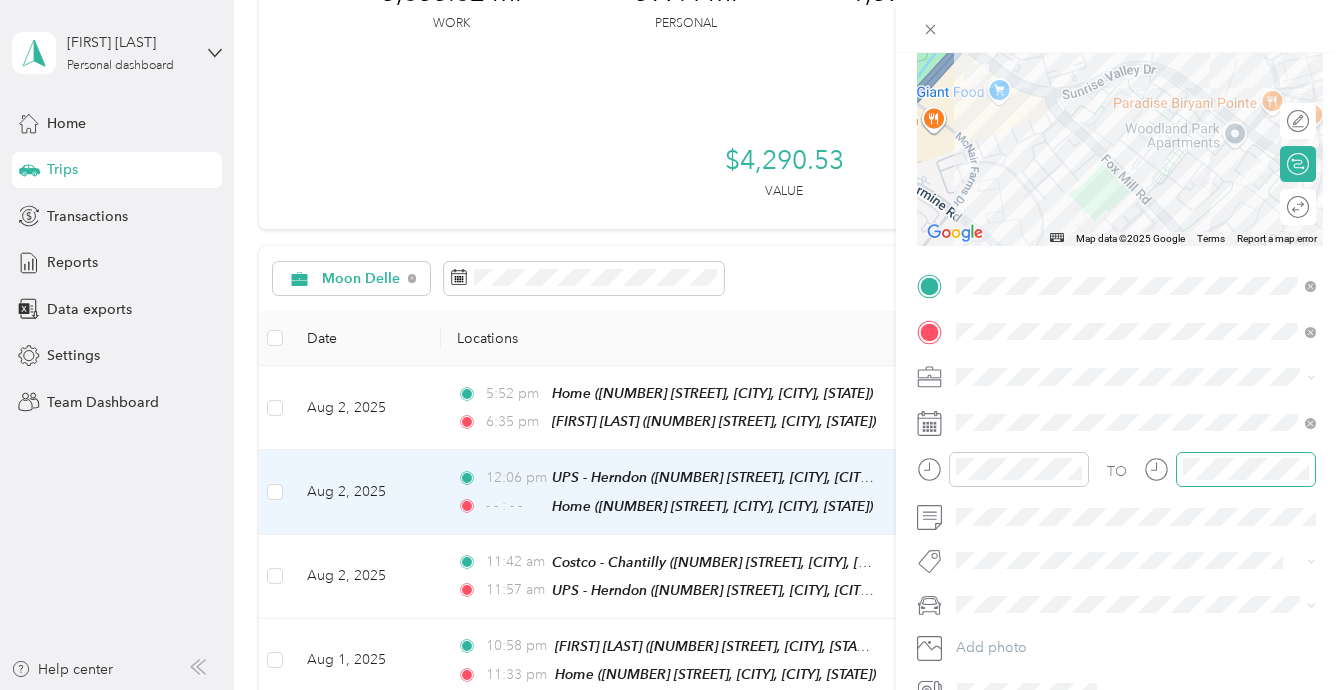 scroll, scrollTop: 211, scrollLeft: 0, axis: vertical 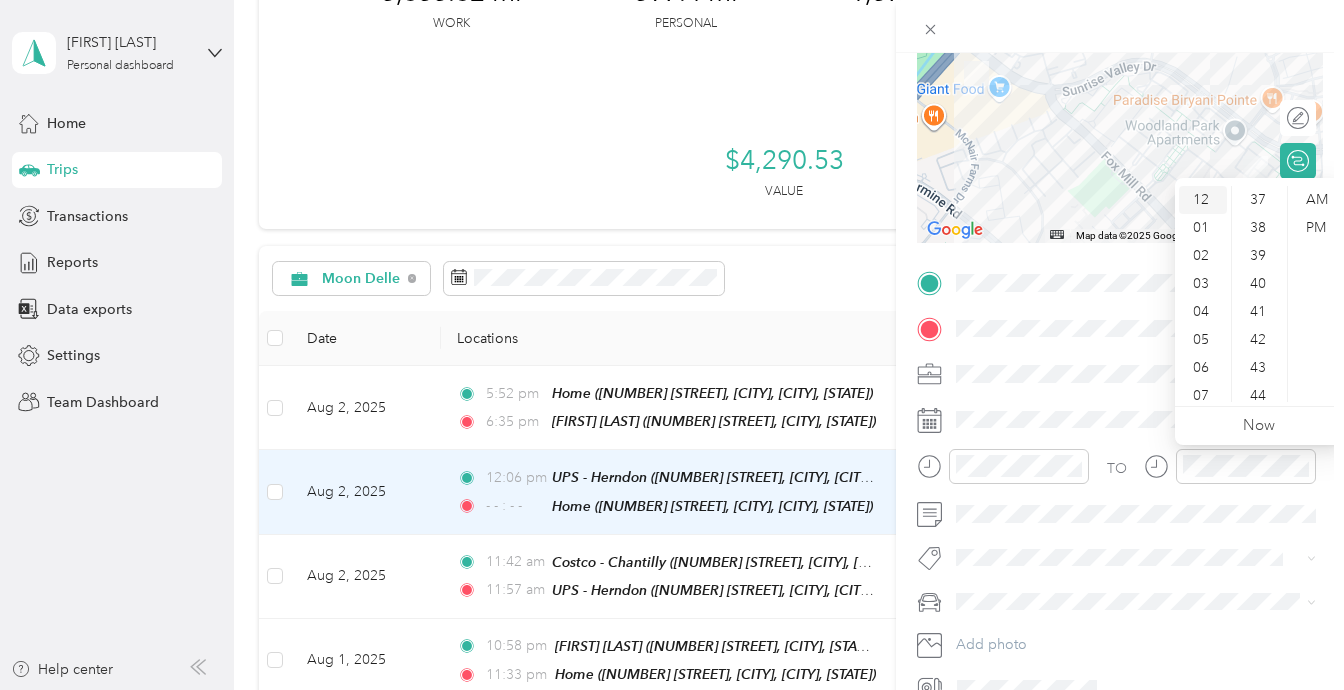 click on "12" at bounding box center [1203, 200] 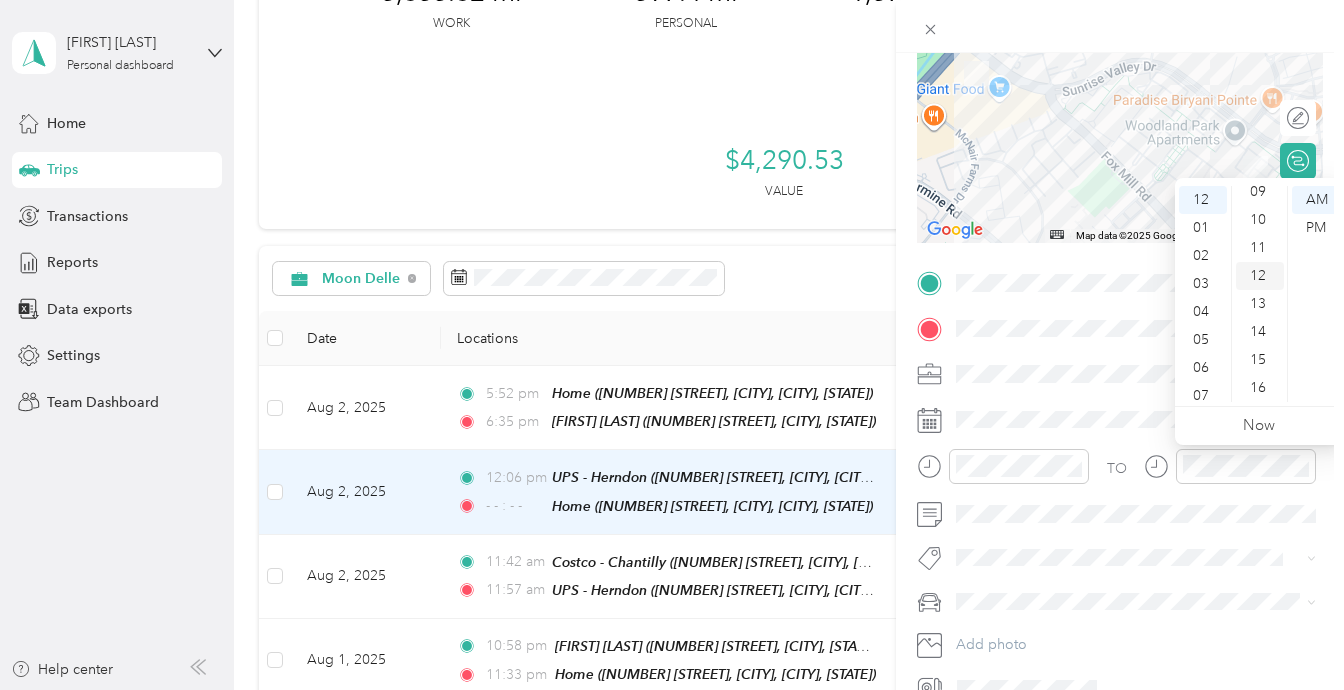click on "00 01 02 03 04 05 06 07 08 09 10 11 12 13 14 15 16 17 18 19 20 21 22 23 24 25 26 27 28 29 30 31 32 33 34 35 36 37 38 39 40 41 42 43 44 45 46 47 48 49 50 51 52 53 54 55 56 57 58 59" at bounding box center (1259, 294) 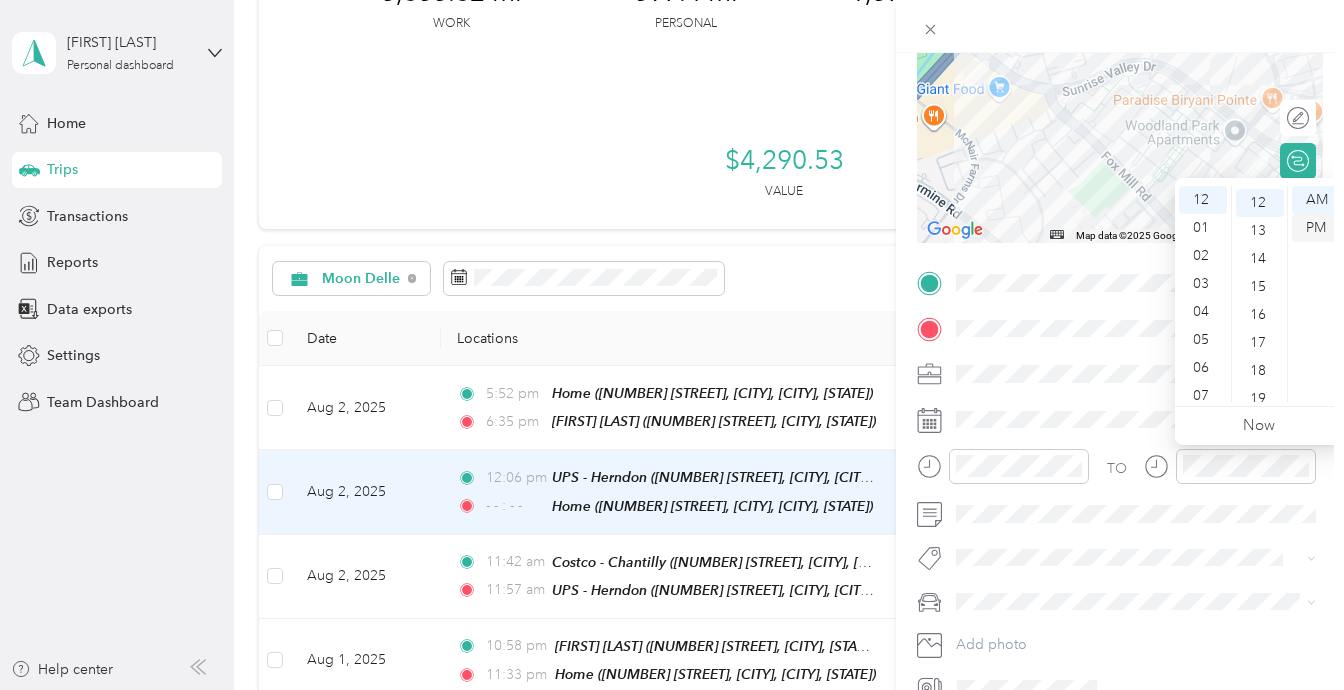 scroll, scrollTop: 336, scrollLeft: 0, axis: vertical 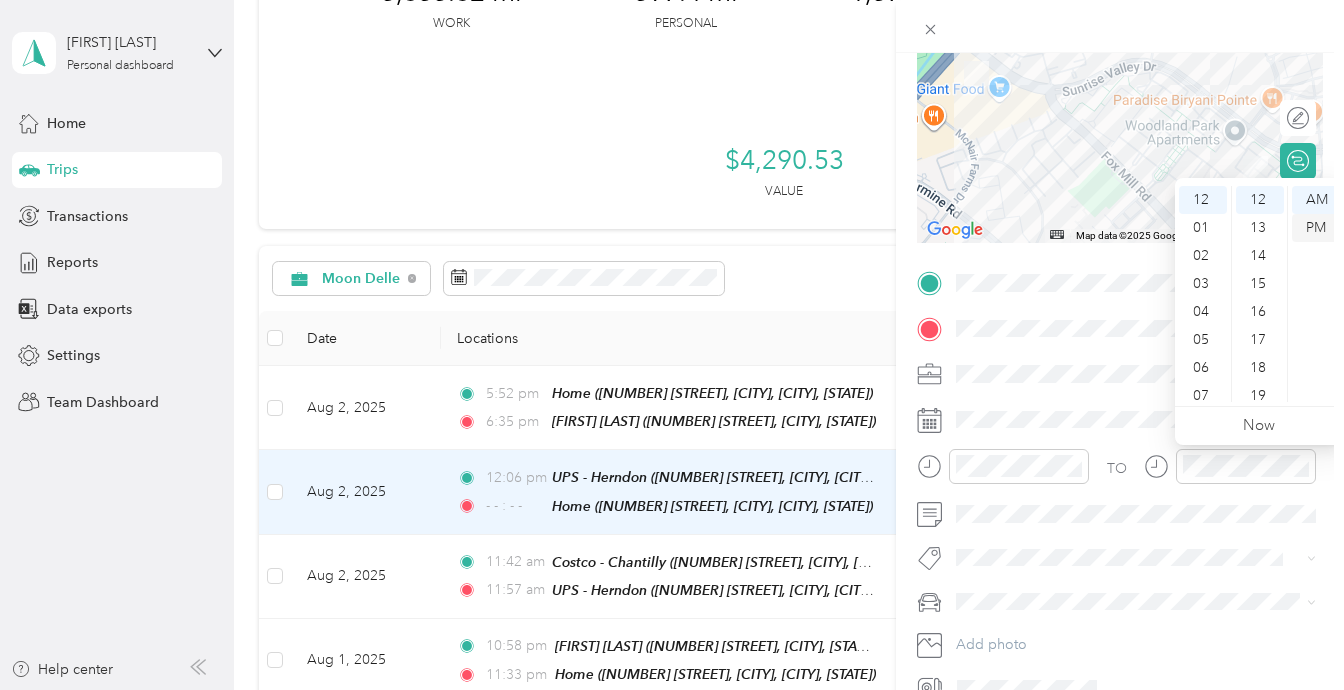 click on "PM" at bounding box center (1316, 228) 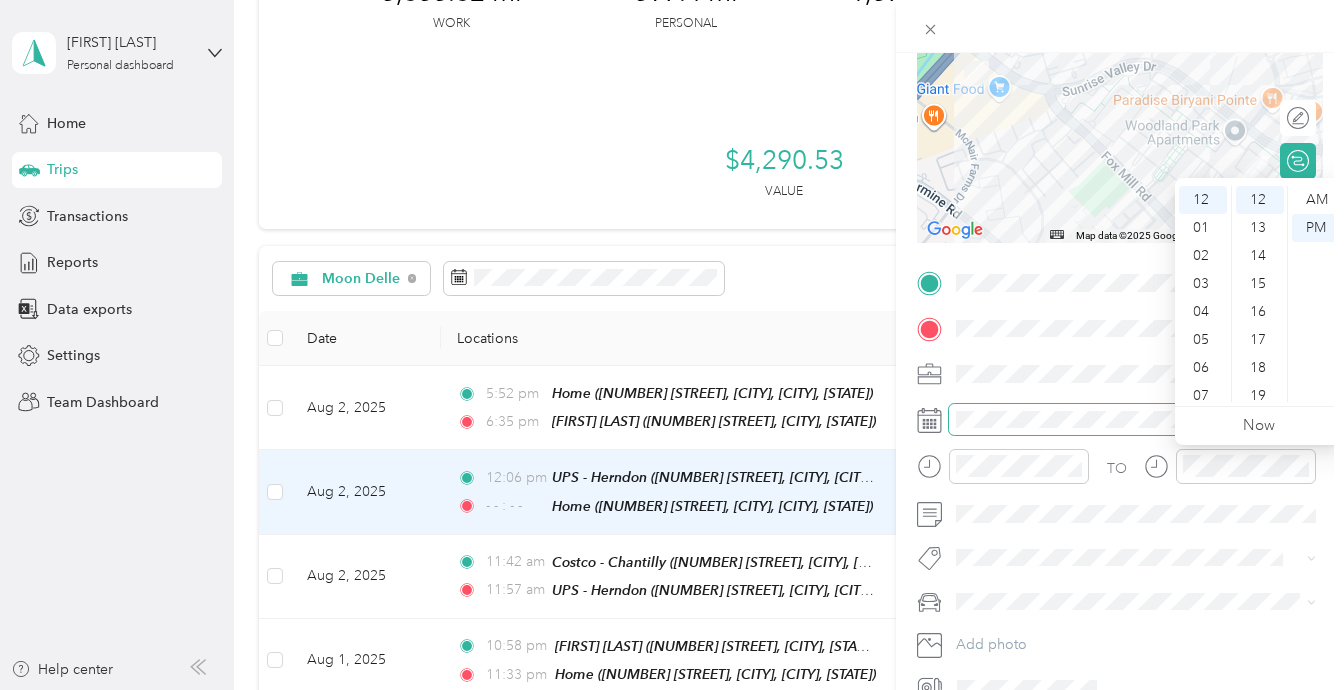click at bounding box center (1136, 420) 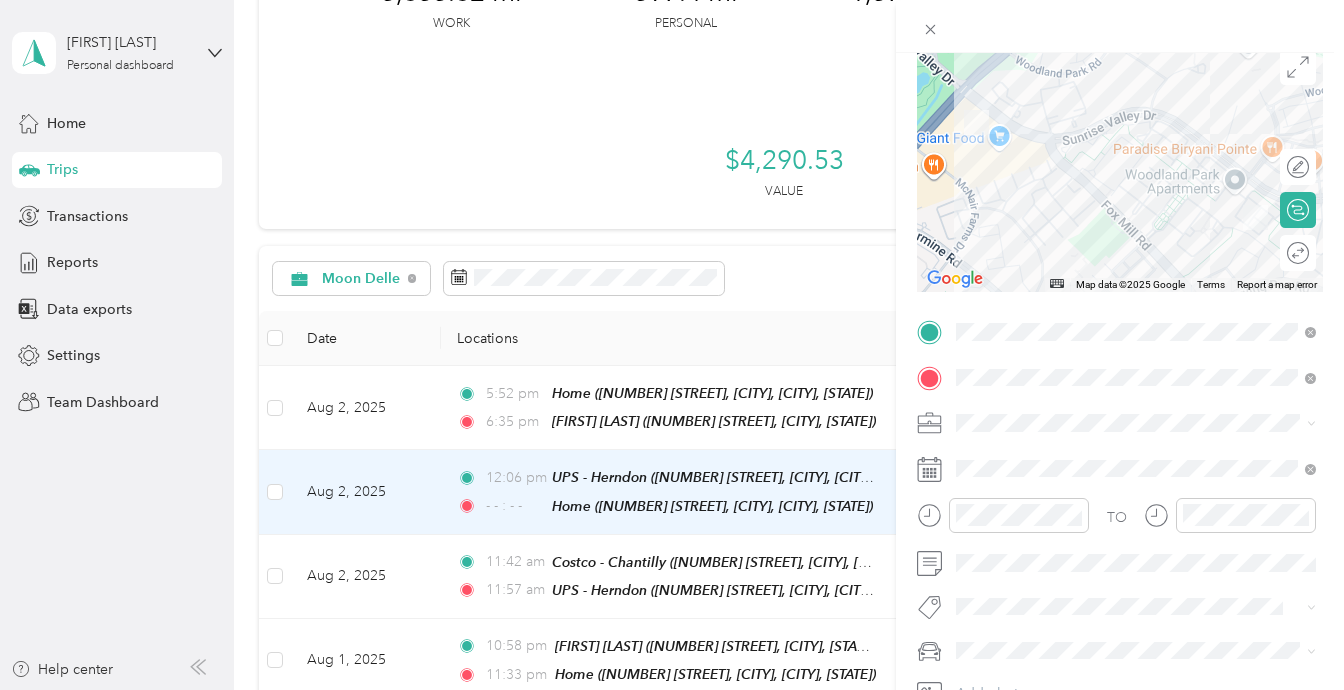 scroll, scrollTop: 0, scrollLeft: 0, axis: both 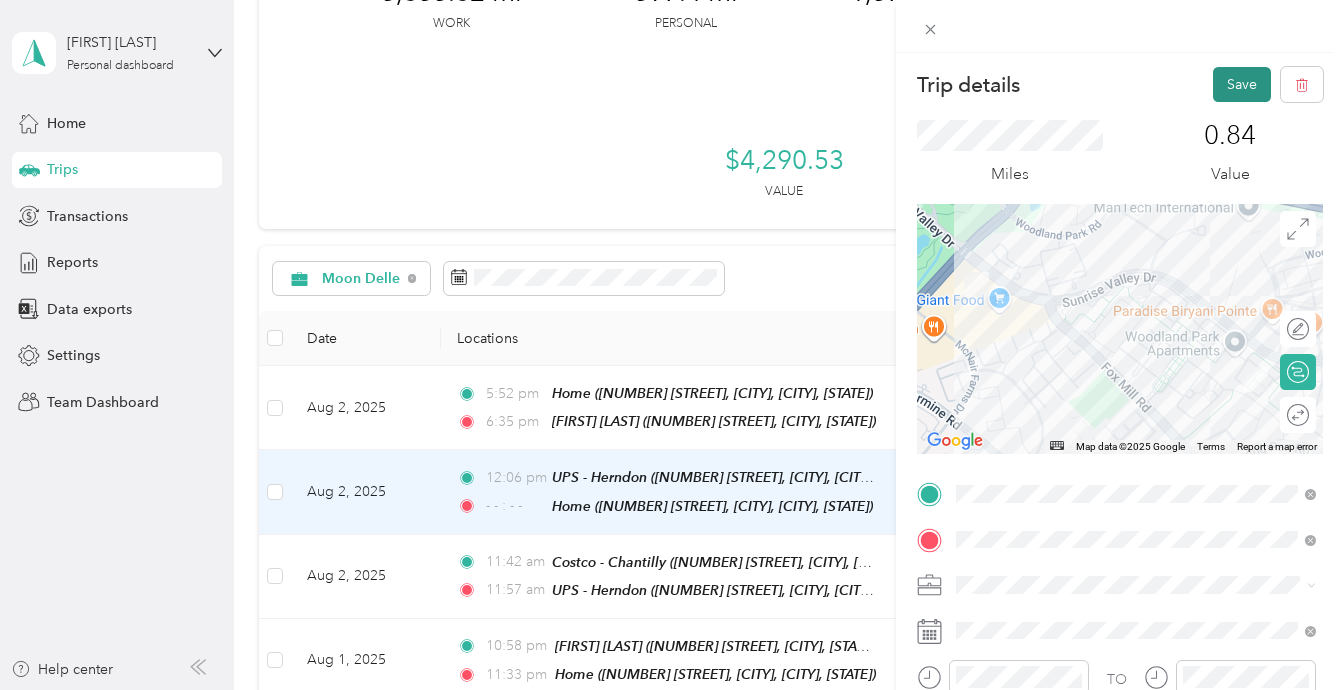 click on "Save" at bounding box center (1242, 84) 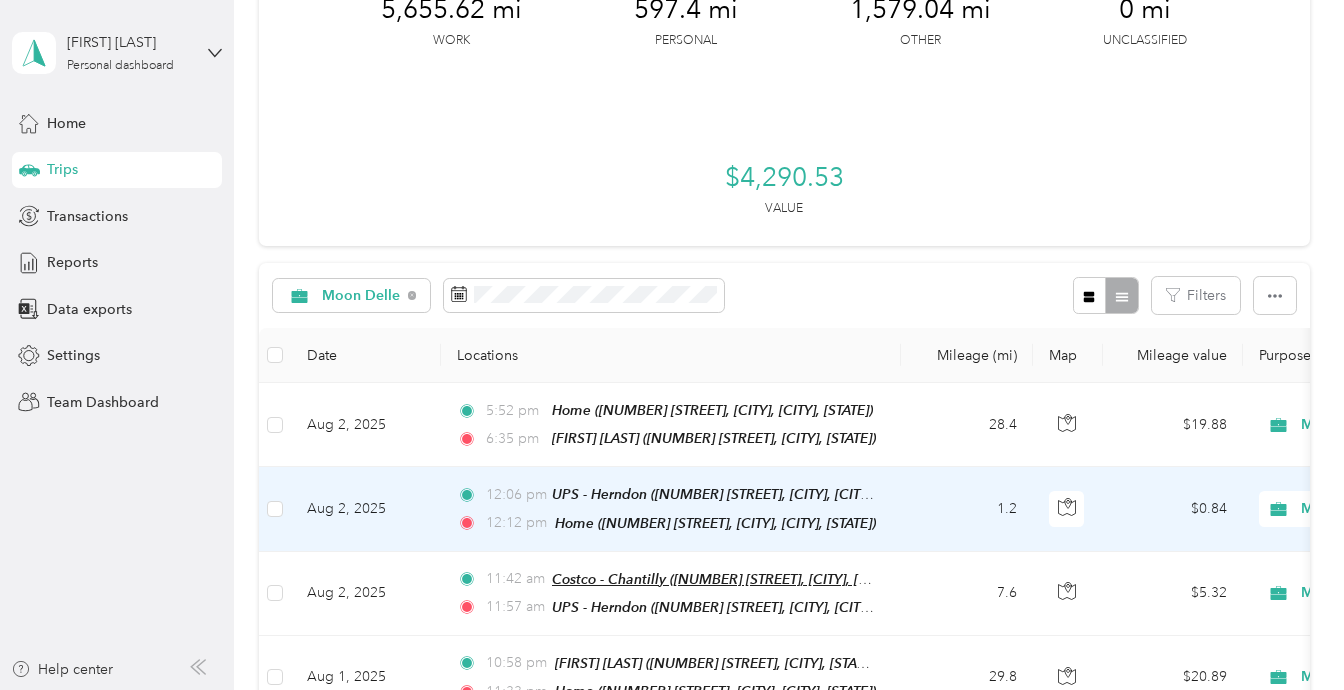 scroll, scrollTop: 121, scrollLeft: 0, axis: vertical 